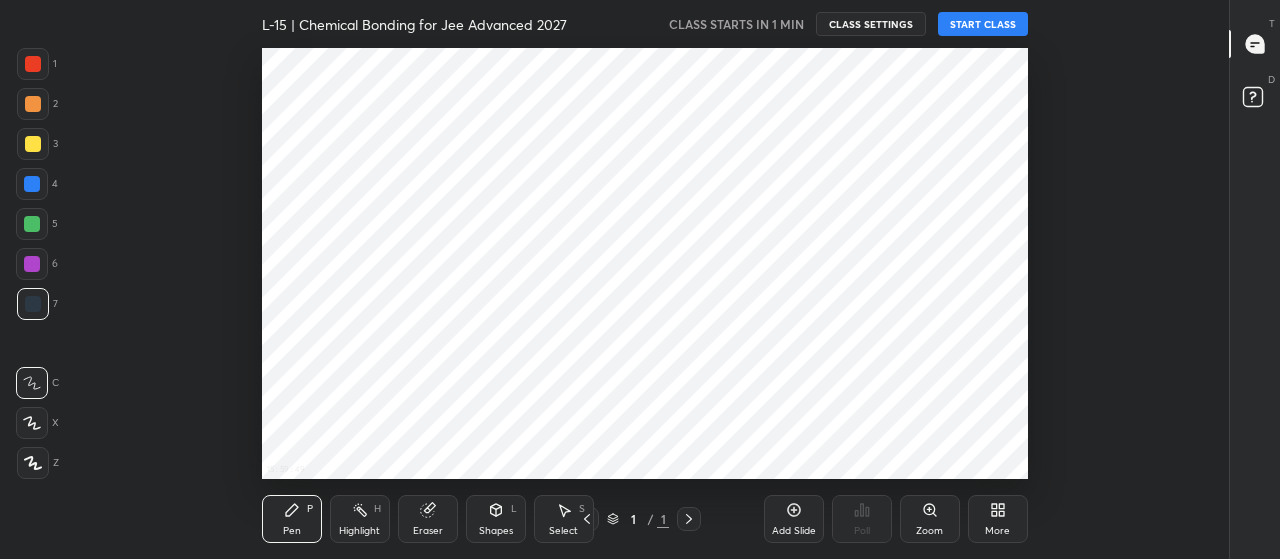 scroll, scrollTop: 0, scrollLeft: 0, axis: both 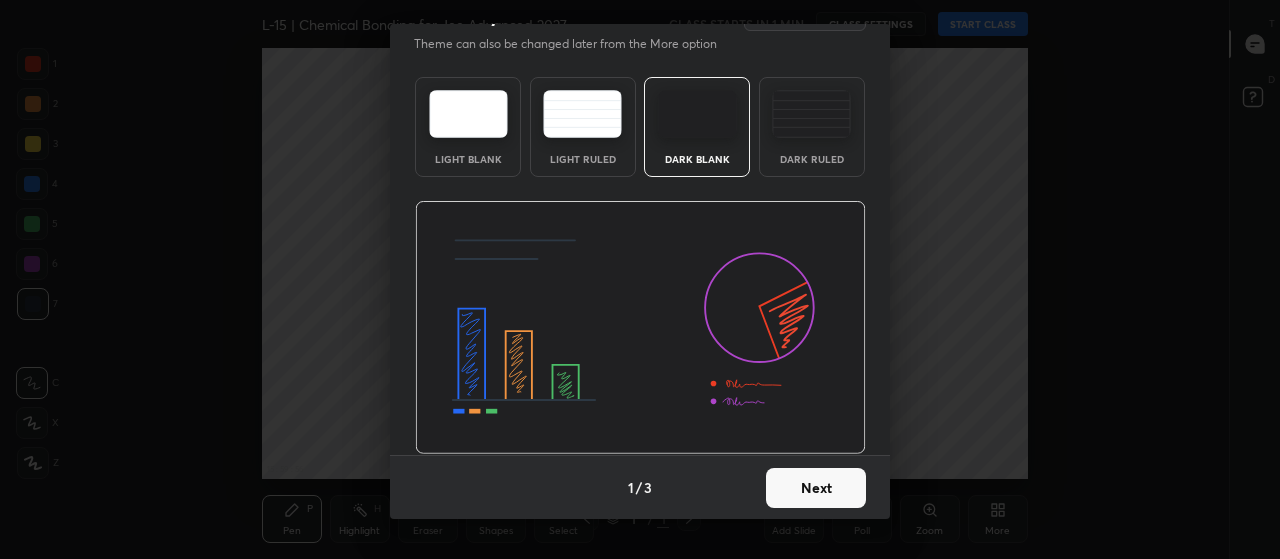 click on "Next" at bounding box center (816, 488) 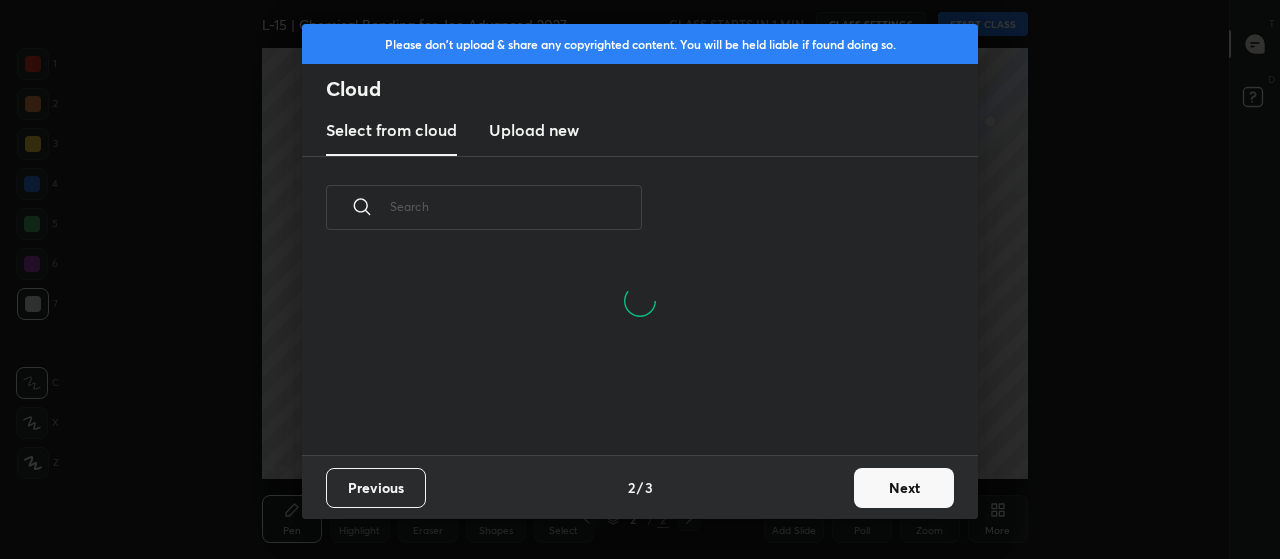 scroll, scrollTop: 7, scrollLeft: 11, axis: both 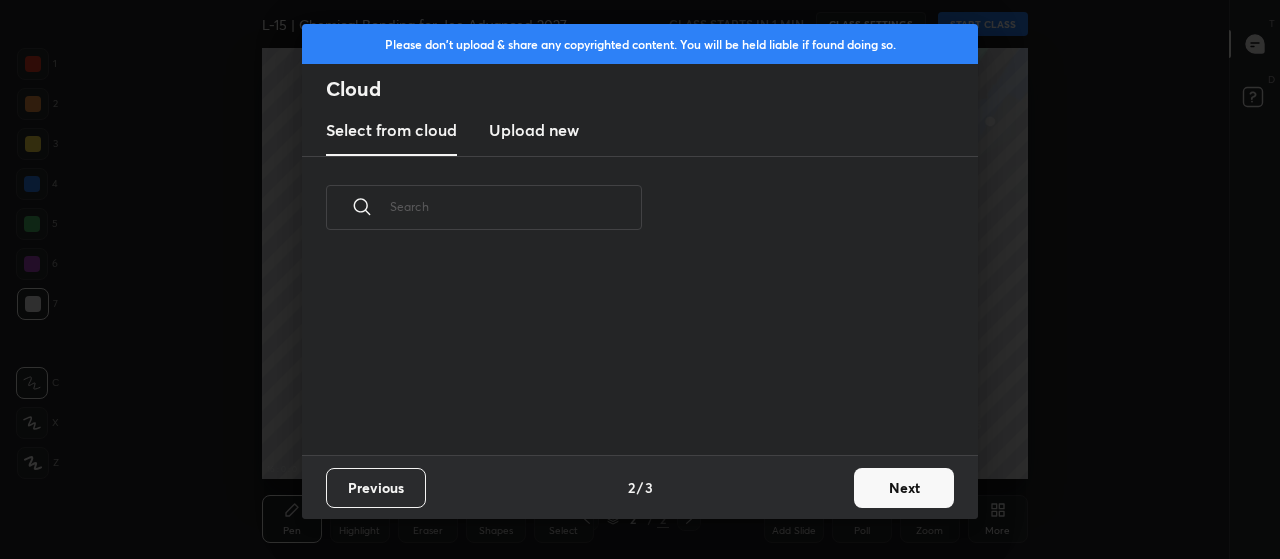 click on "Next" at bounding box center [904, 488] 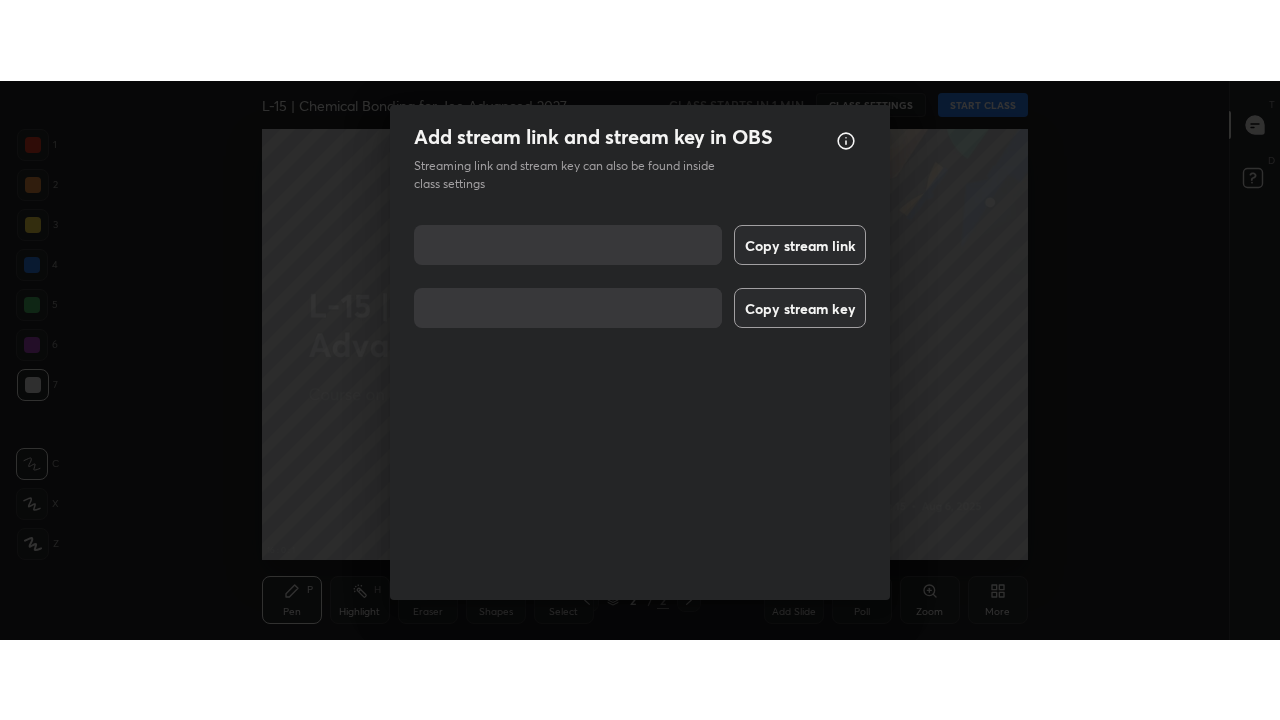 scroll, scrollTop: 98, scrollLeft: 0, axis: vertical 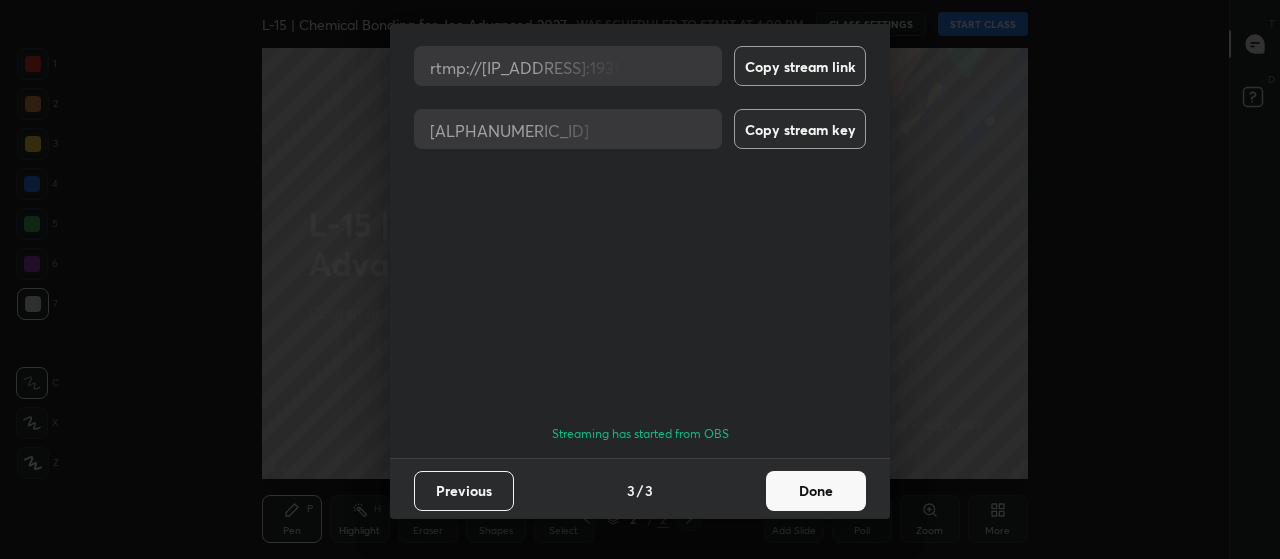 click on "Done" at bounding box center (816, 491) 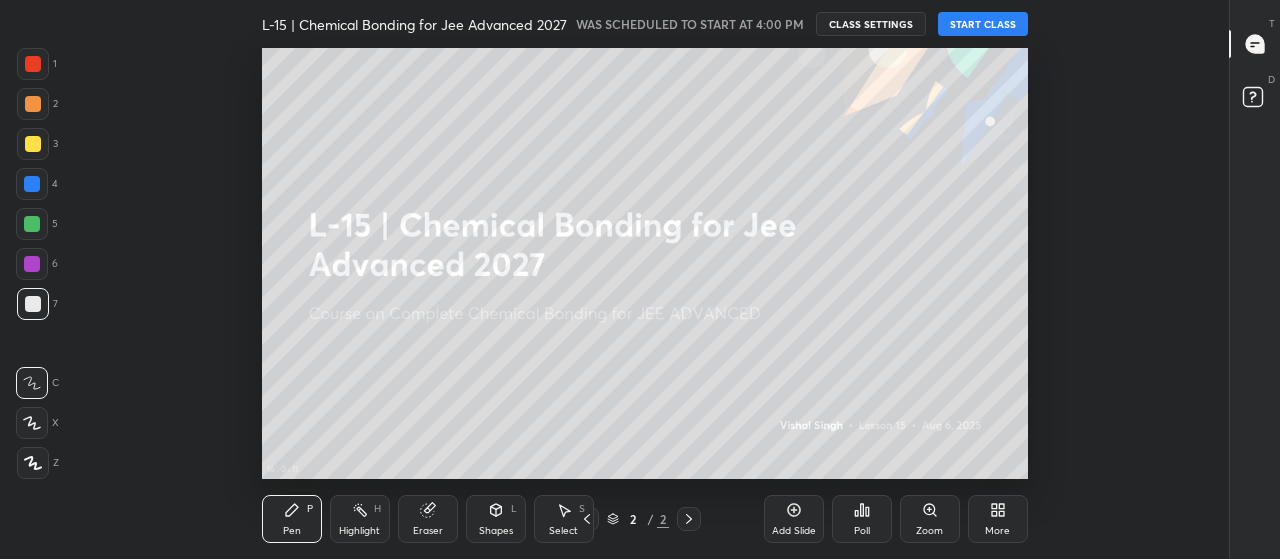 click on "More" at bounding box center [998, 519] 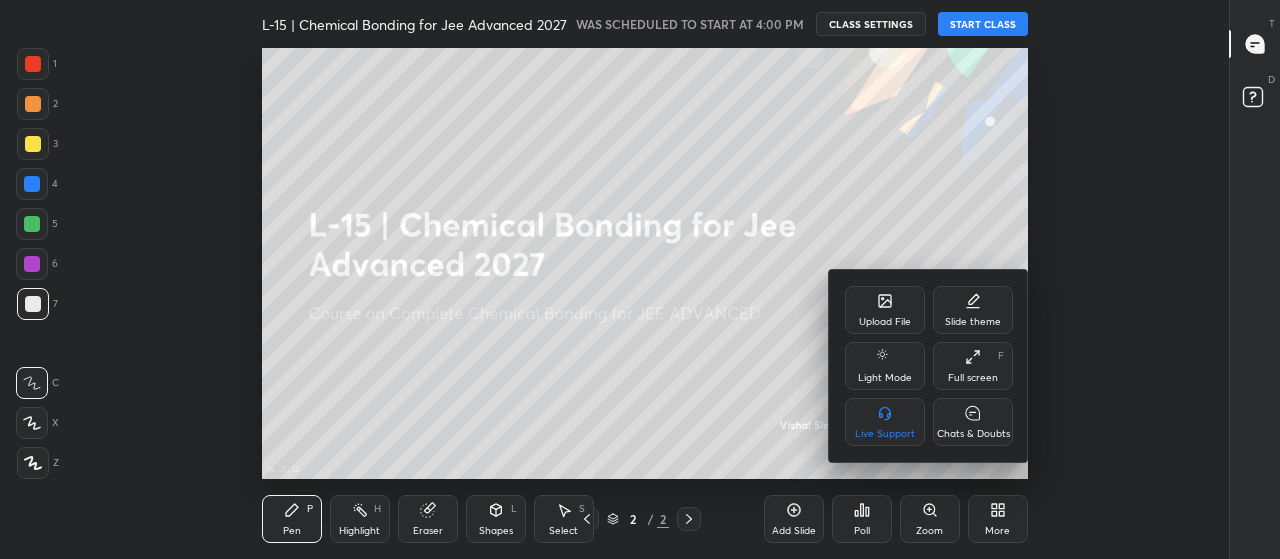 click on "Full screen" at bounding box center (973, 378) 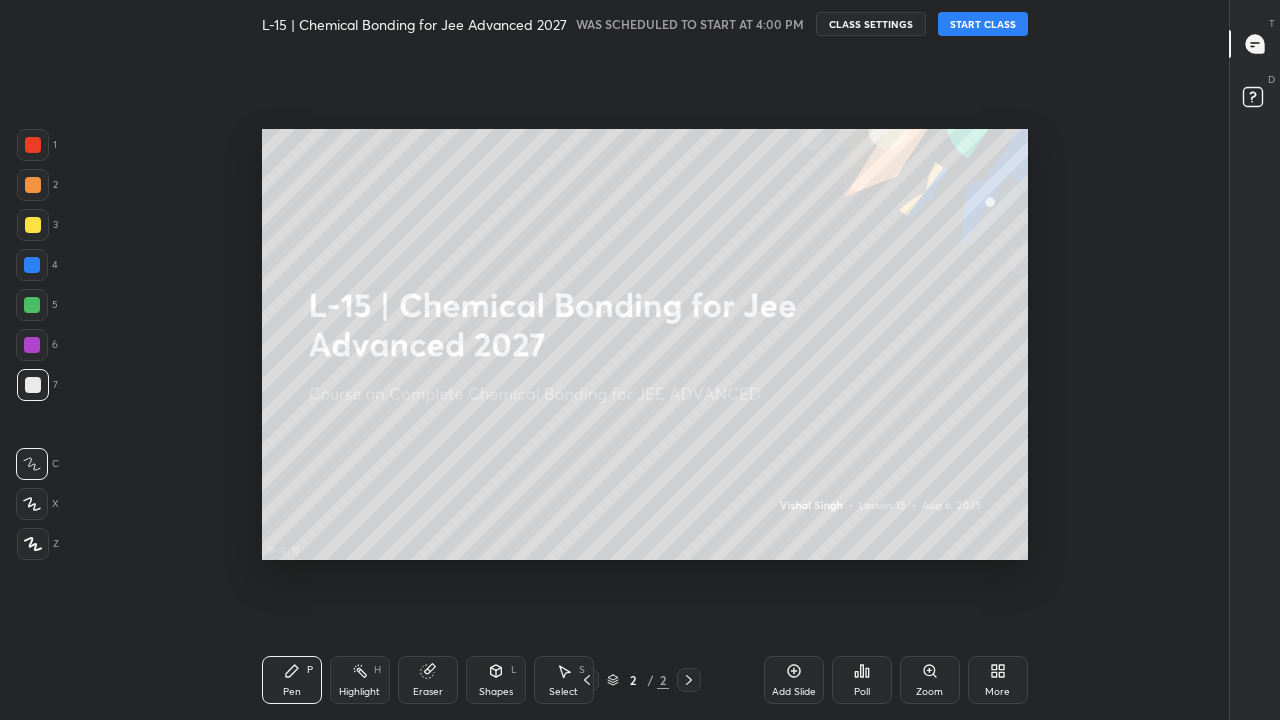 scroll, scrollTop: 99408, scrollLeft: 98838, axis: both 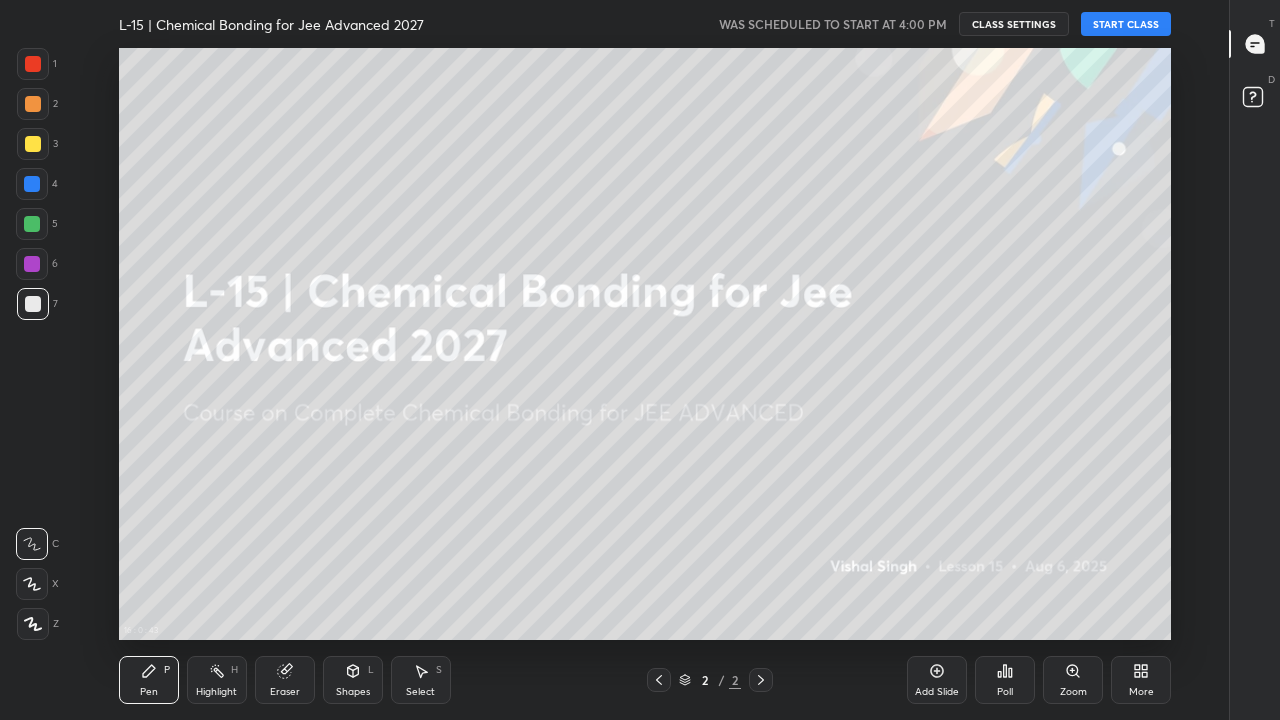 click on "START CLASS" at bounding box center (1126, 24) 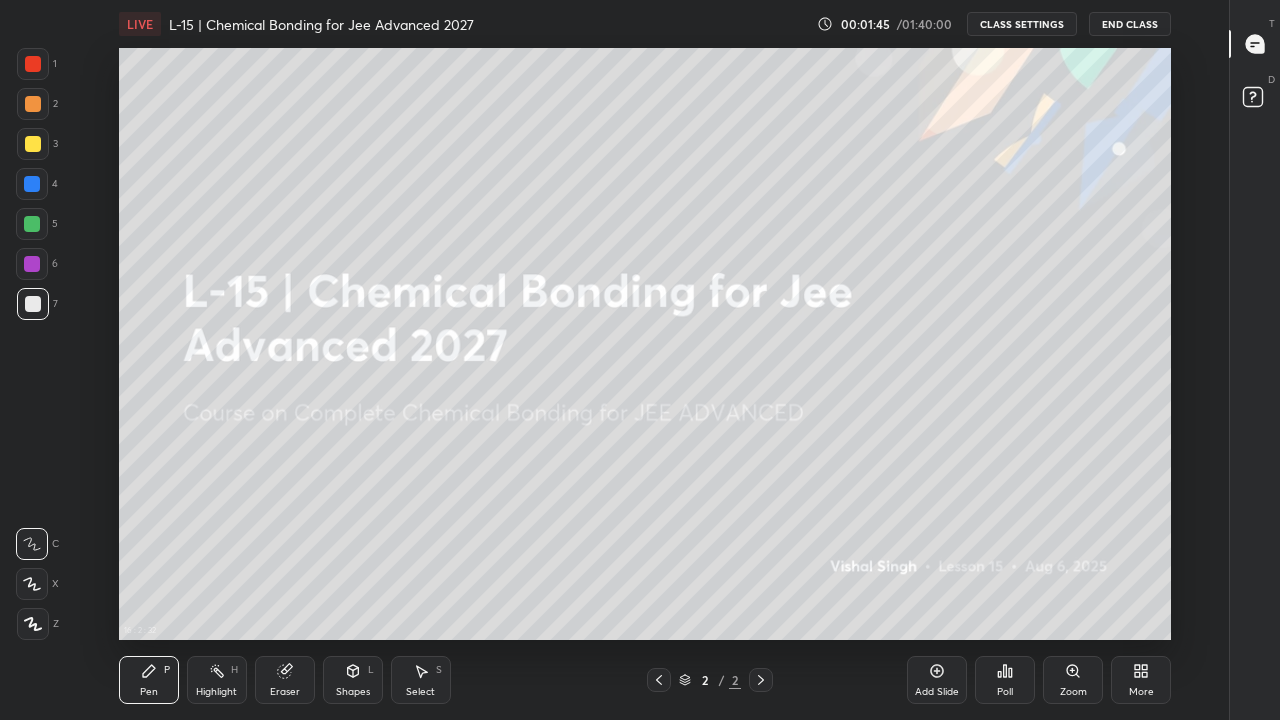 click on "Eraser" at bounding box center [285, 680] 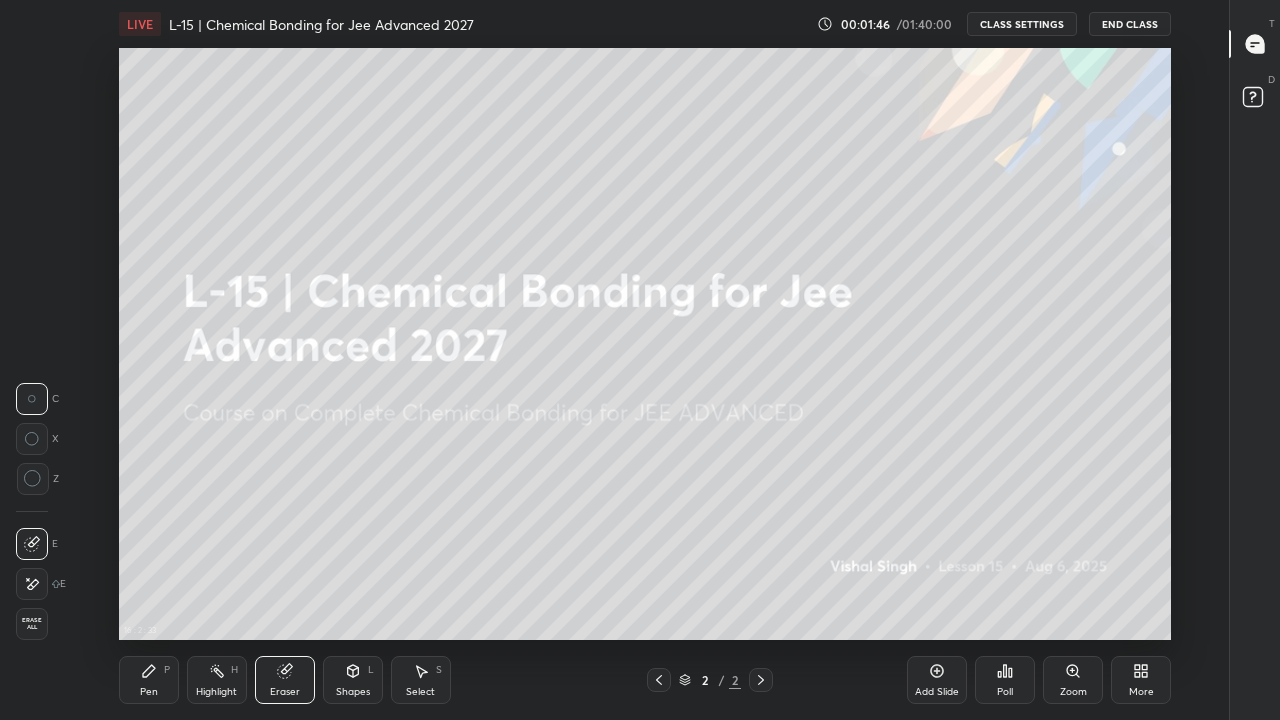 click 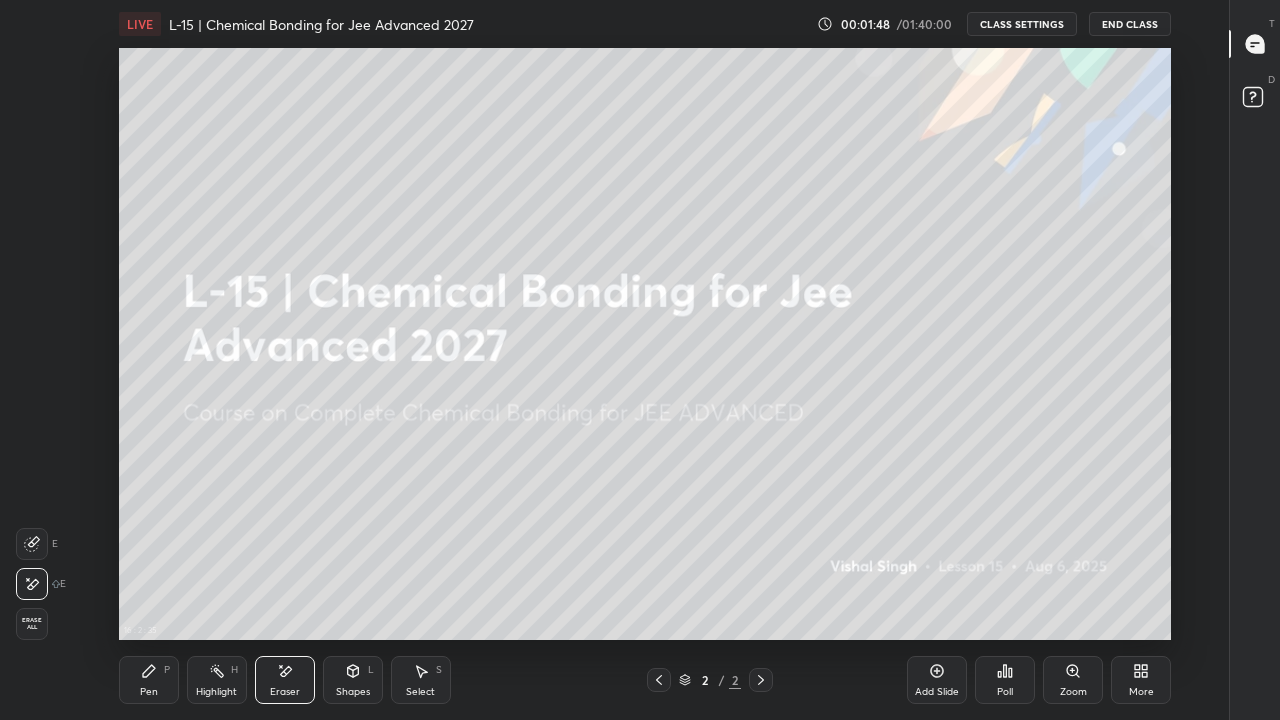click on "Pen" at bounding box center (149, 692) 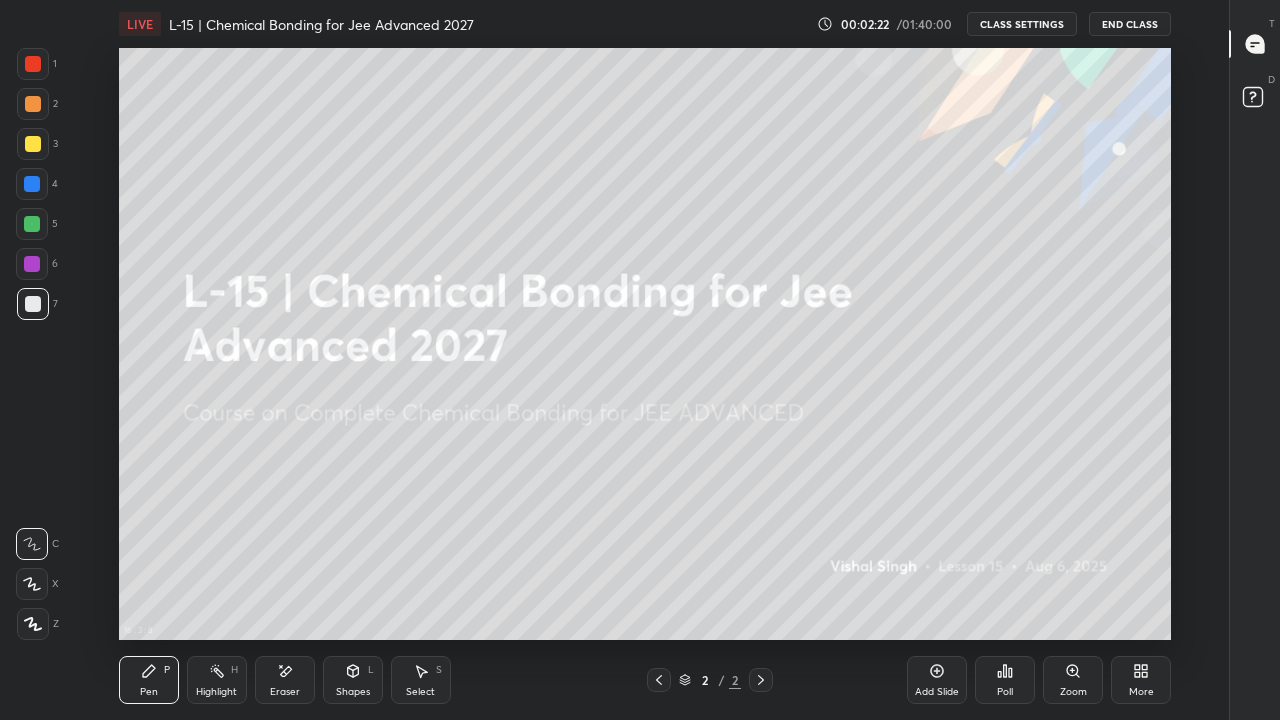 click 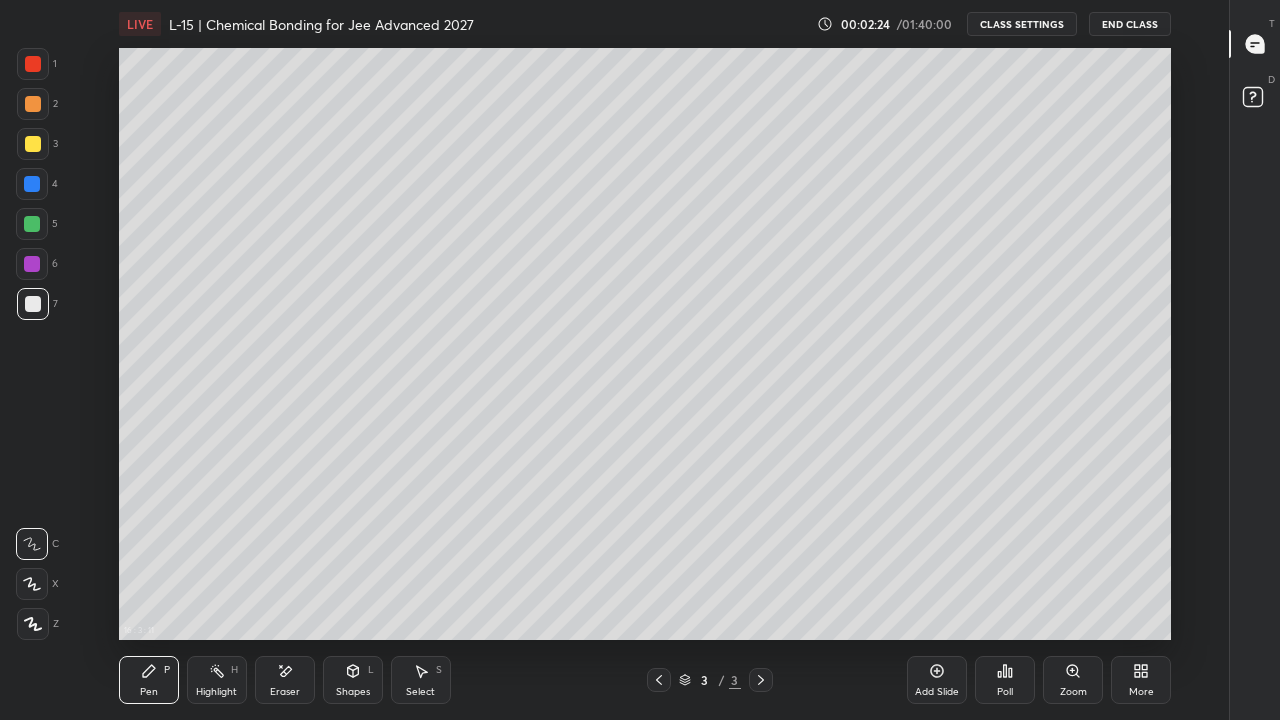 click at bounding box center [33, 144] 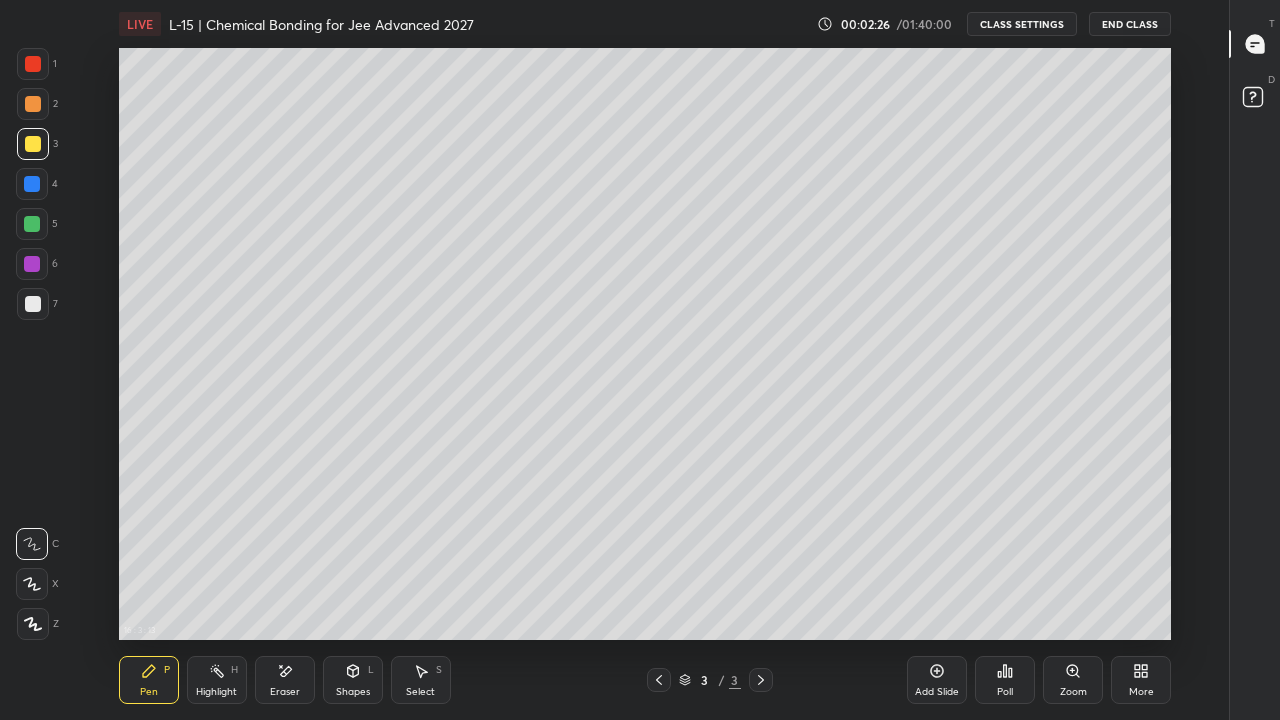 click 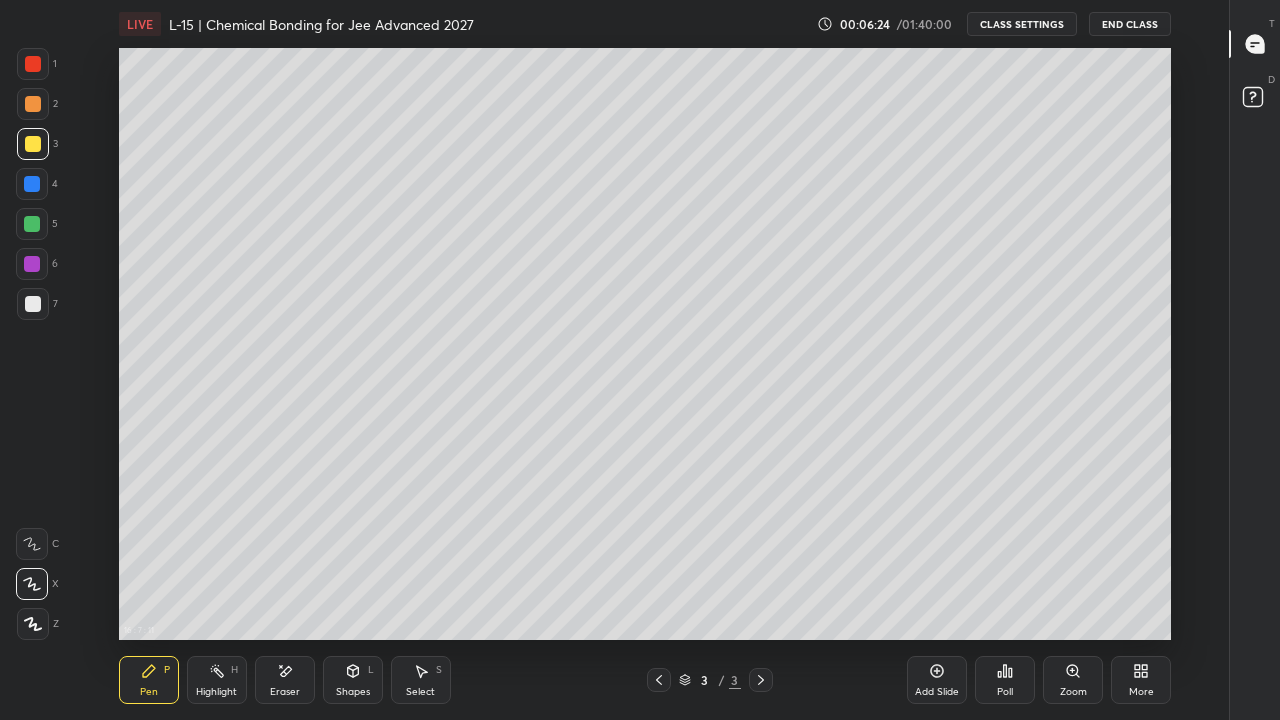 click on "Highlight" at bounding box center (216, 692) 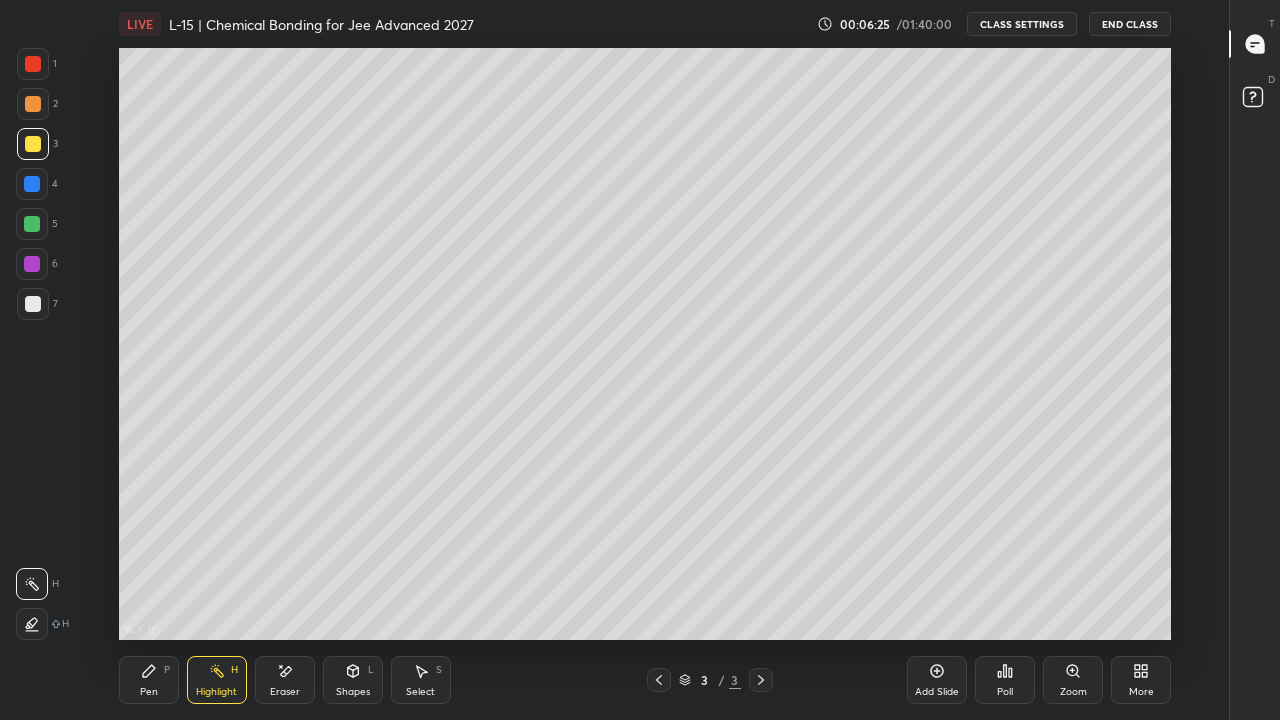 click 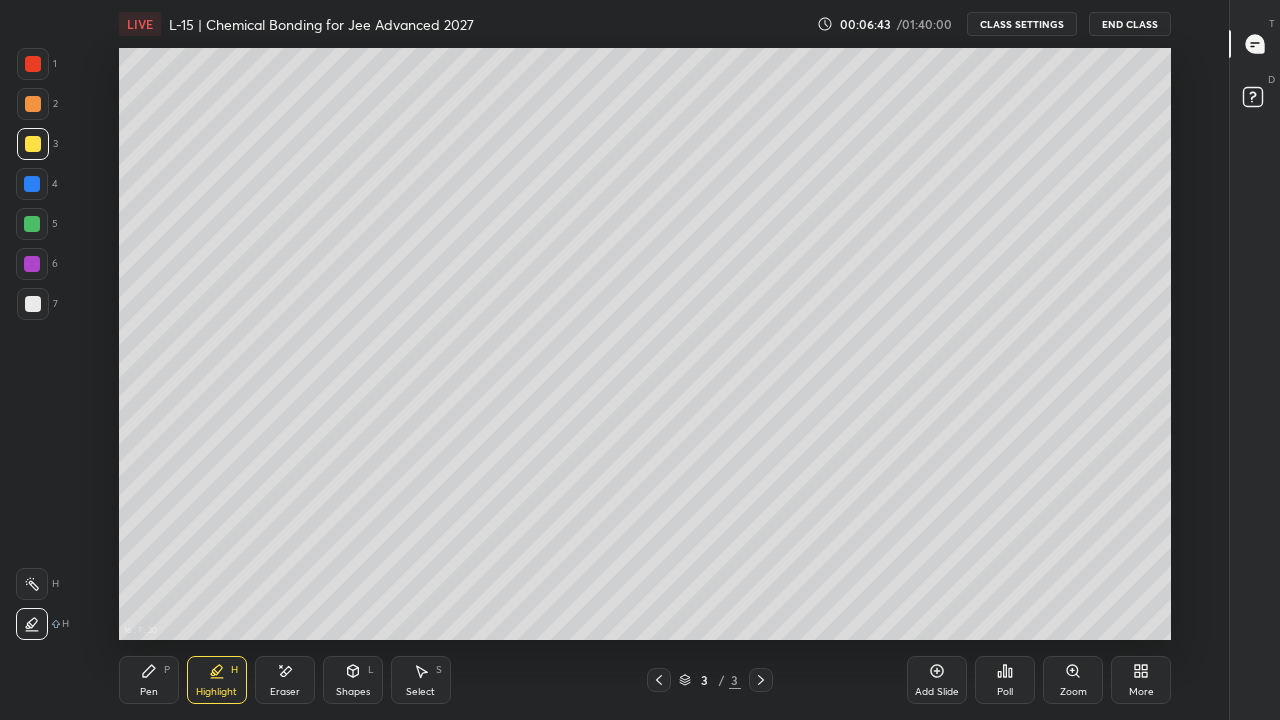 click on "Pen P" at bounding box center (149, 680) 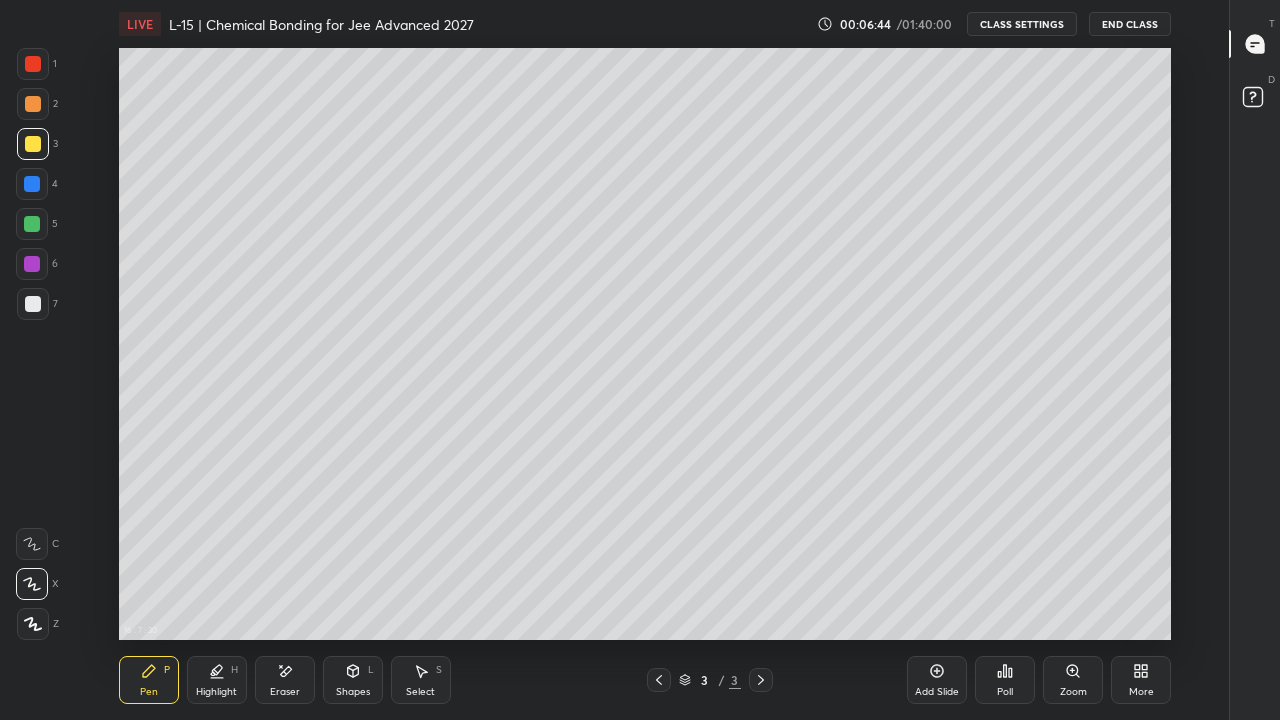 click on "Pen P" at bounding box center [149, 680] 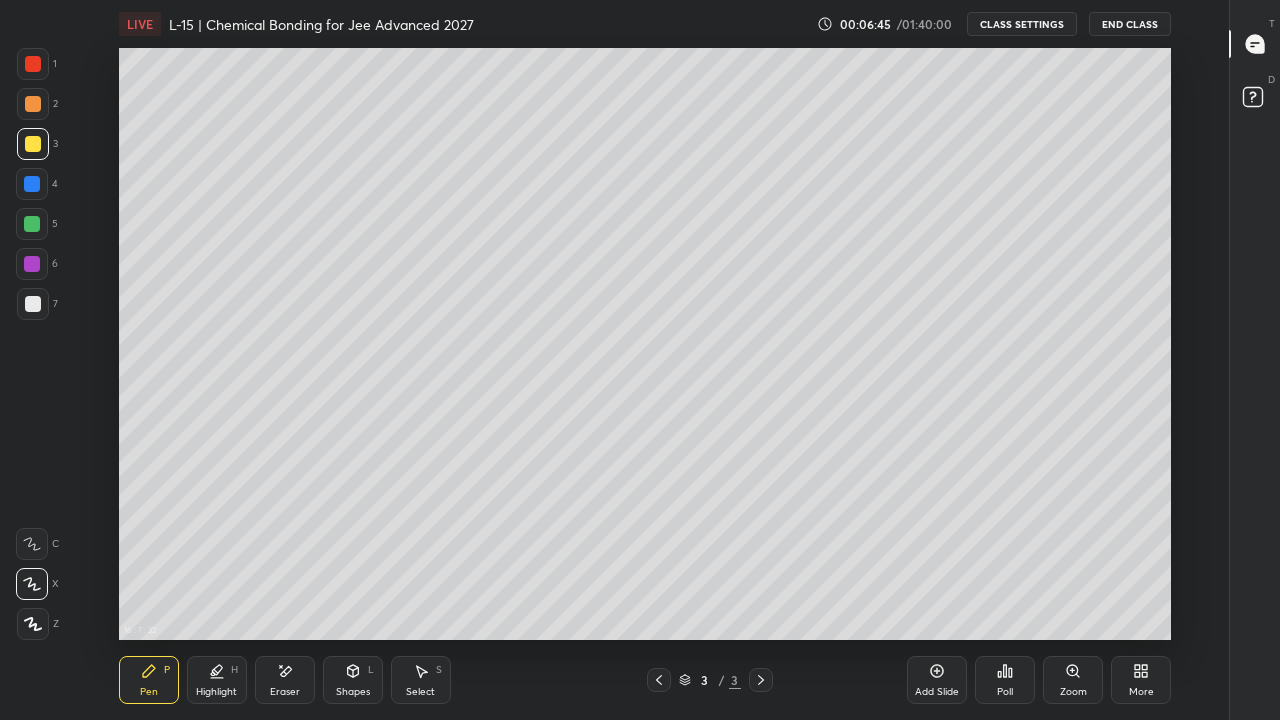 click at bounding box center (32, 224) 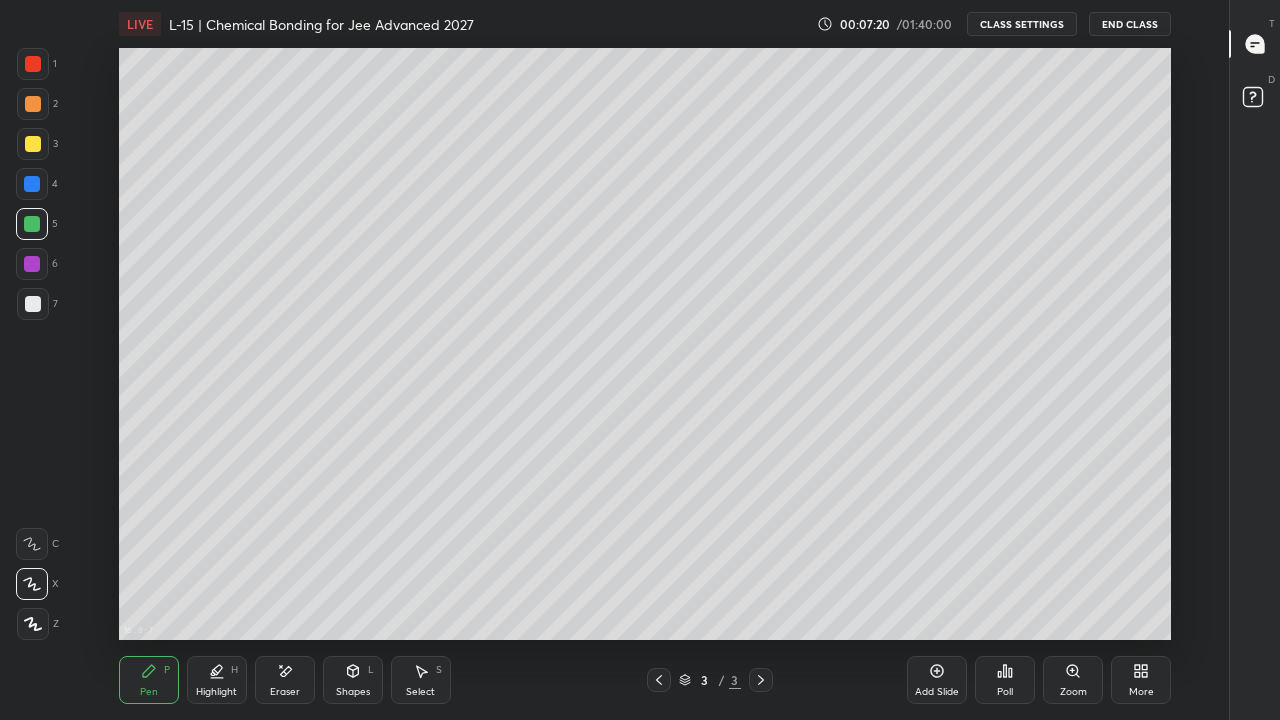 click on "Eraser" at bounding box center (285, 680) 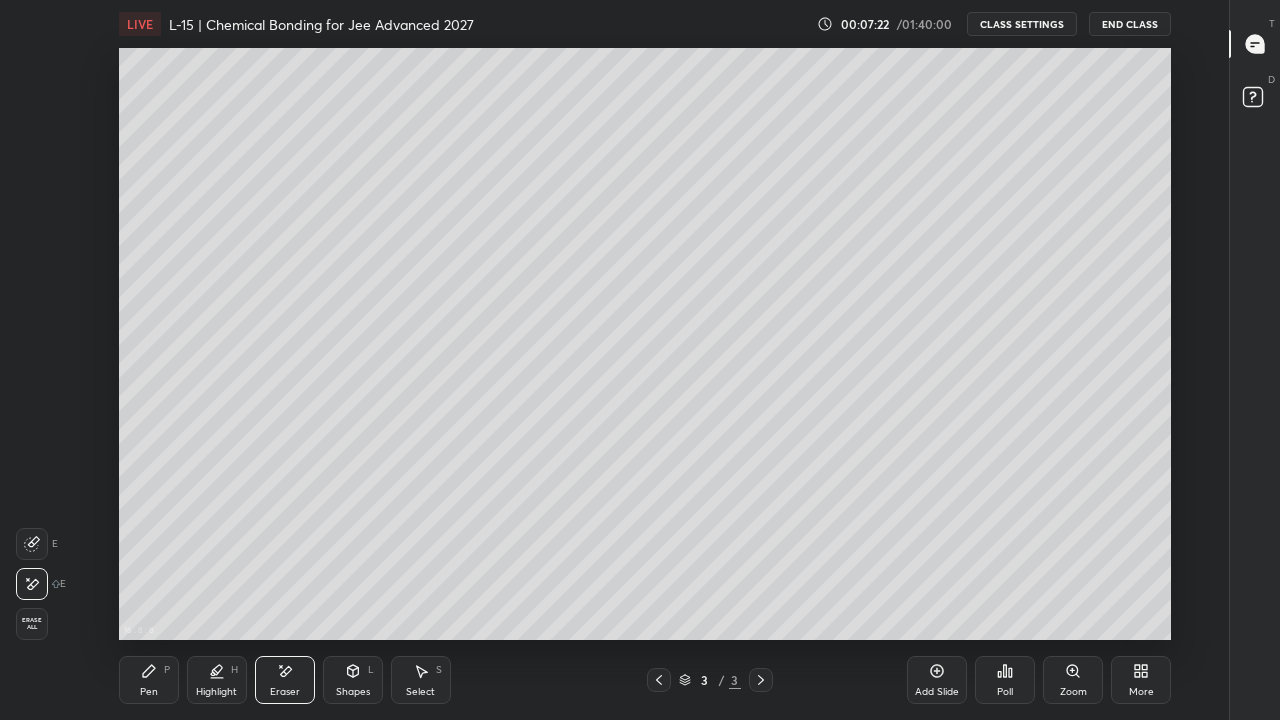 click on "Pen P" at bounding box center [149, 680] 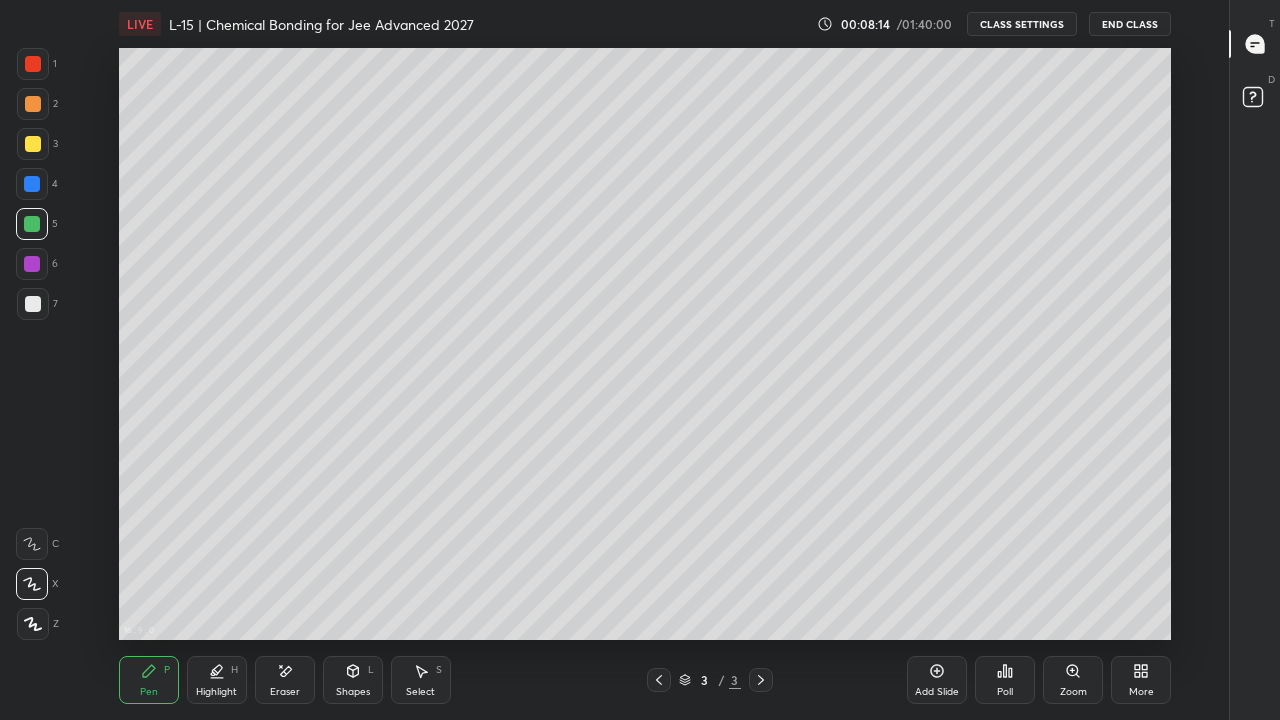 click on "Add Slide" at bounding box center [937, 680] 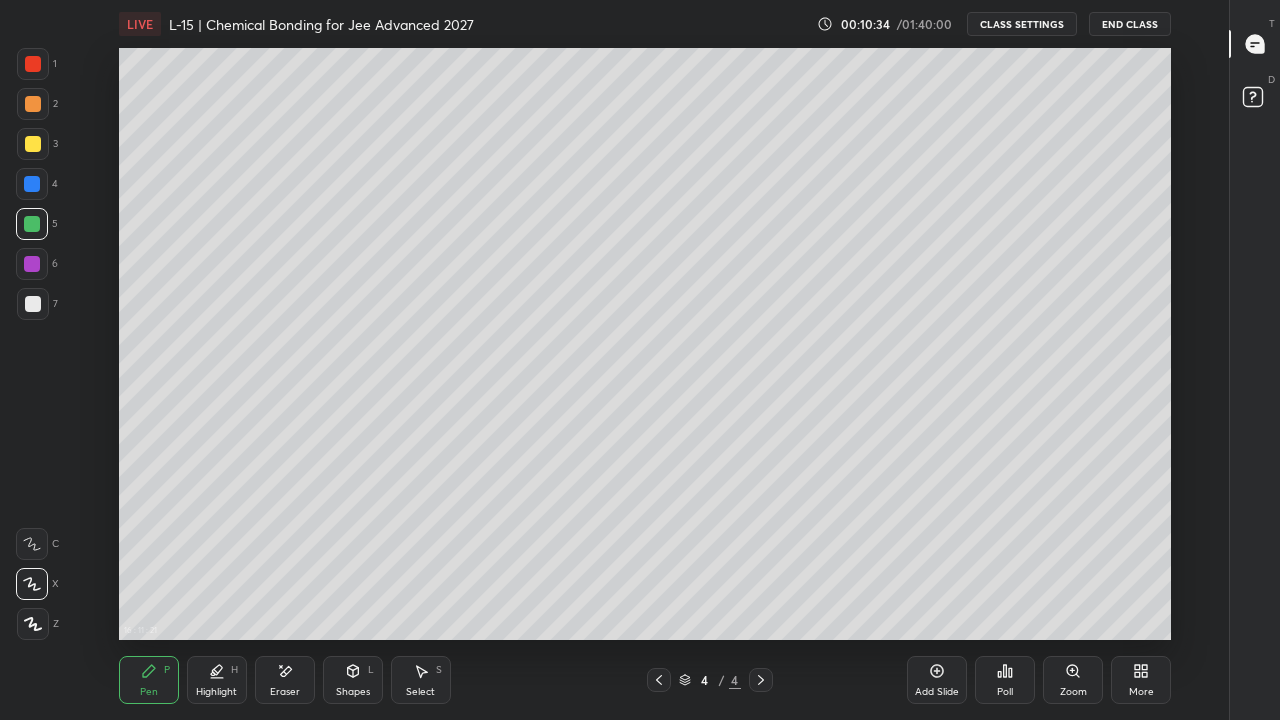 click on "Pen P" at bounding box center [149, 680] 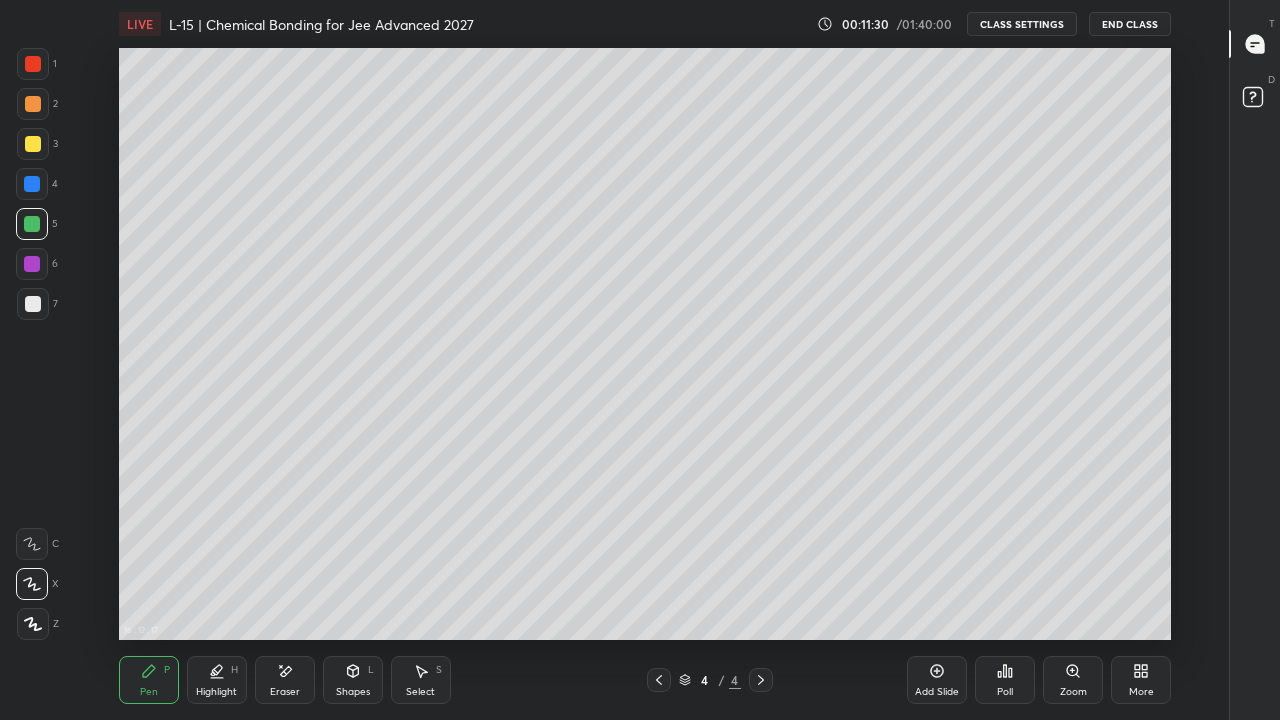 click at bounding box center [33, 144] 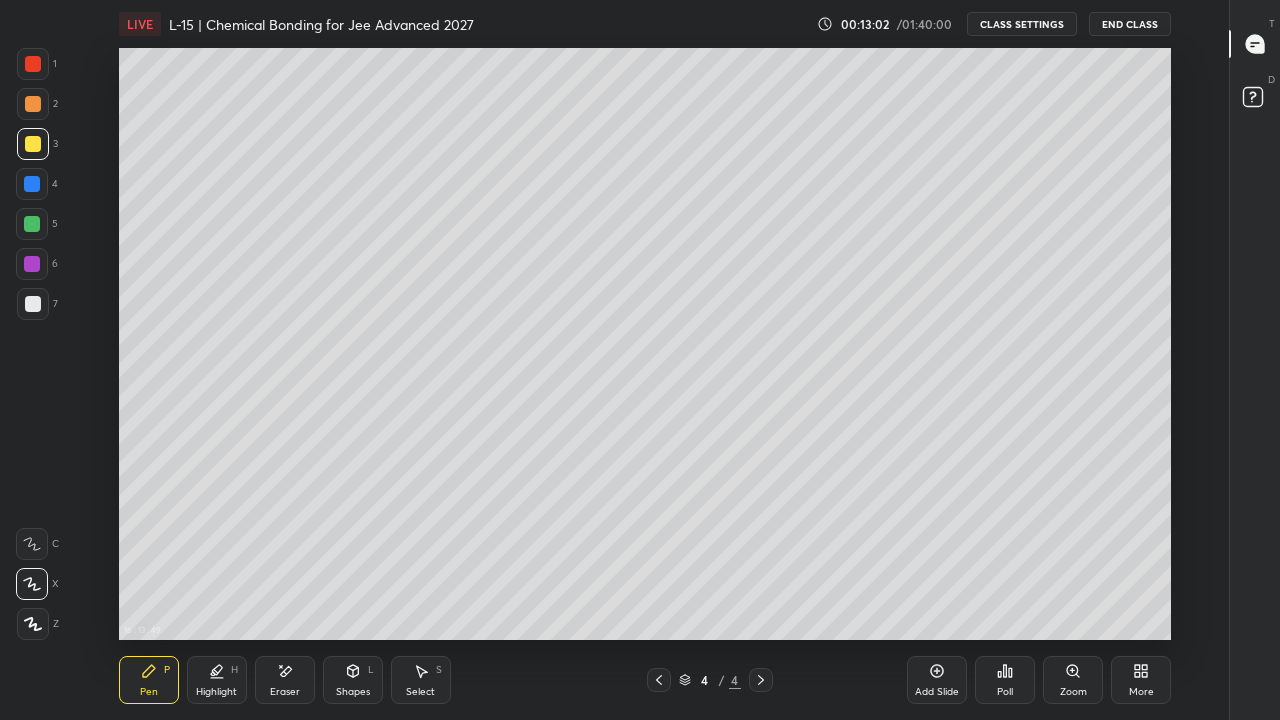 click 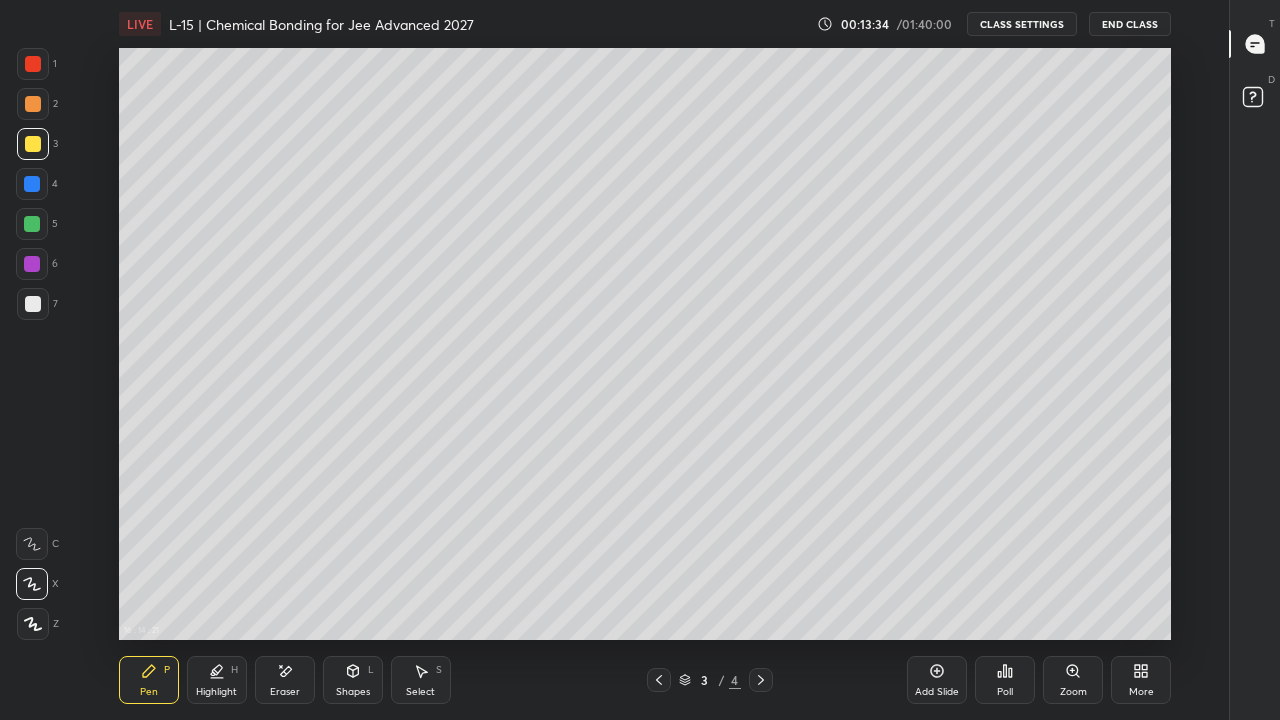 click 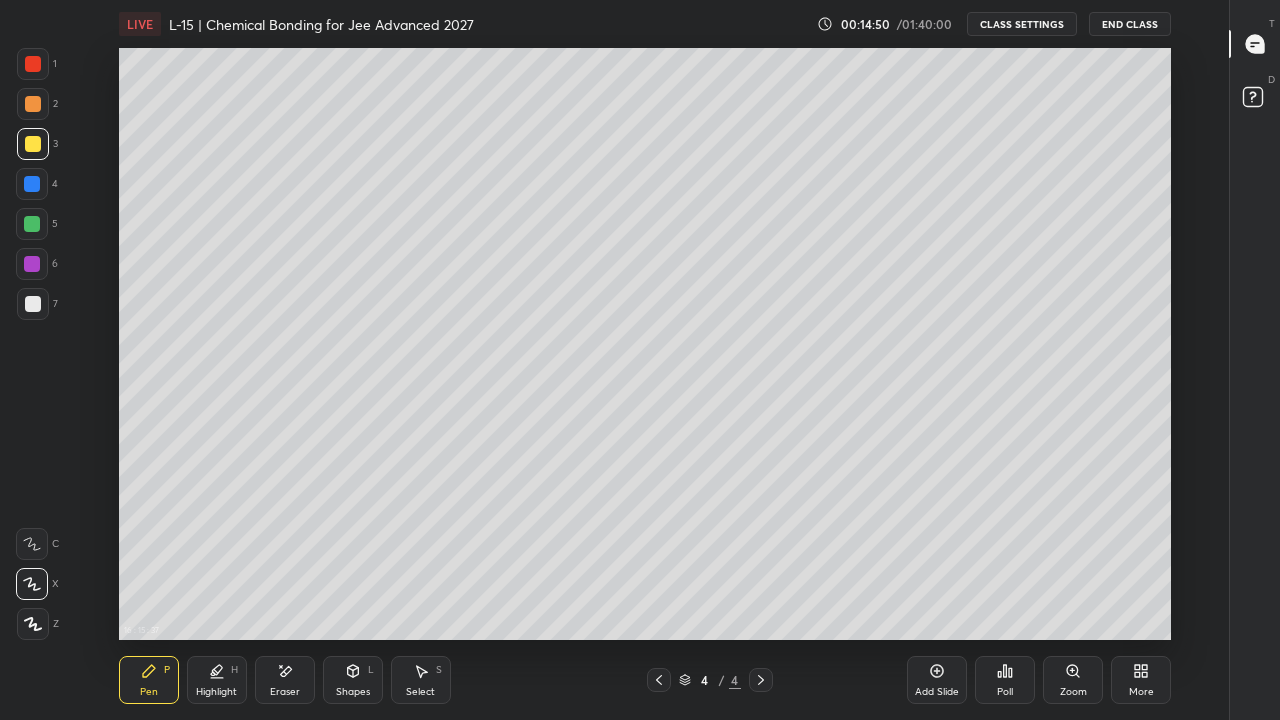 click on "Add Slide" at bounding box center [937, 692] 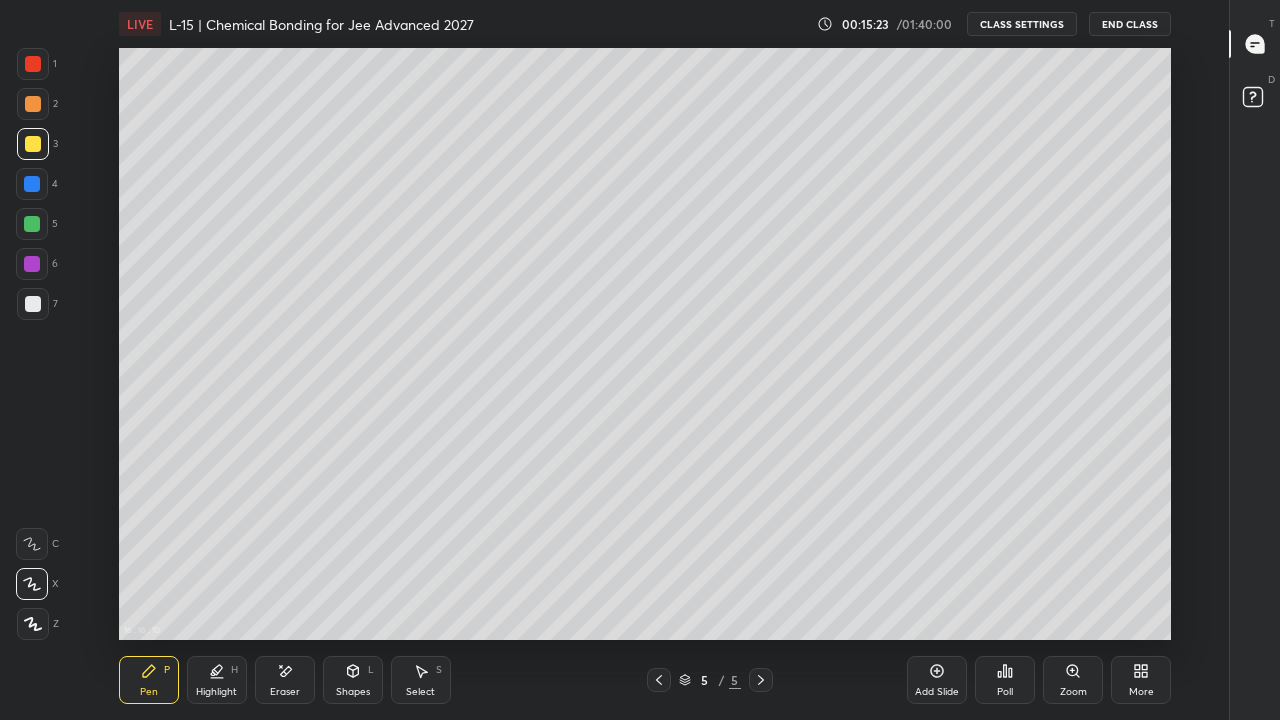 click at bounding box center (33, 104) 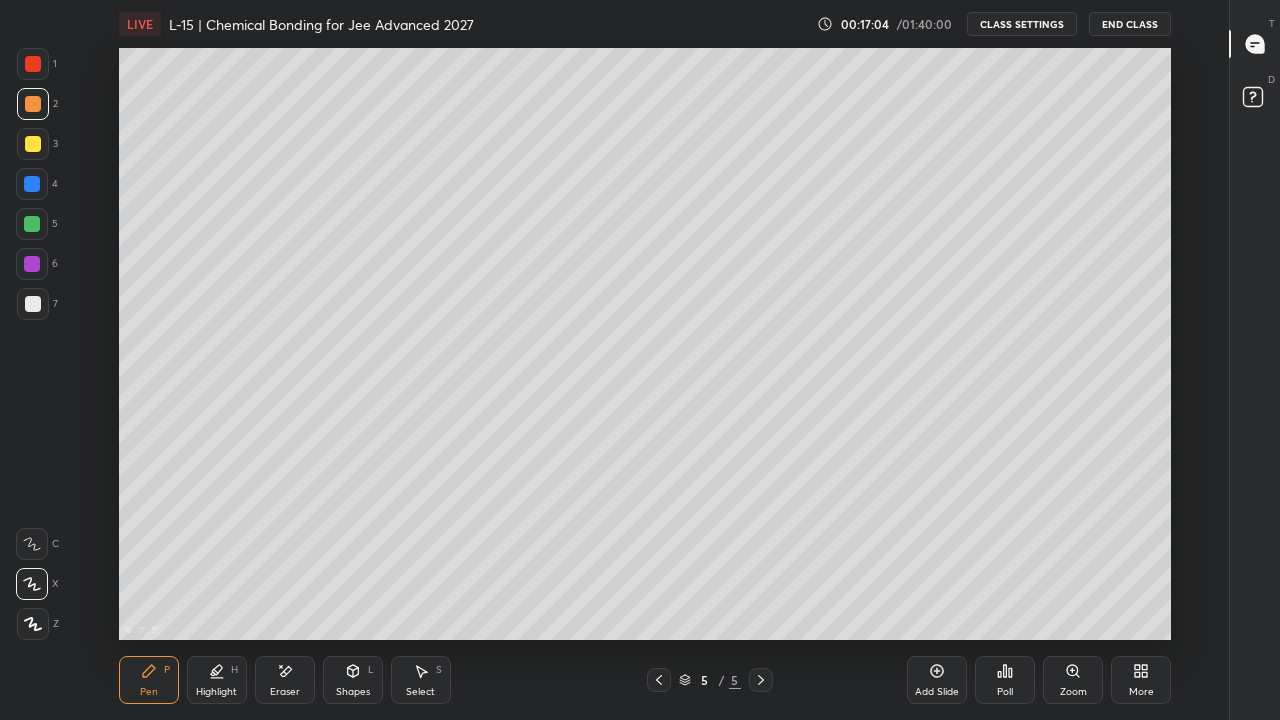 click on "Shapes" at bounding box center [353, 692] 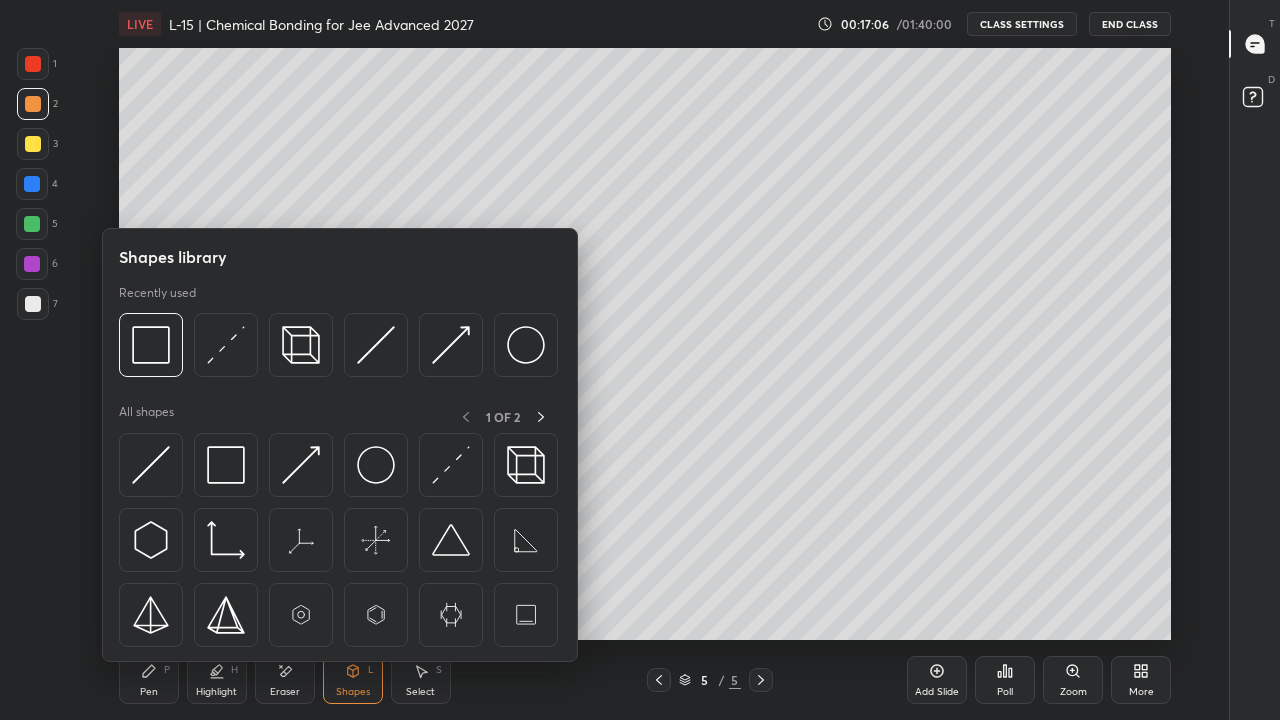 click at bounding box center (151, 345) 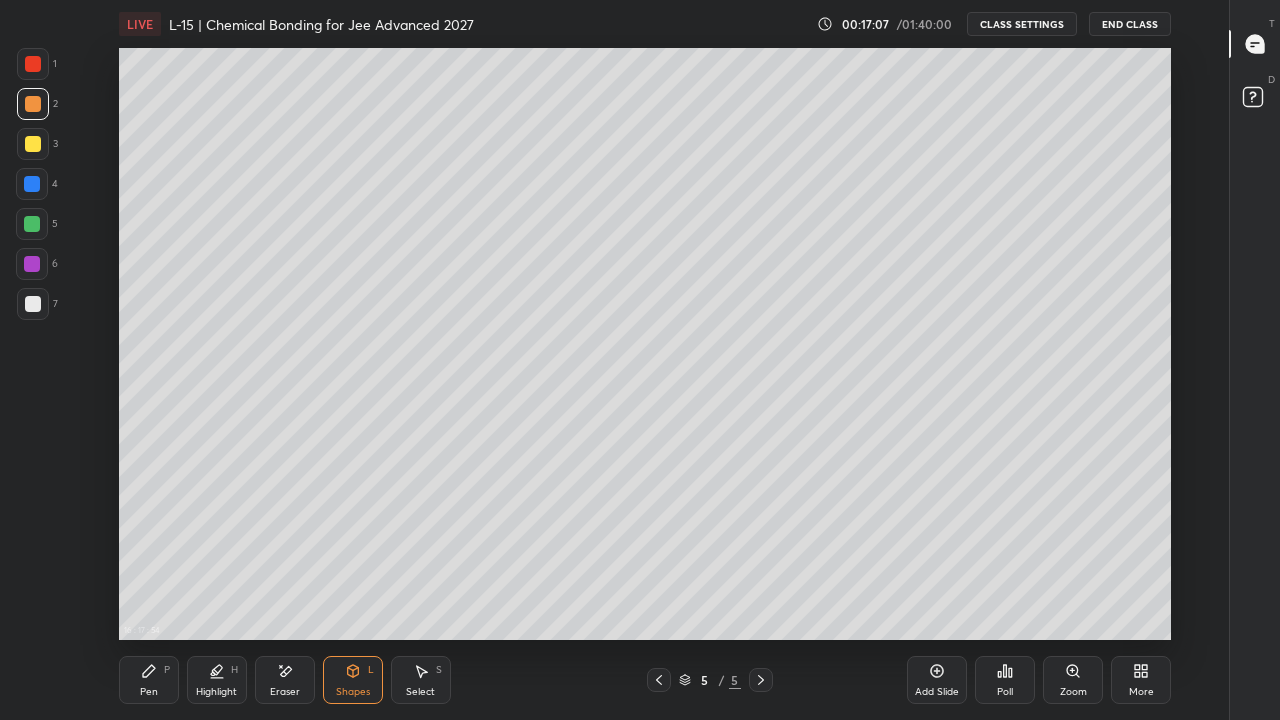 click at bounding box center [33, 144] 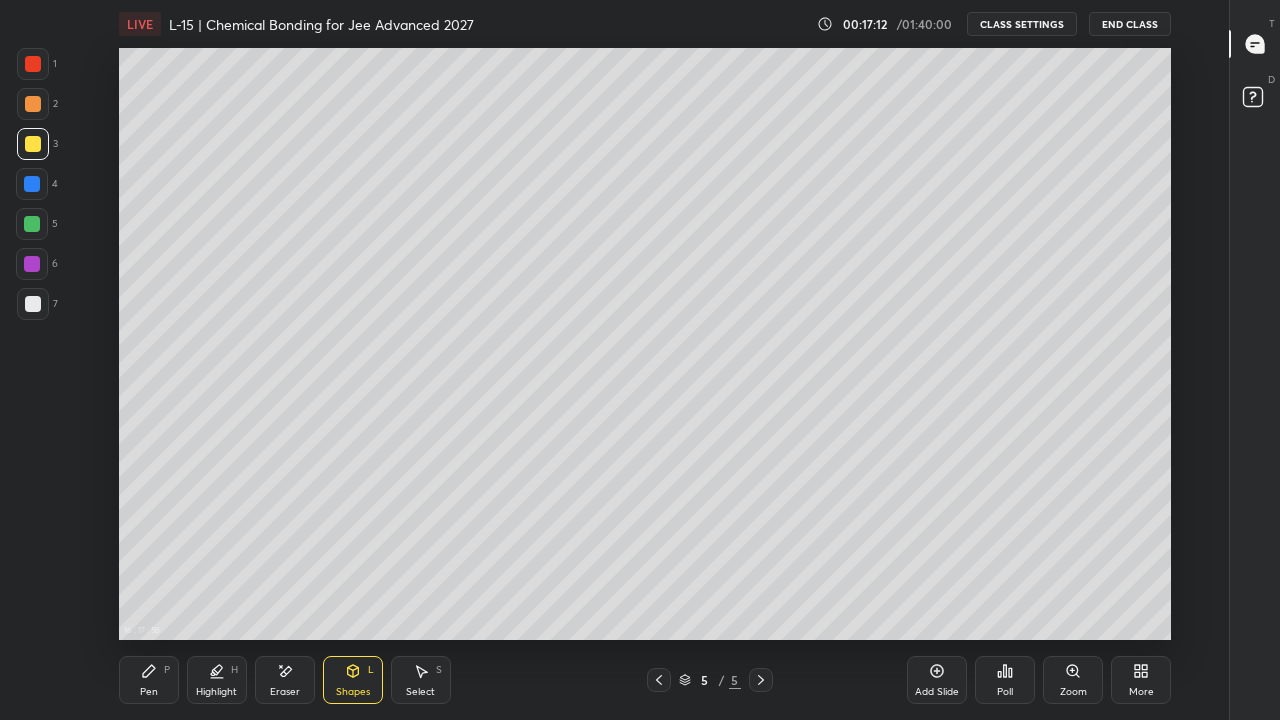 click on "Pen P" at bounding box center [149, 680] 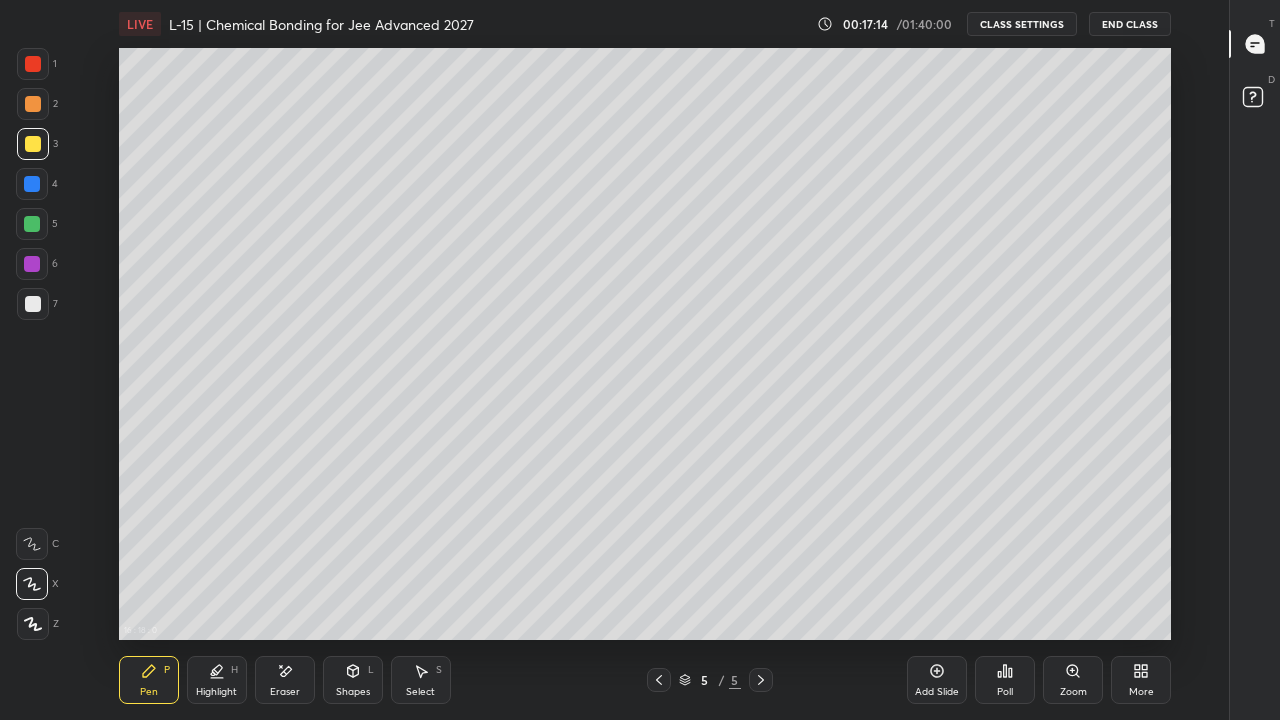 click 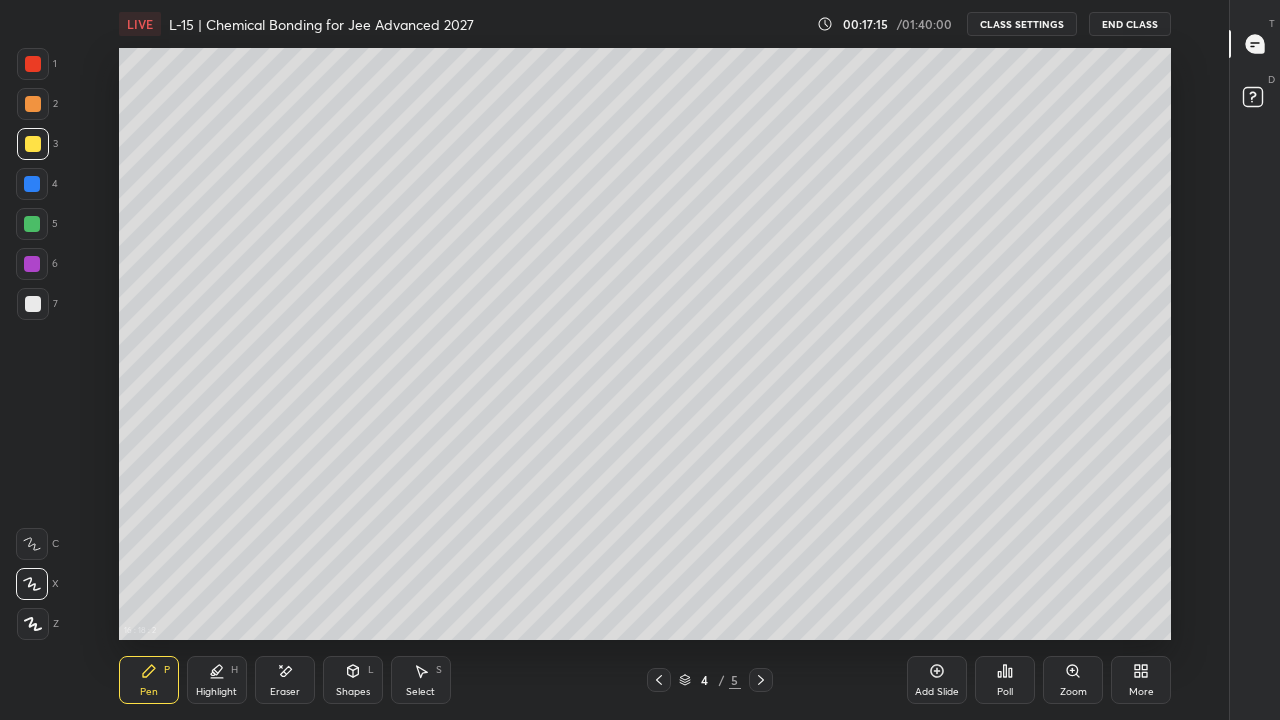 click 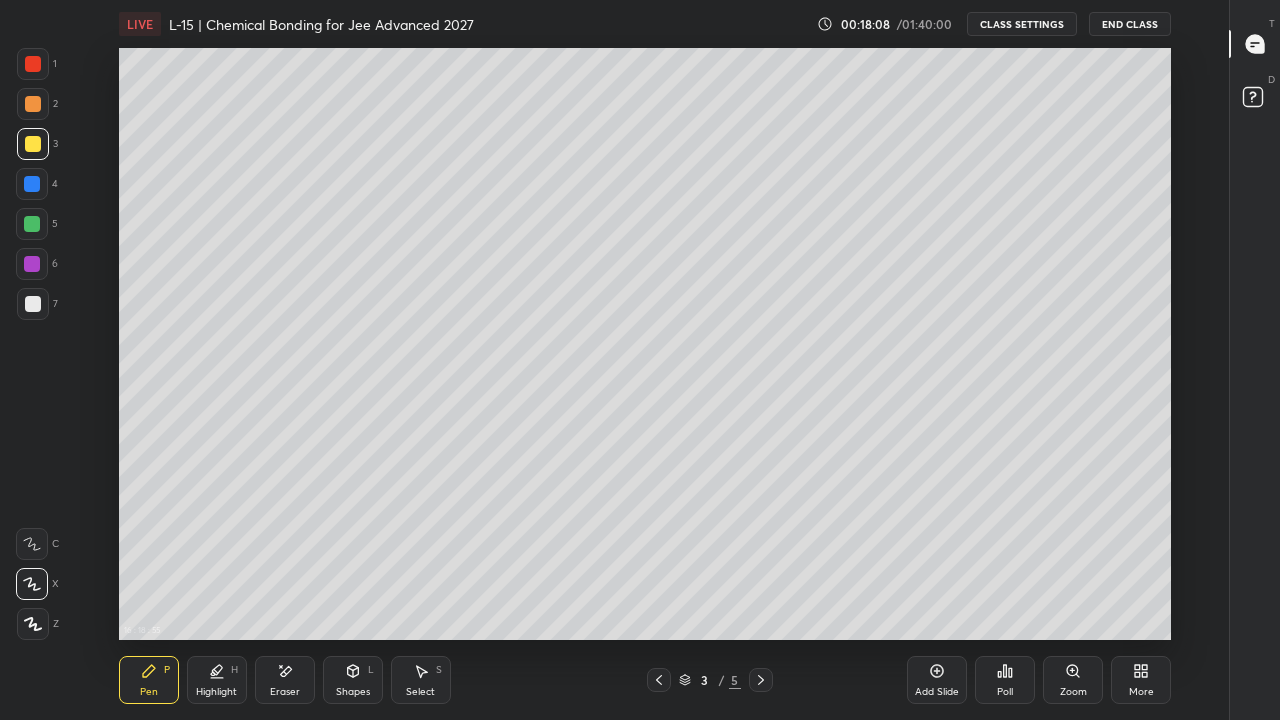click at bounding box center (761, 680) 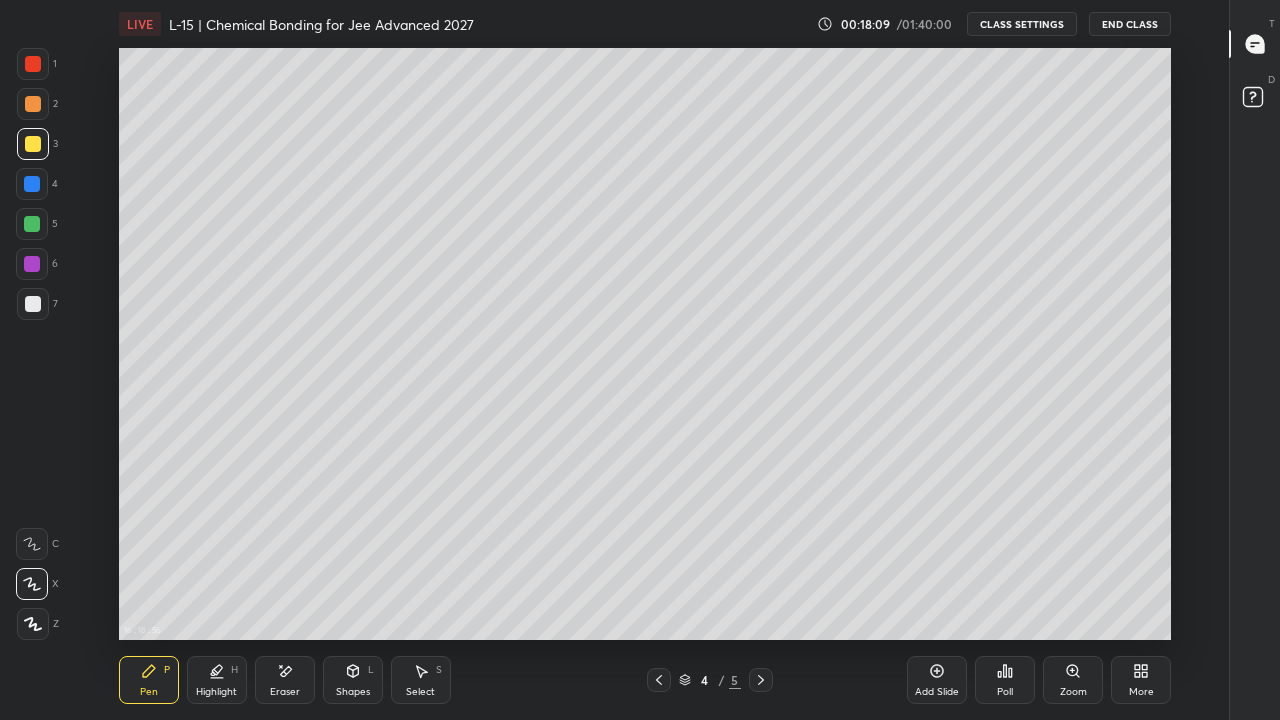 click 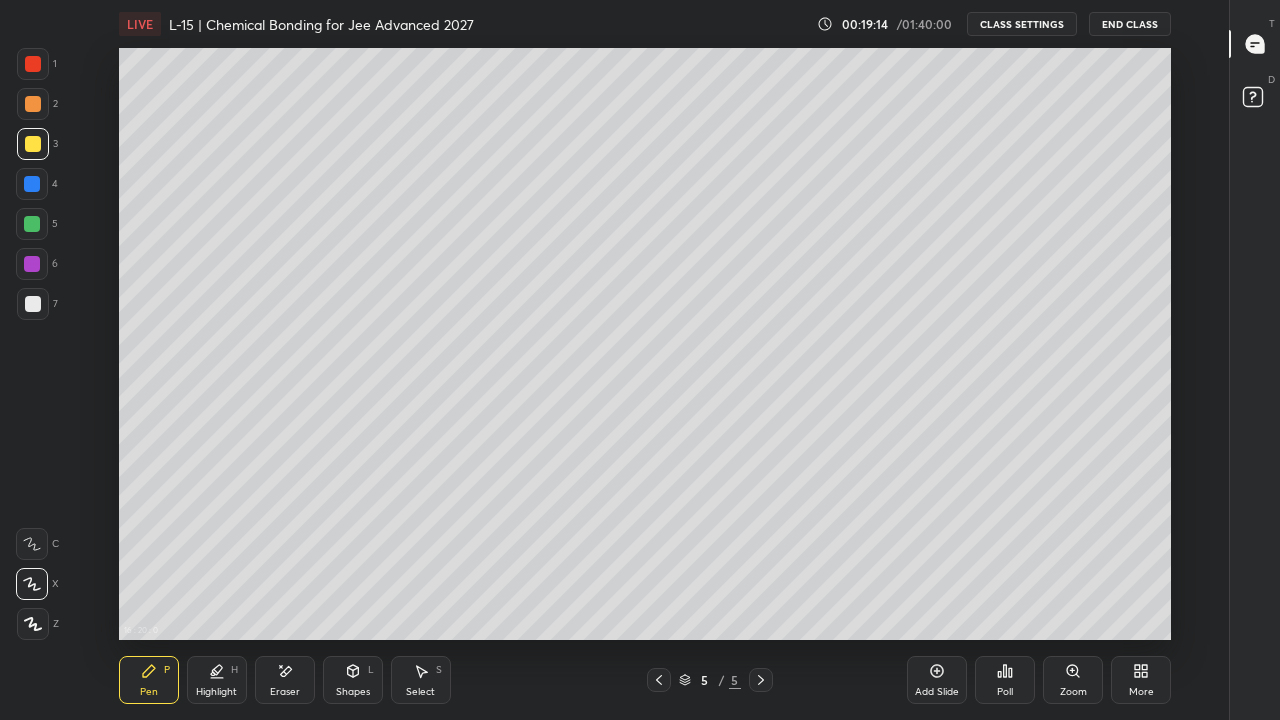 click at bounding box center (32, 224) 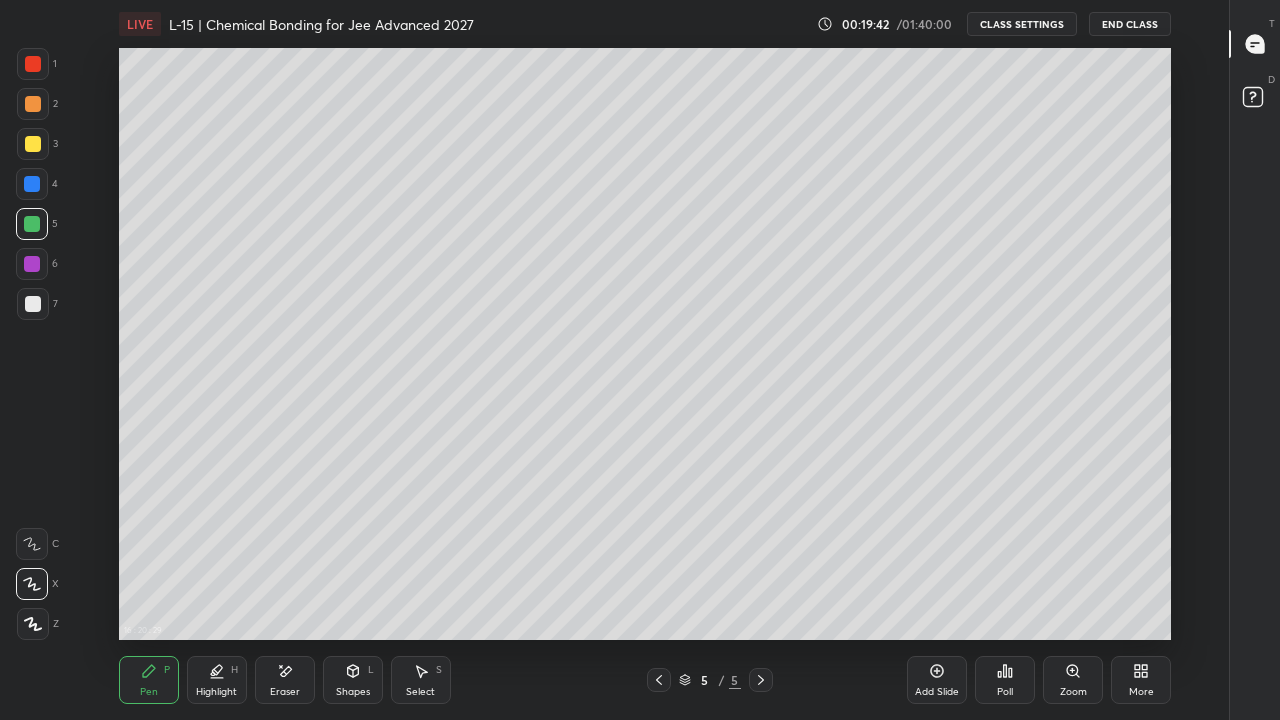 click at bounding box center (32, 184) 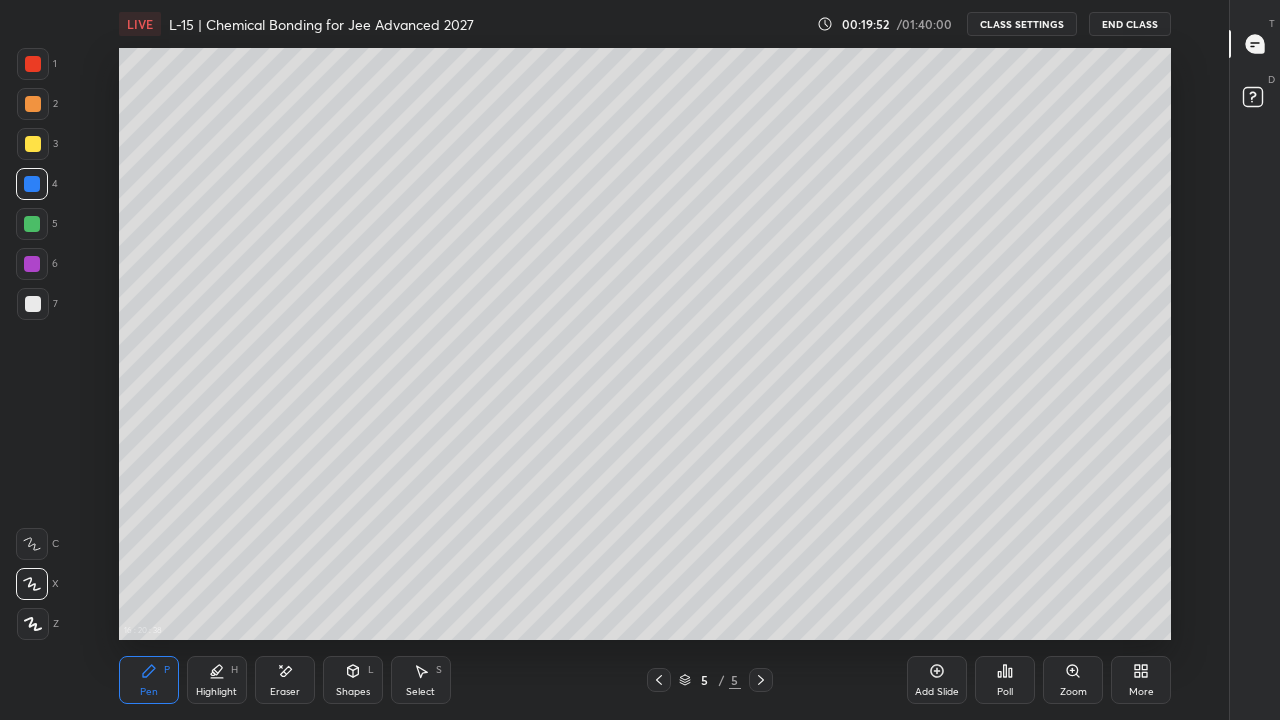 click on "Add Slide" at bounding box center (937, 680) 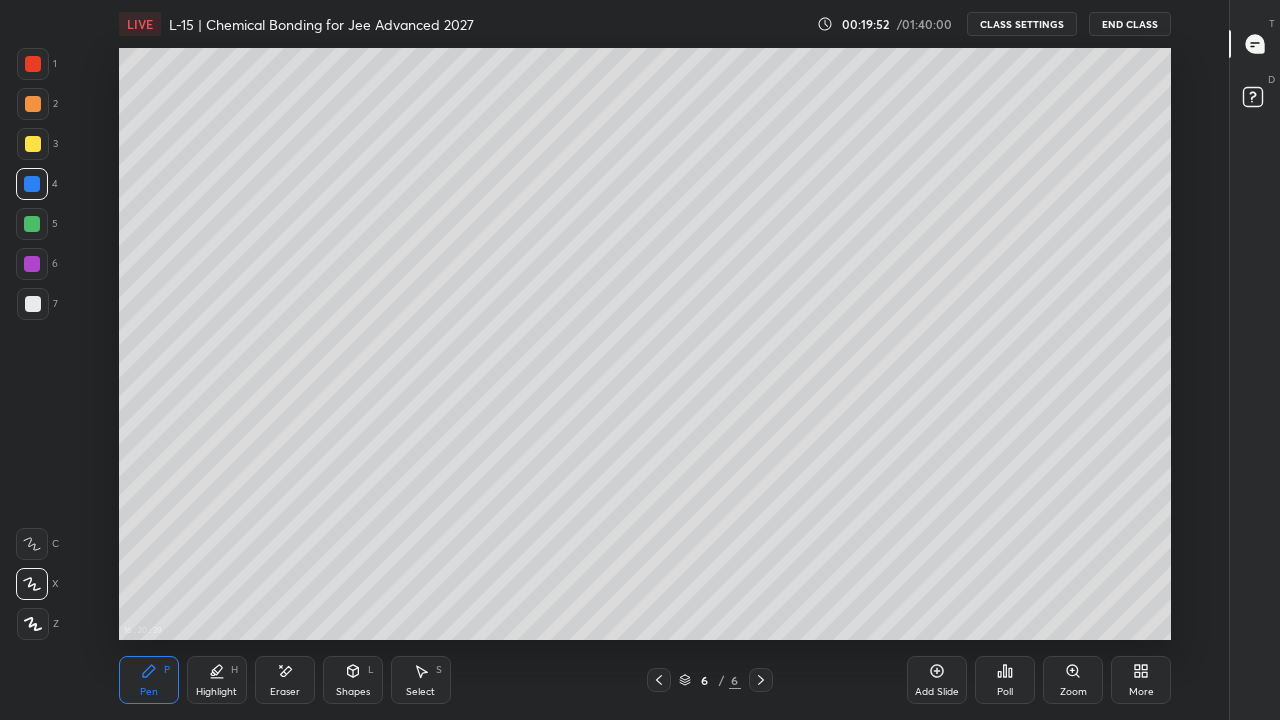 click 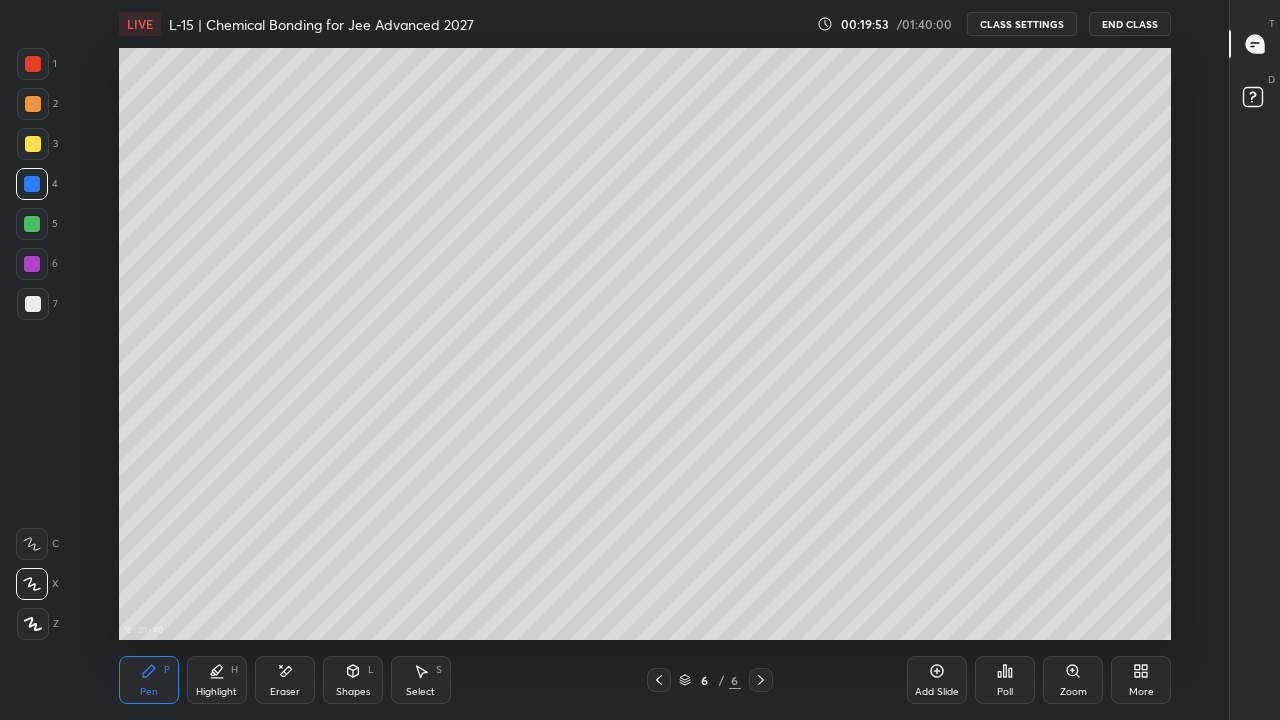 click at bounding box center (33, 144) 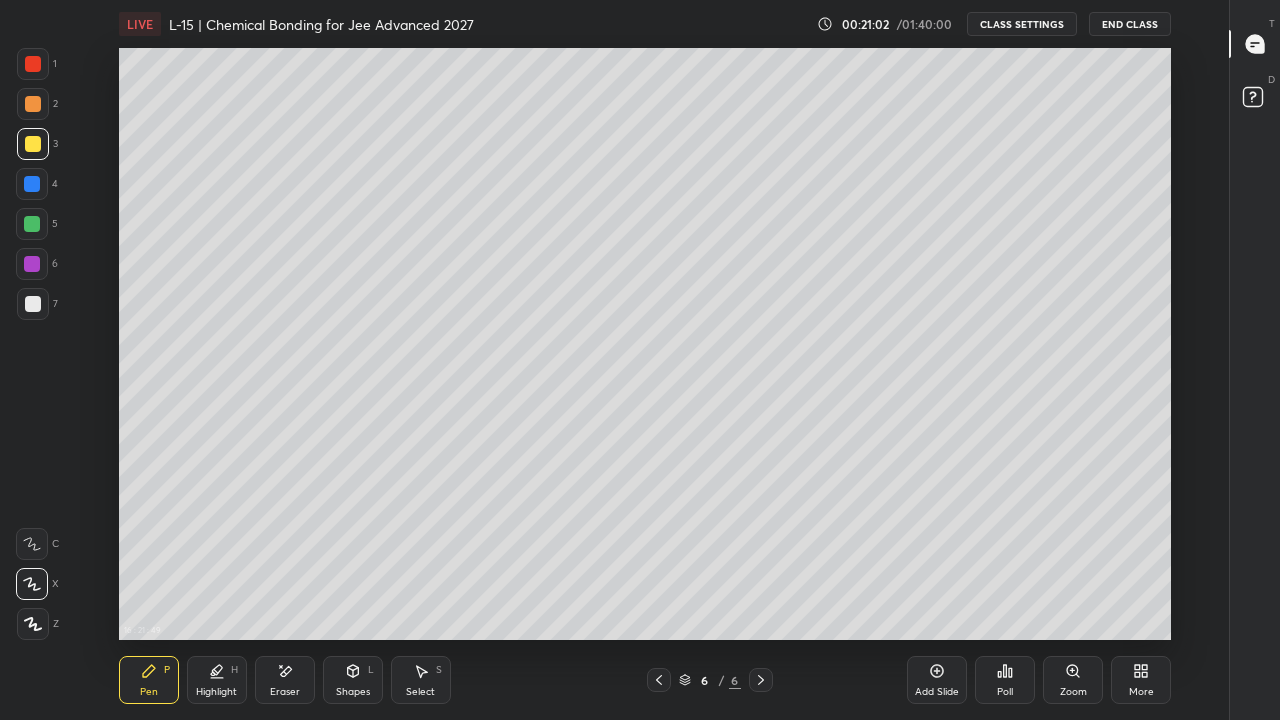 click on "Eraser" at bounding box center (285, 680) 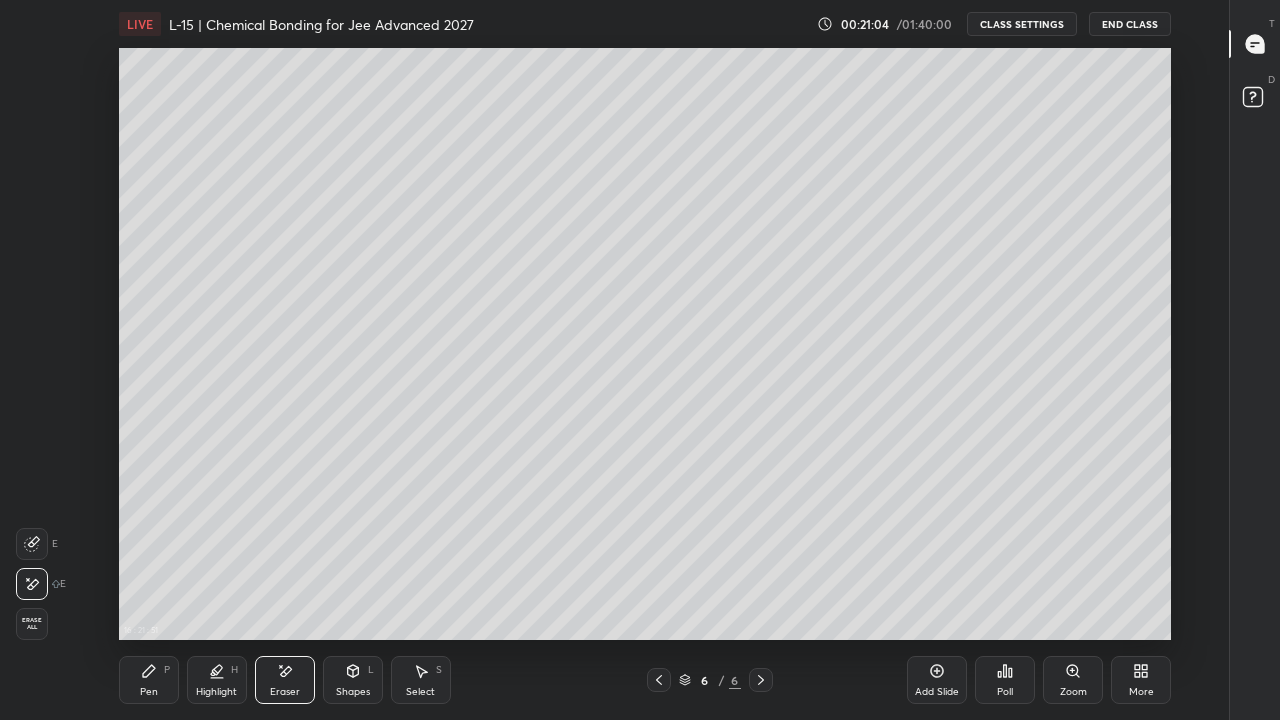 click 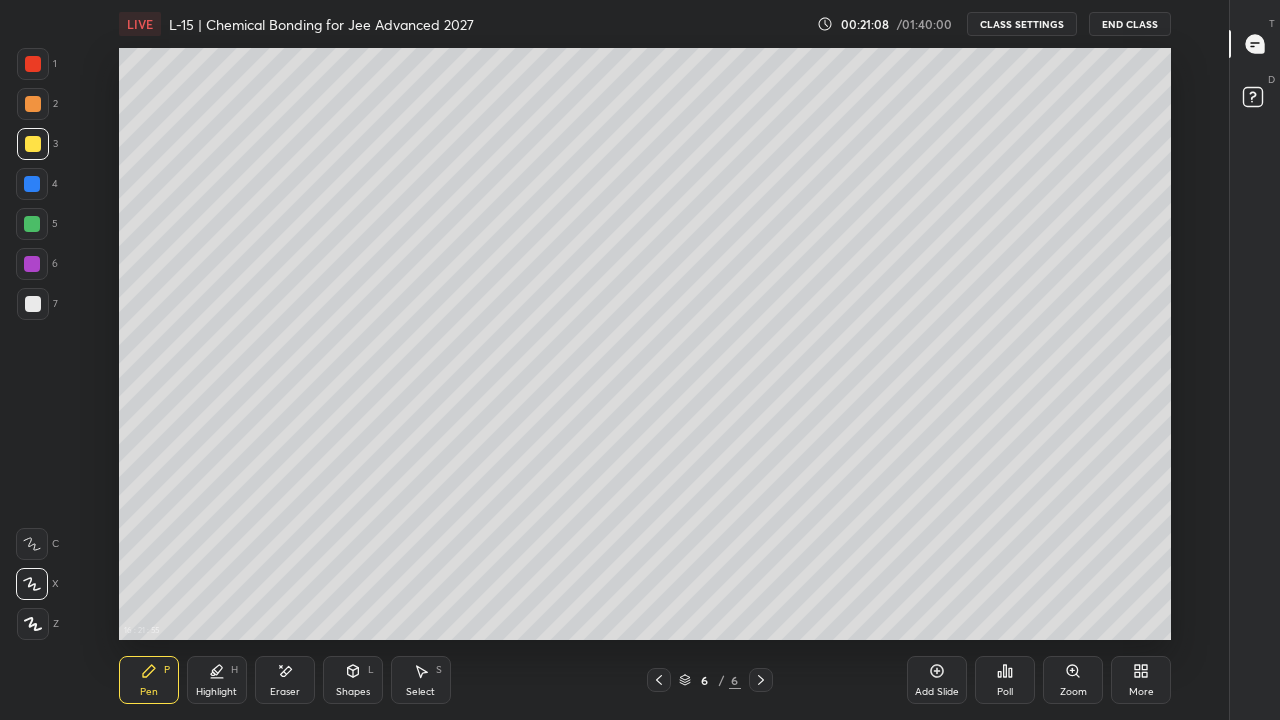 click on "Eraser" at bounding box center (285, 680) 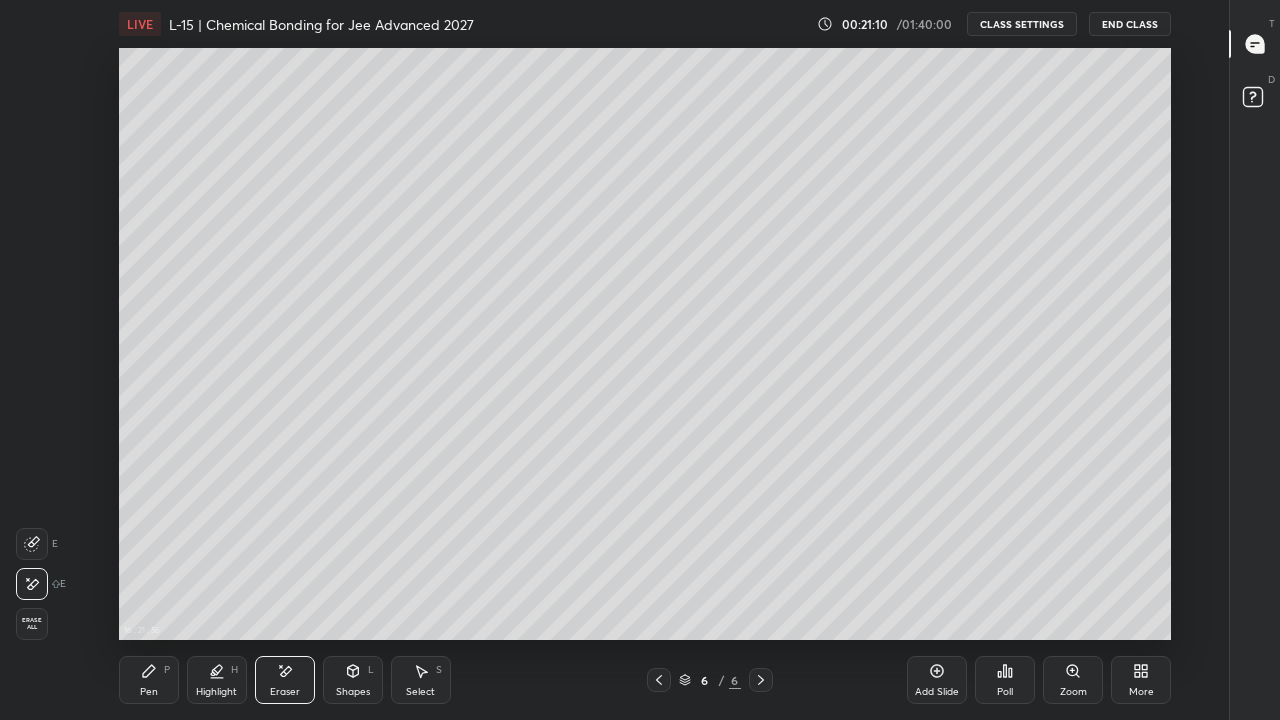 click on "Pen" at bounding box center (149, 692) 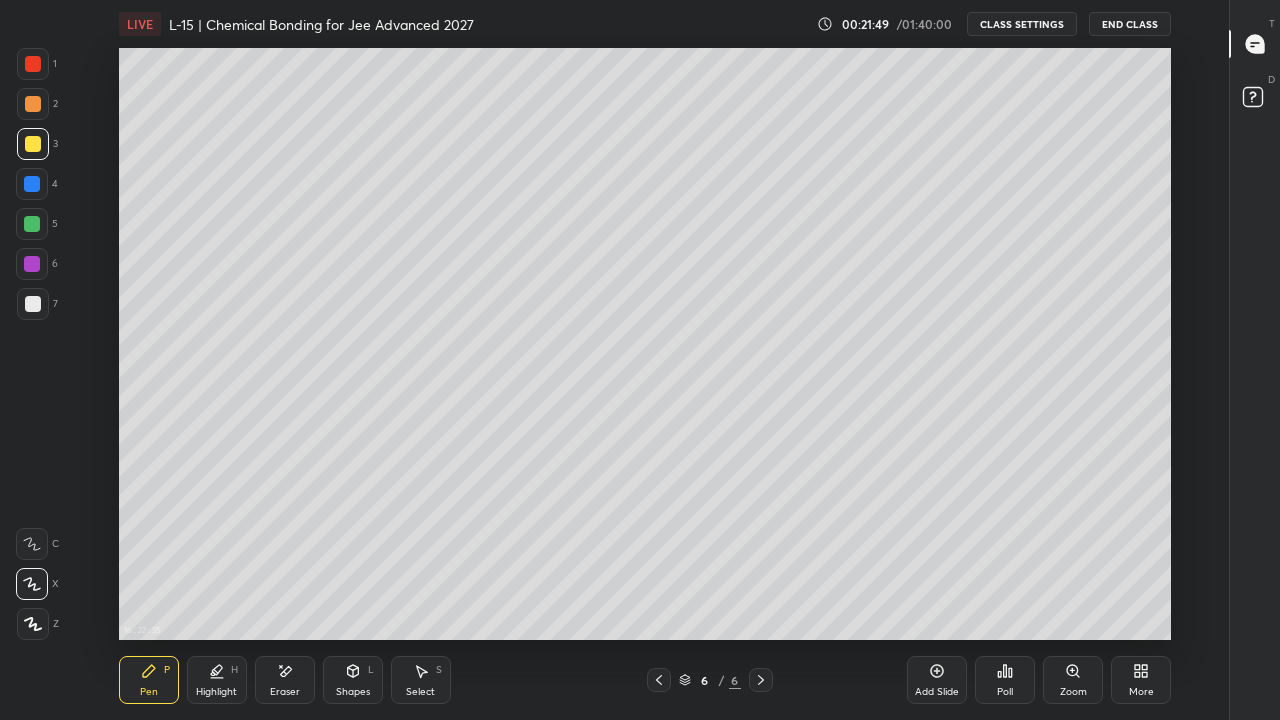 click 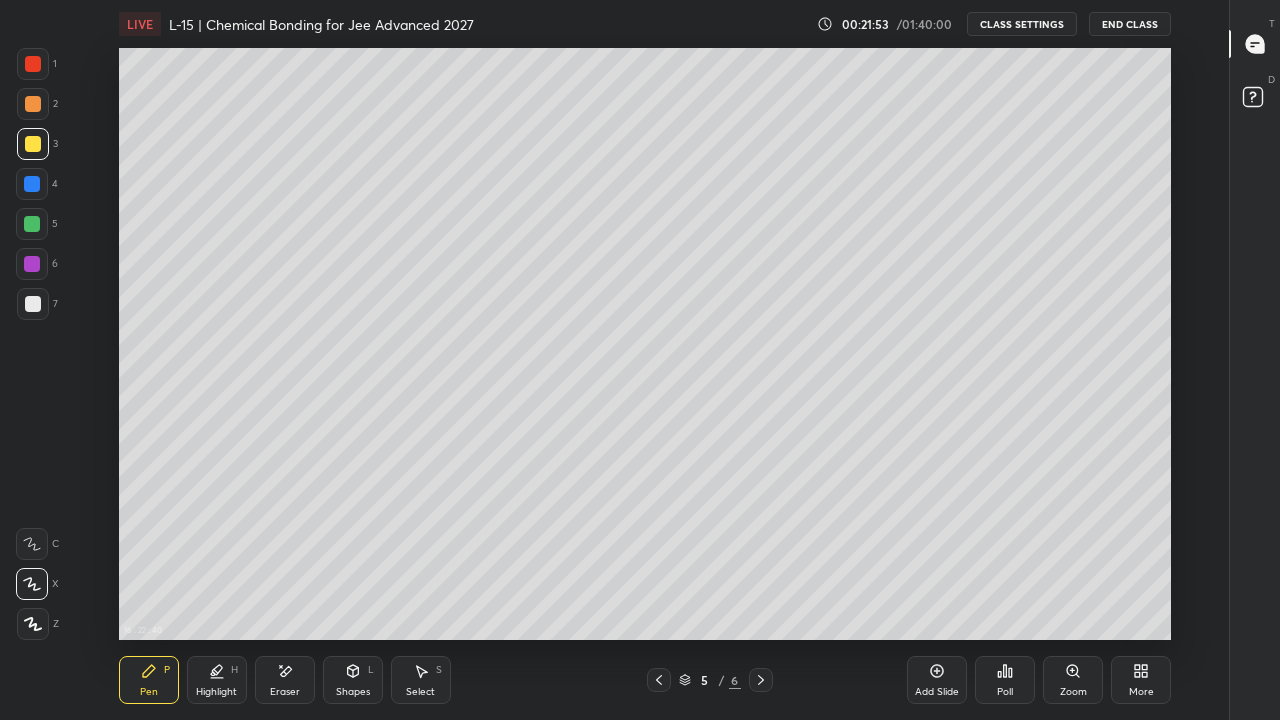 click 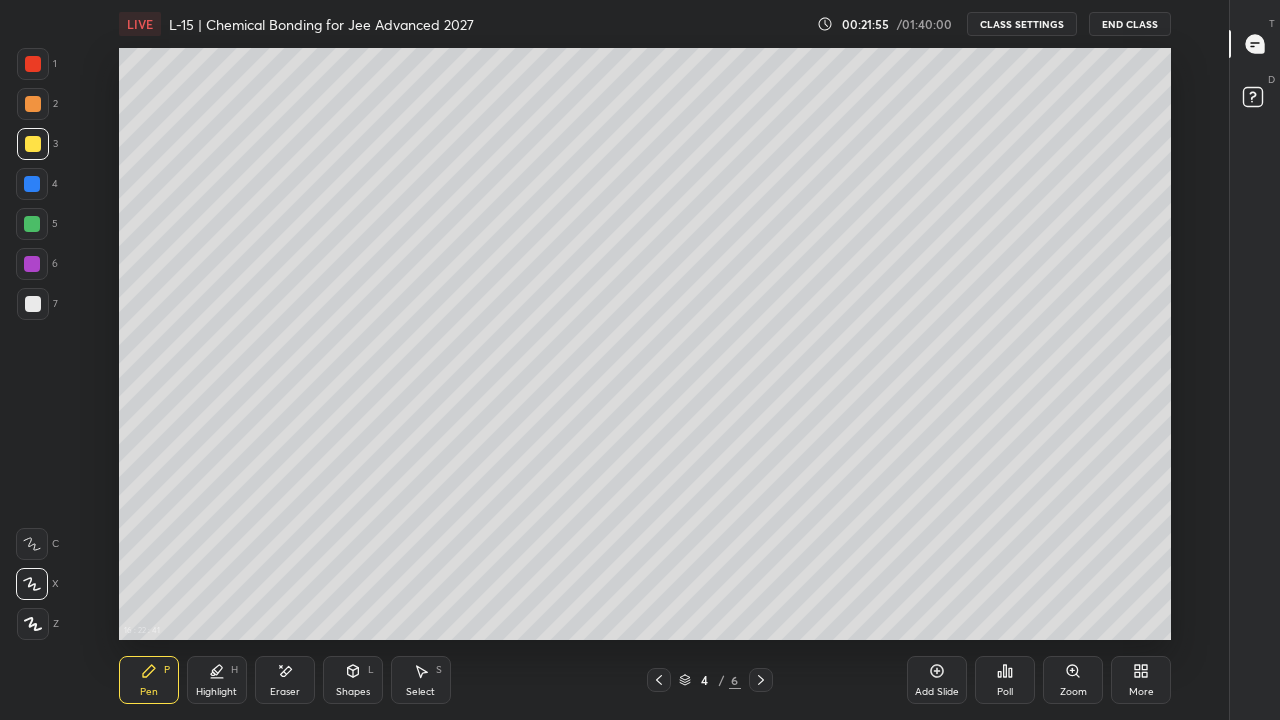 click 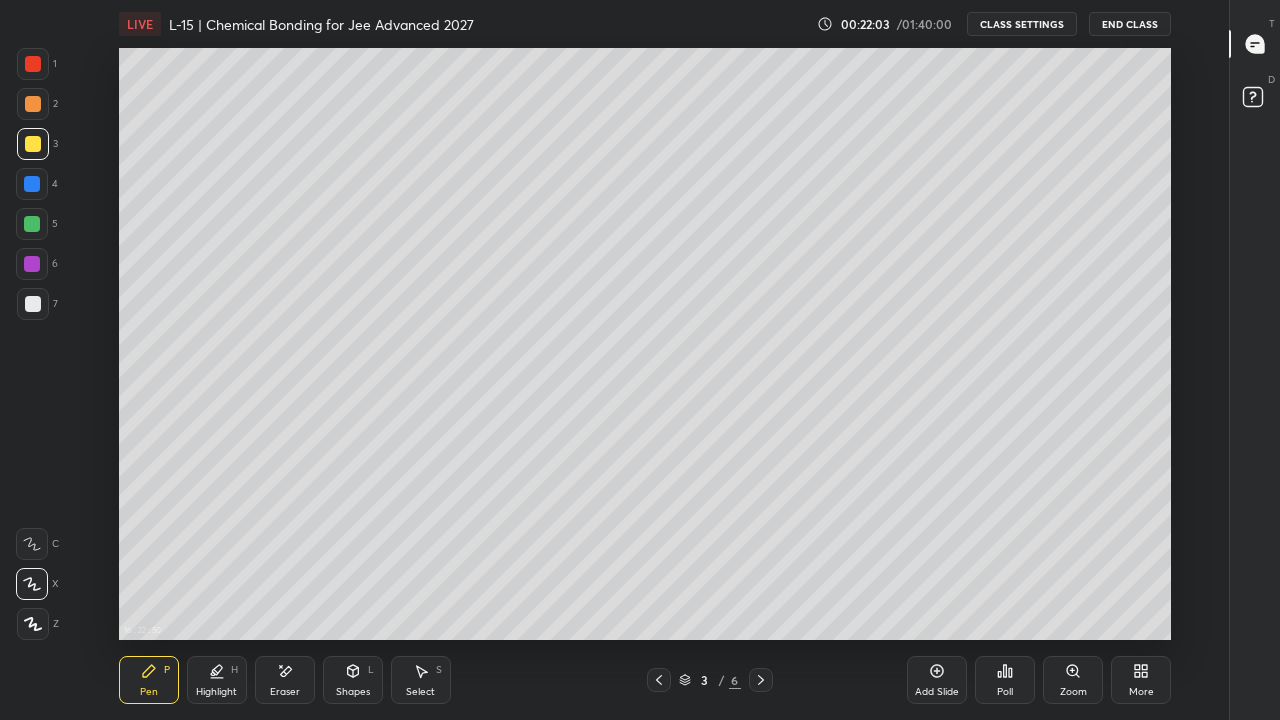 click 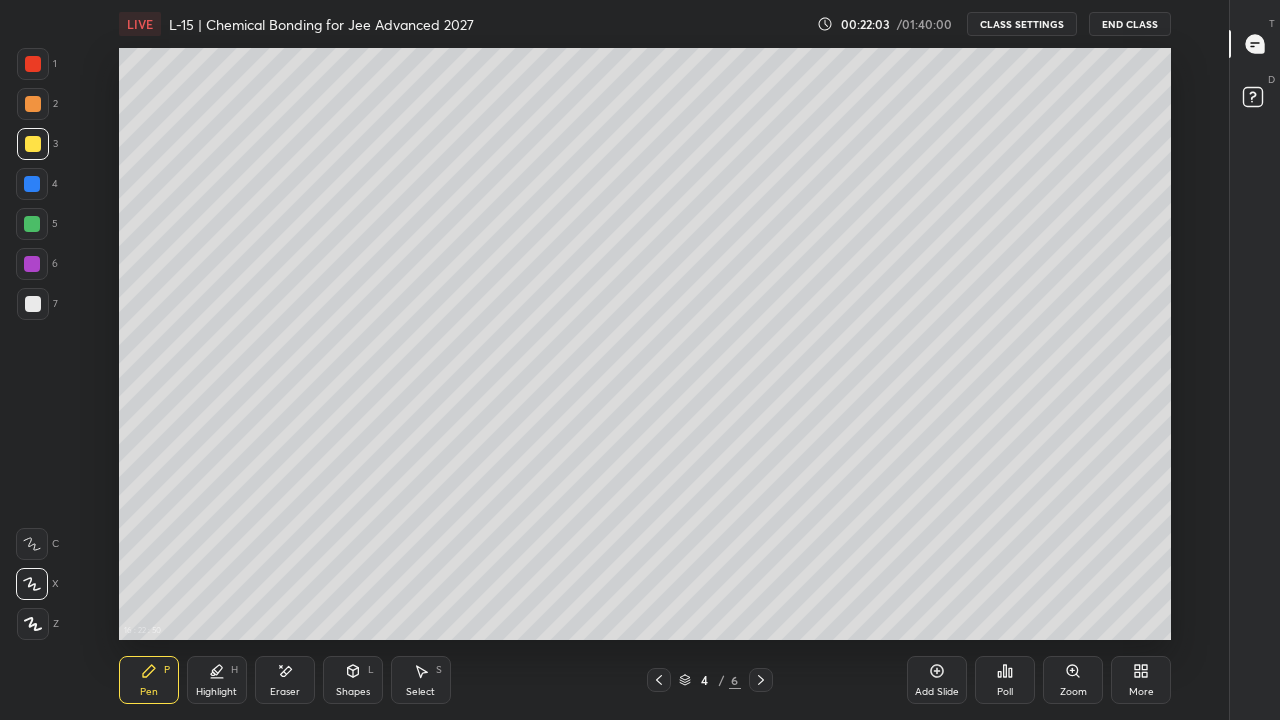 click 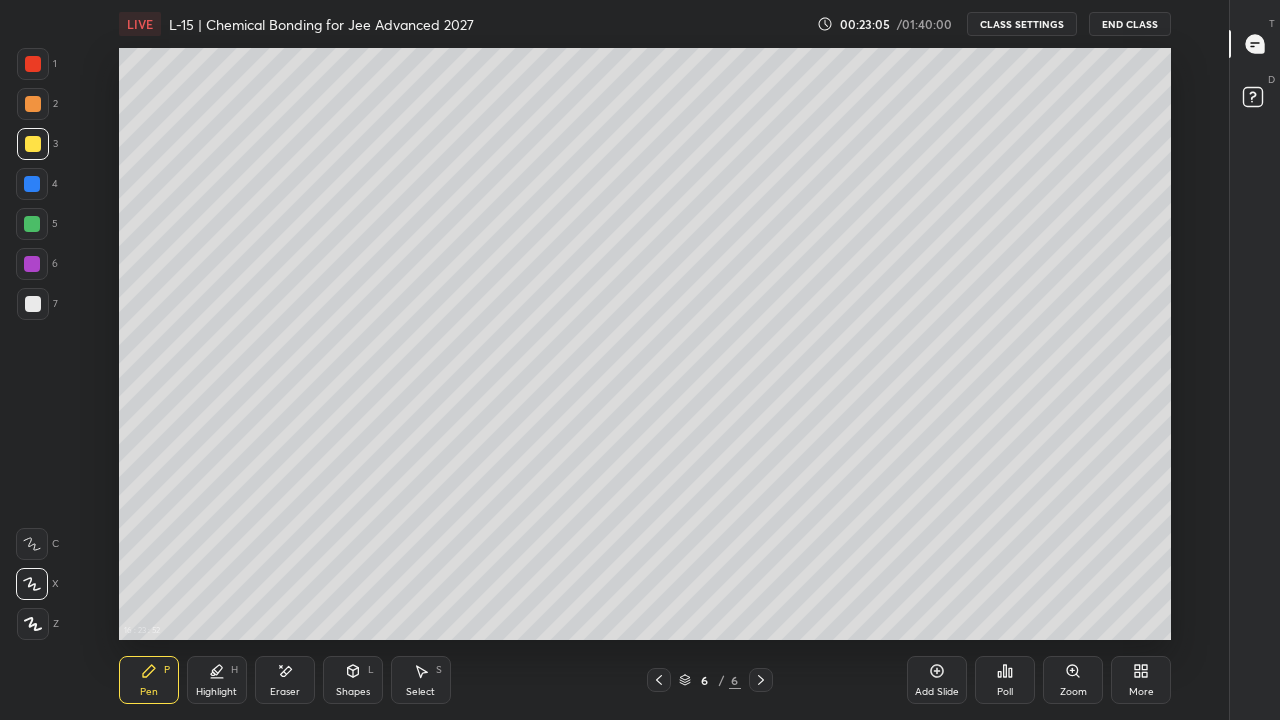 click 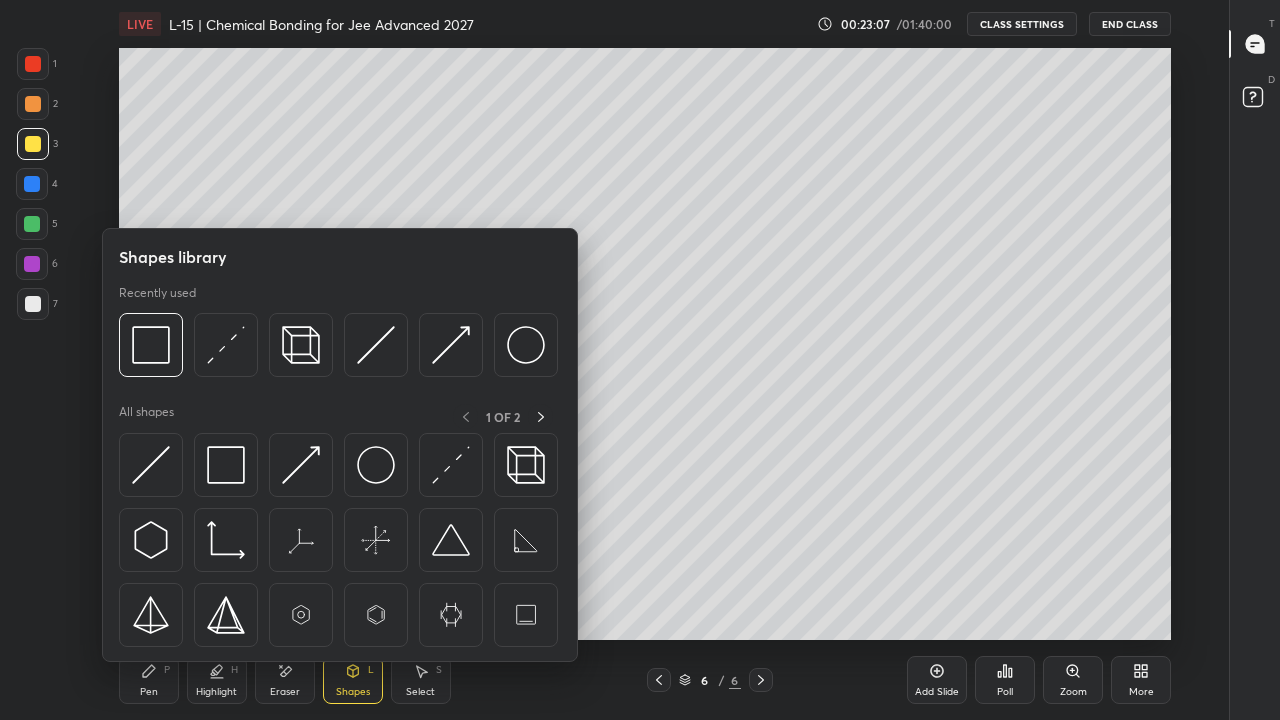 click at bounding box center [226, 465] 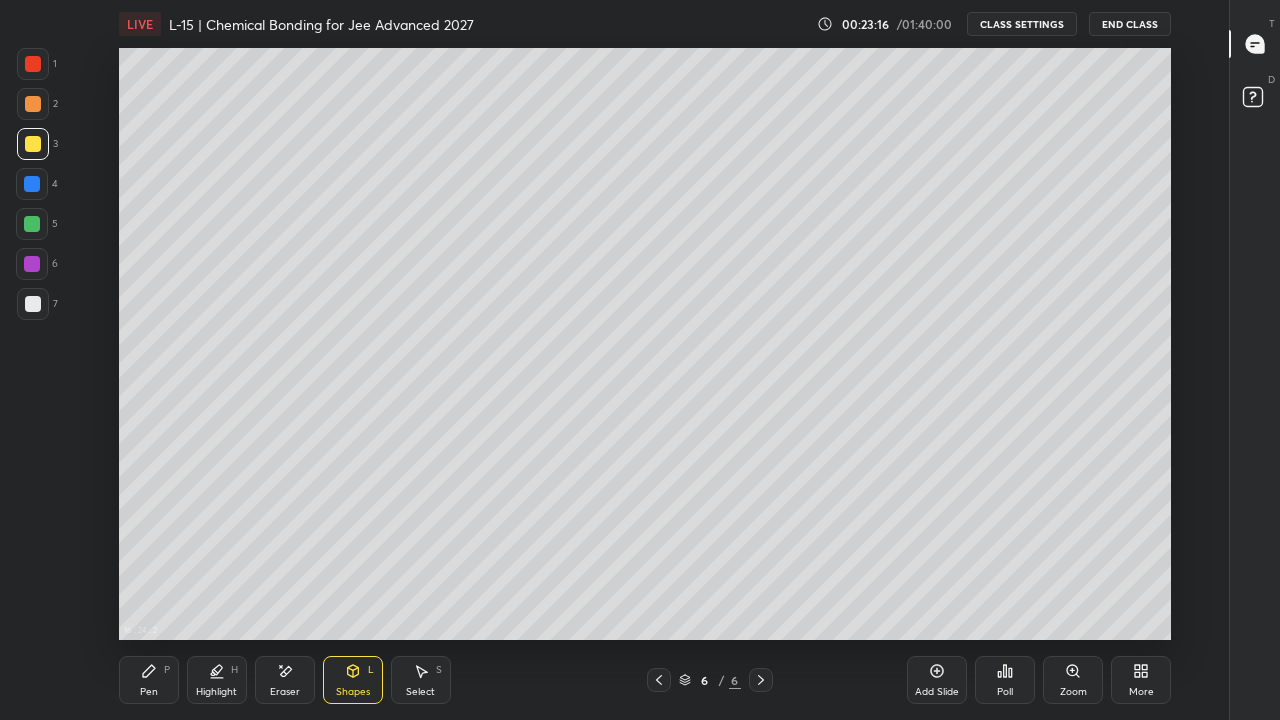 click 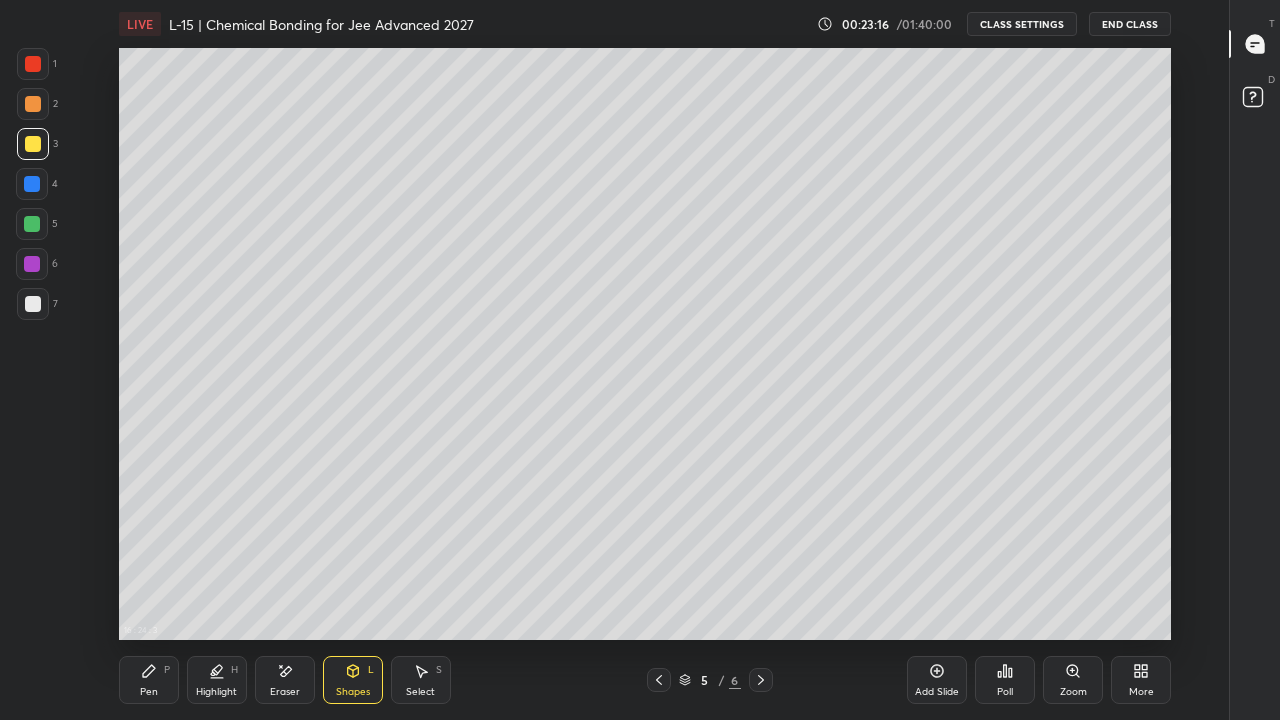 click 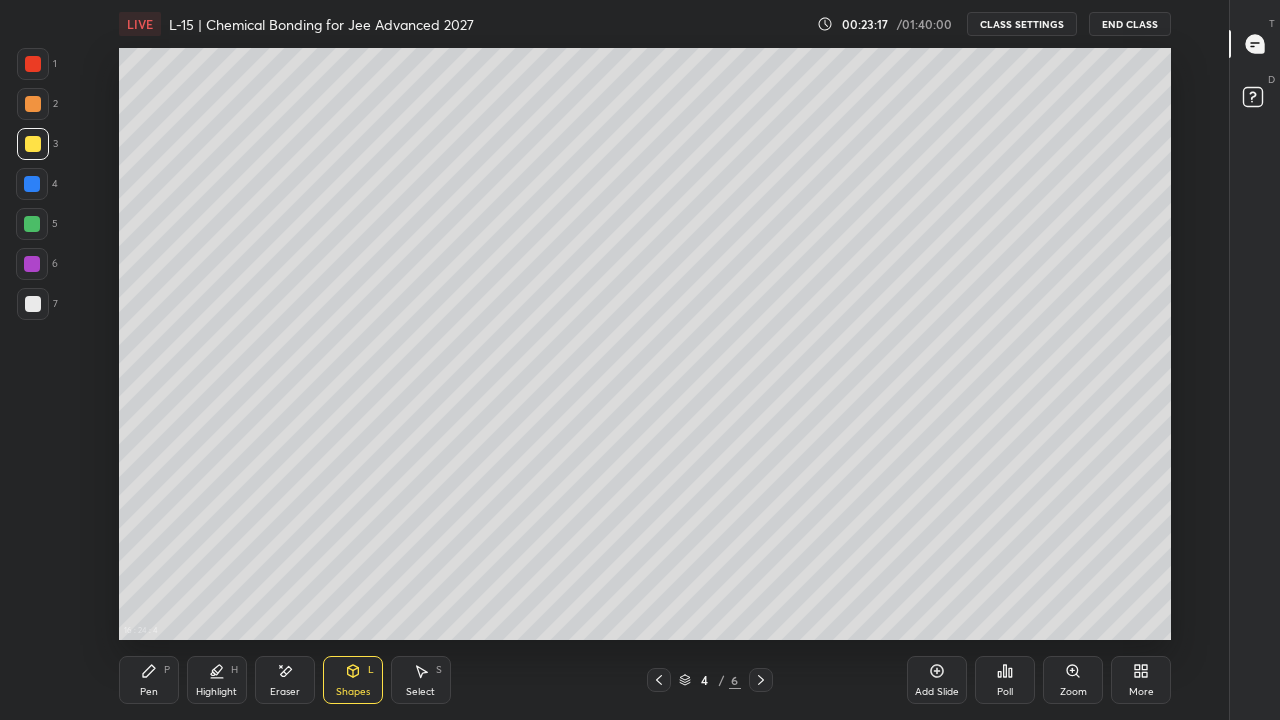 click 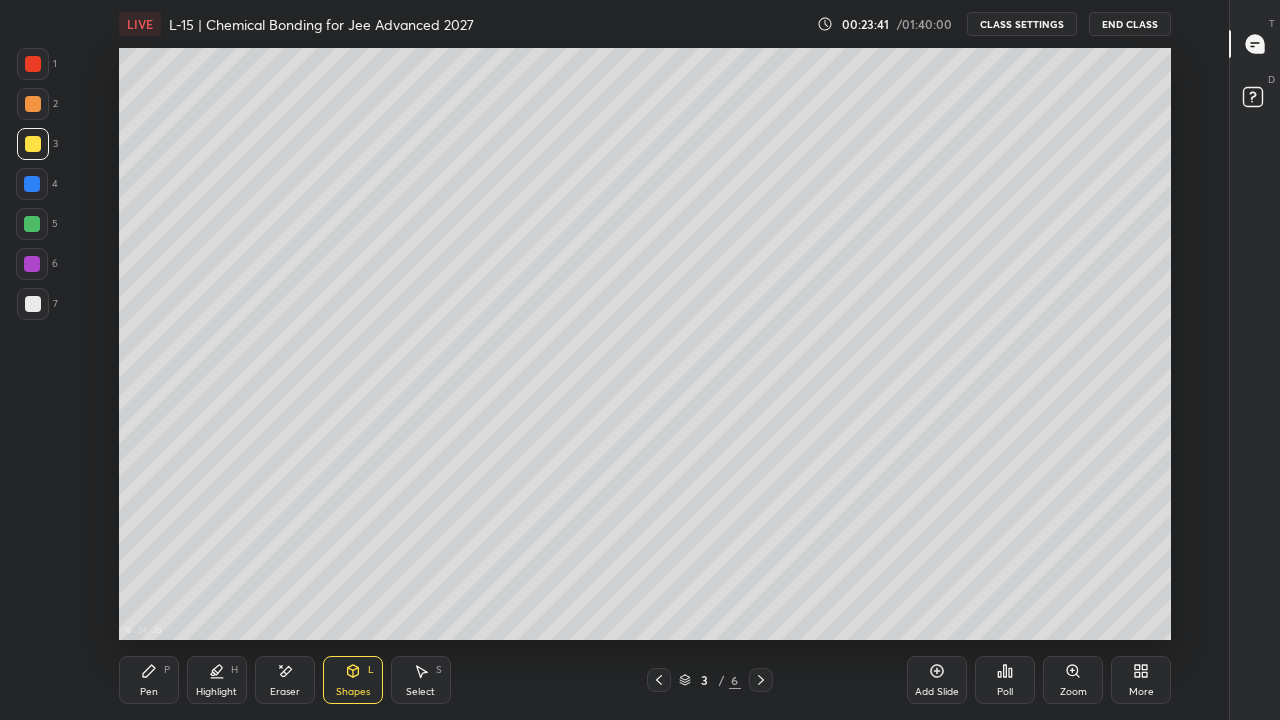click 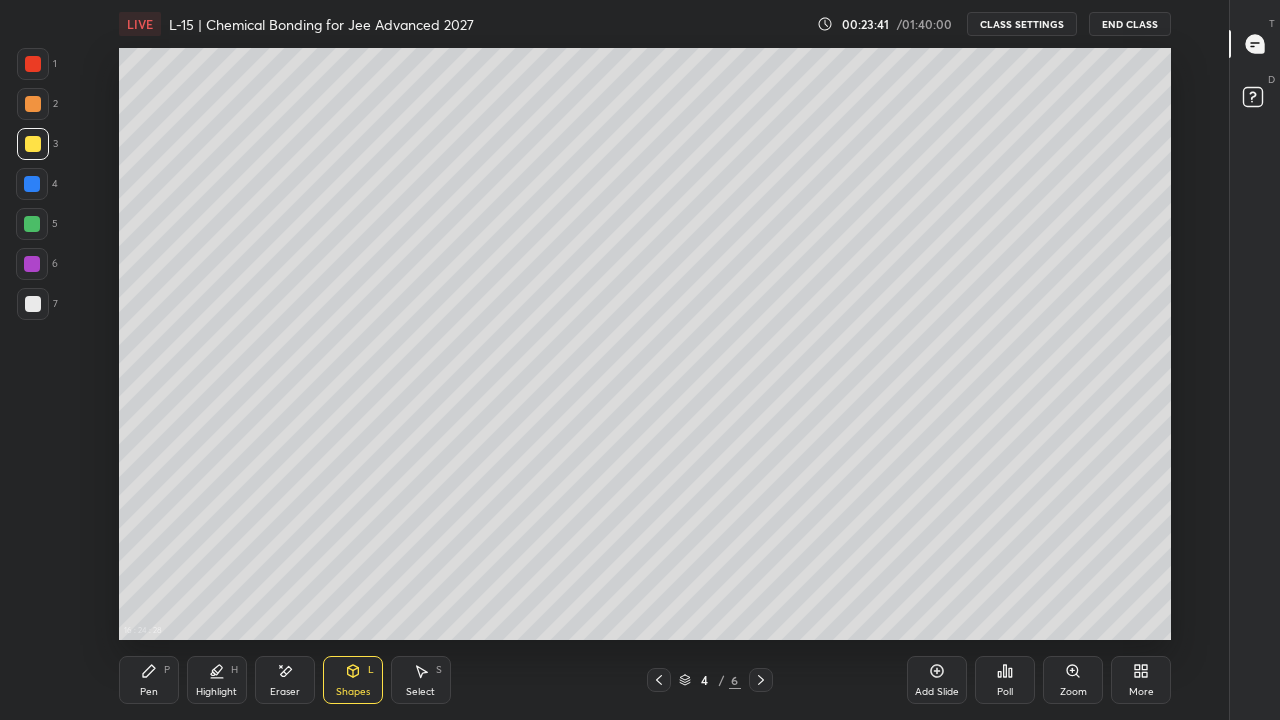 click 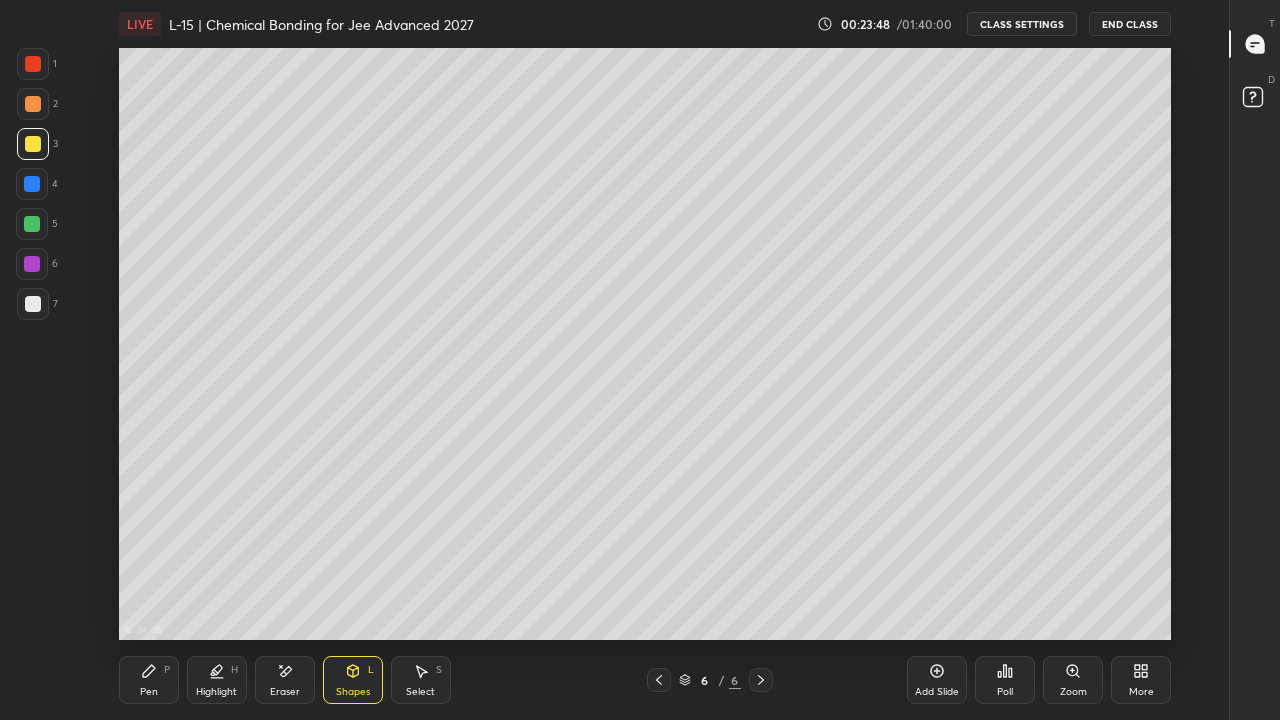 click at bounding box center (32, 184) 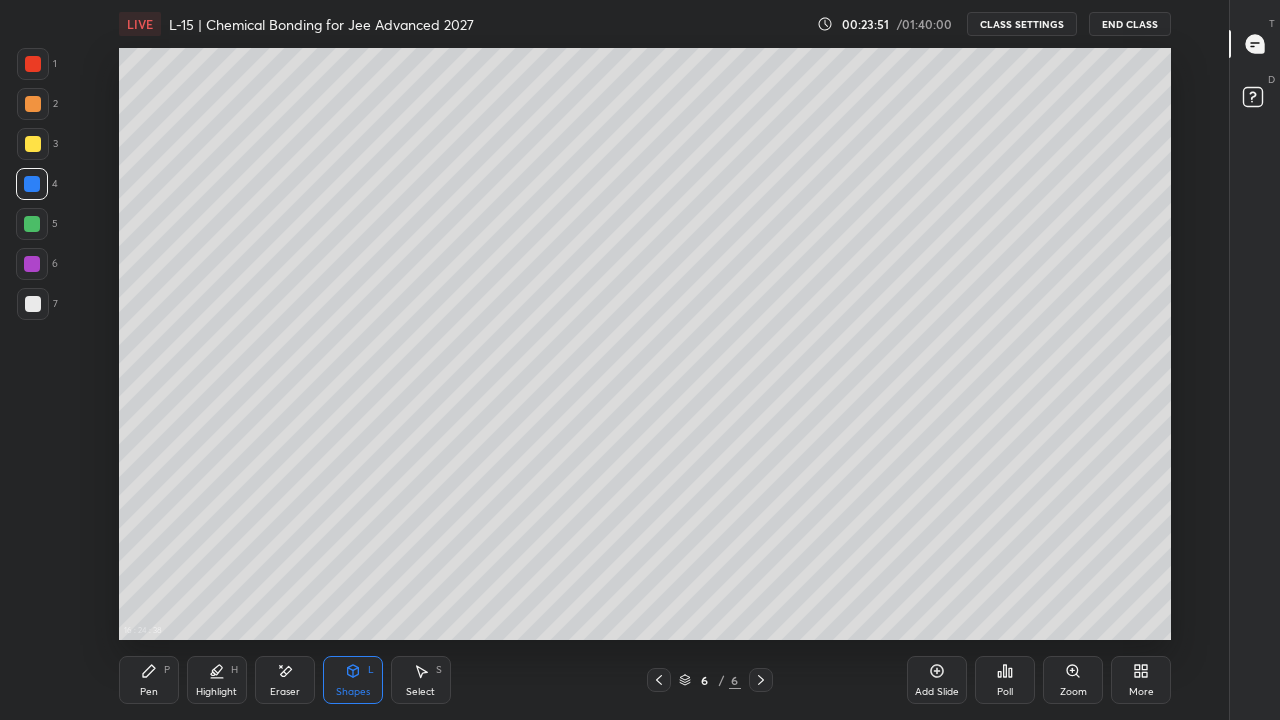 click on "Pen P" at bounding box center [149, 680] 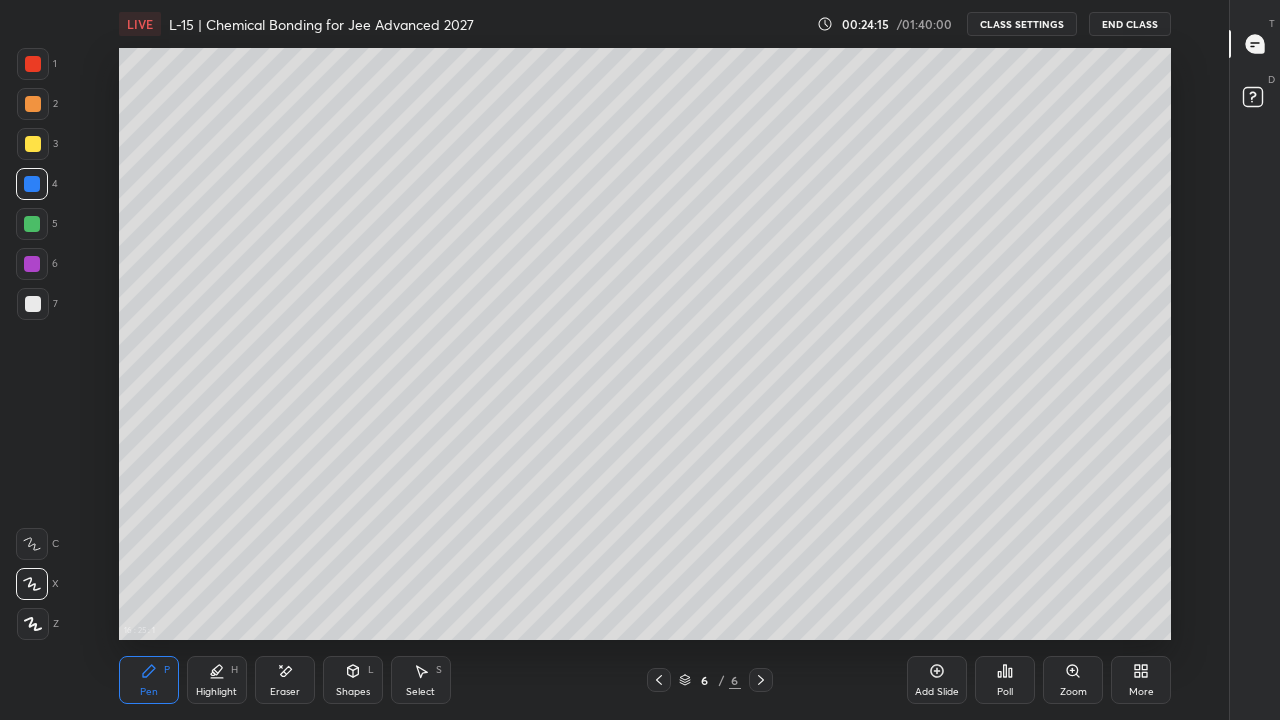 click at bounding box center [32, 224] 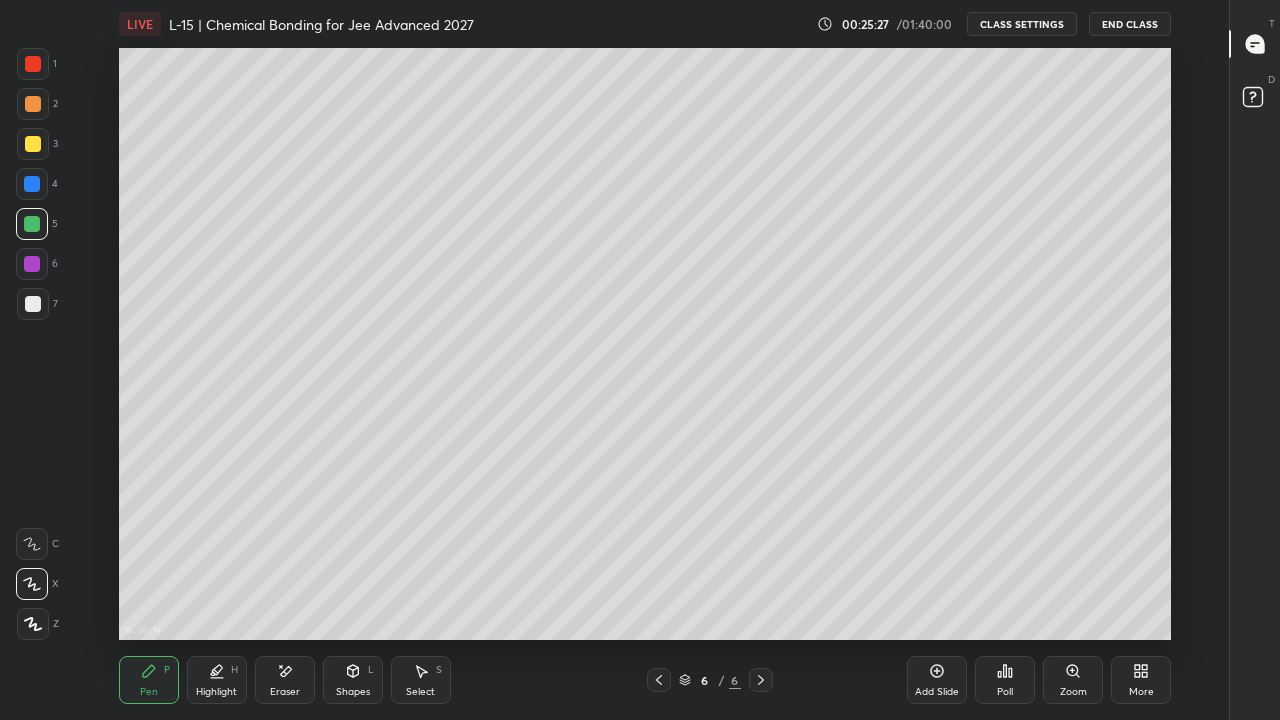 click at bounding box center [32, 184] 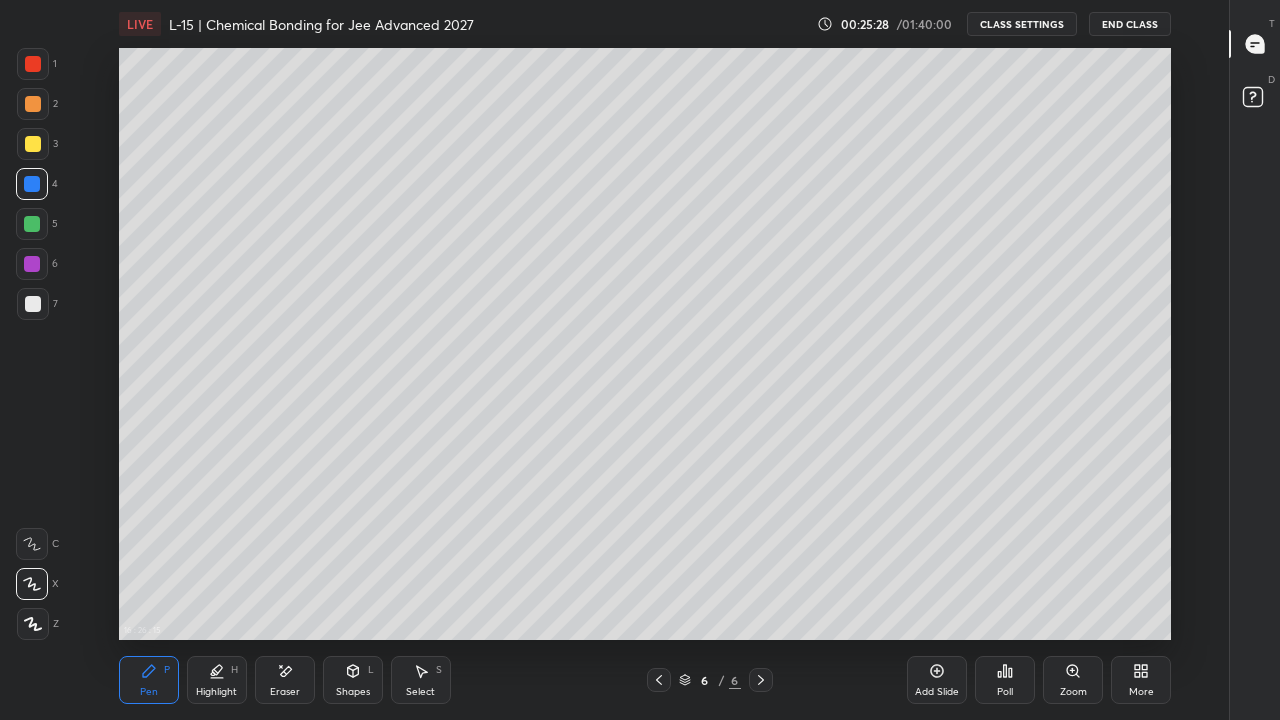 click at bounding box center [33, 144] 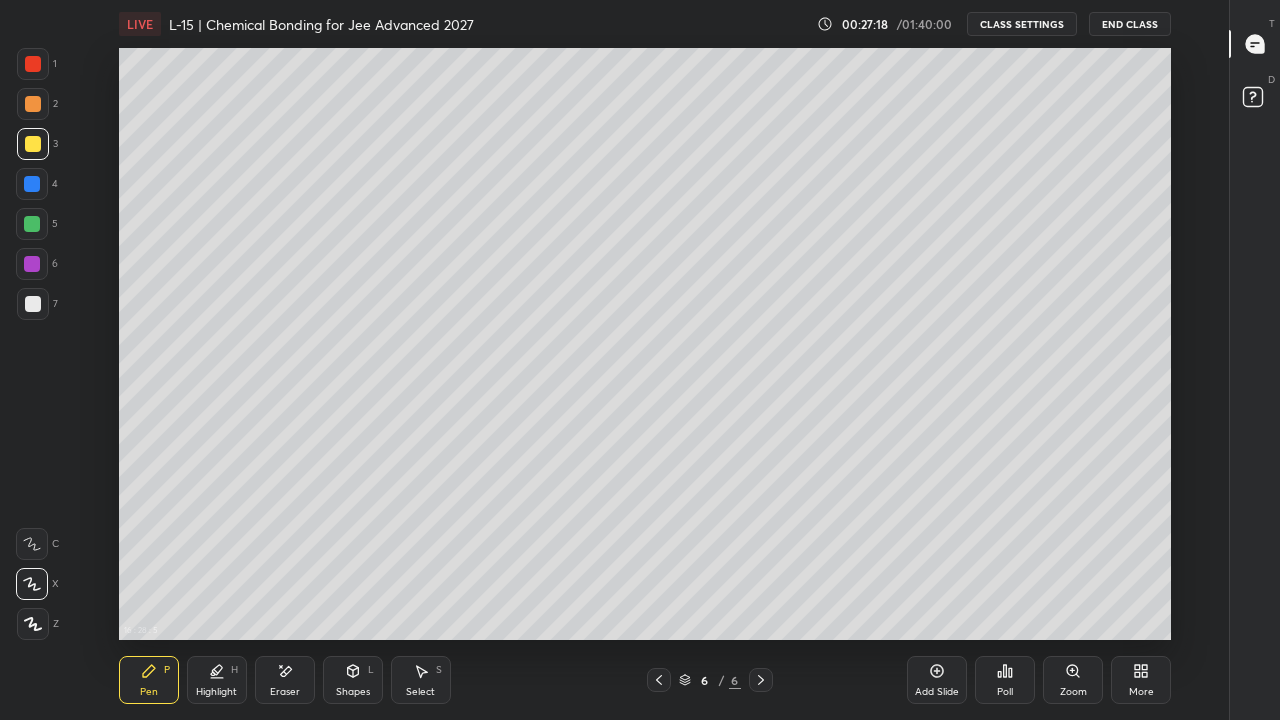 click on "Add Slide" at bounding box center [937, 692] 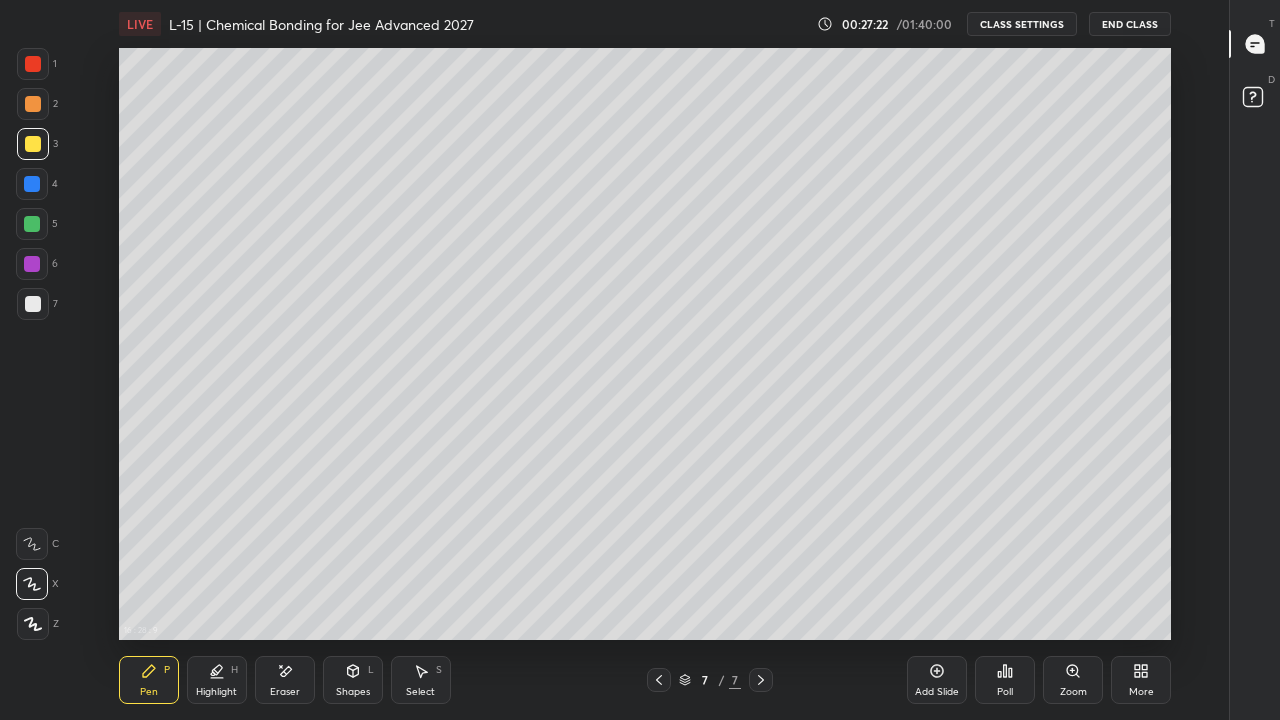 click at bounding box center (32, 224) 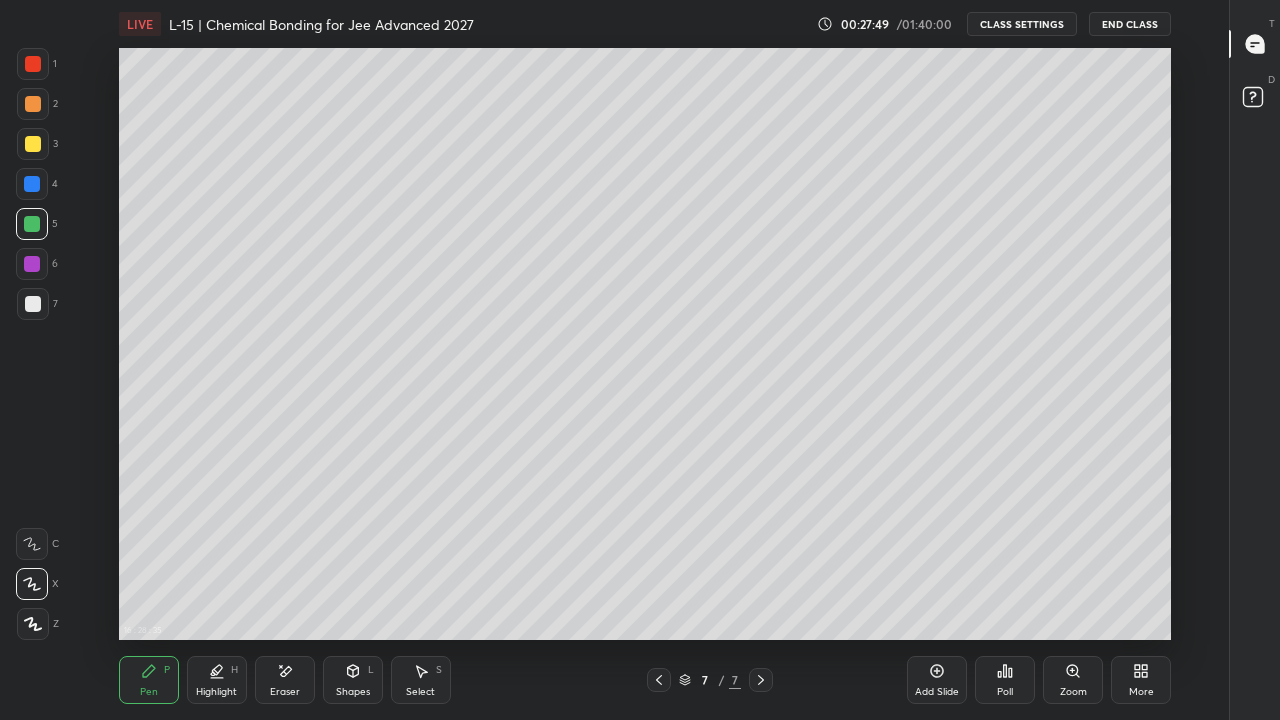 click at bounding box center [33, 144] 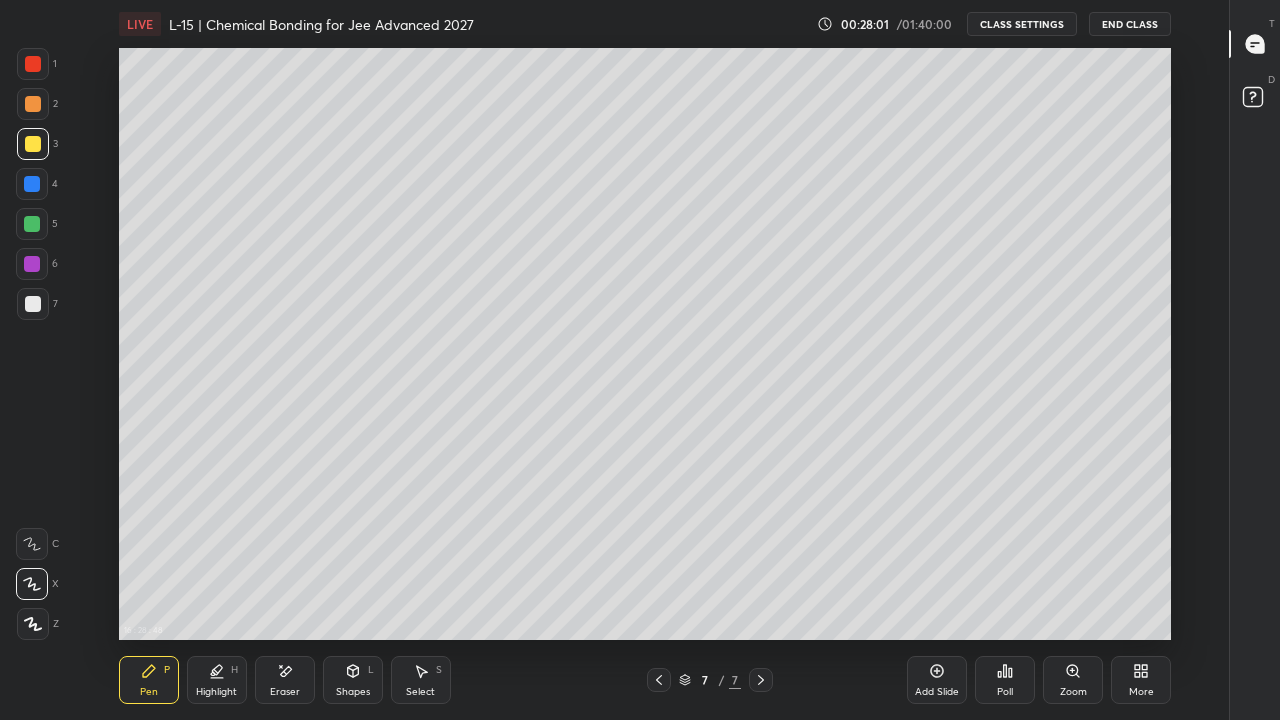 click on "16 : 28 : 48 Setting up your live class Unacademy team wishes you a very happy birthday! May you have a wonderful year ahead" at bounding box center (645, 344) 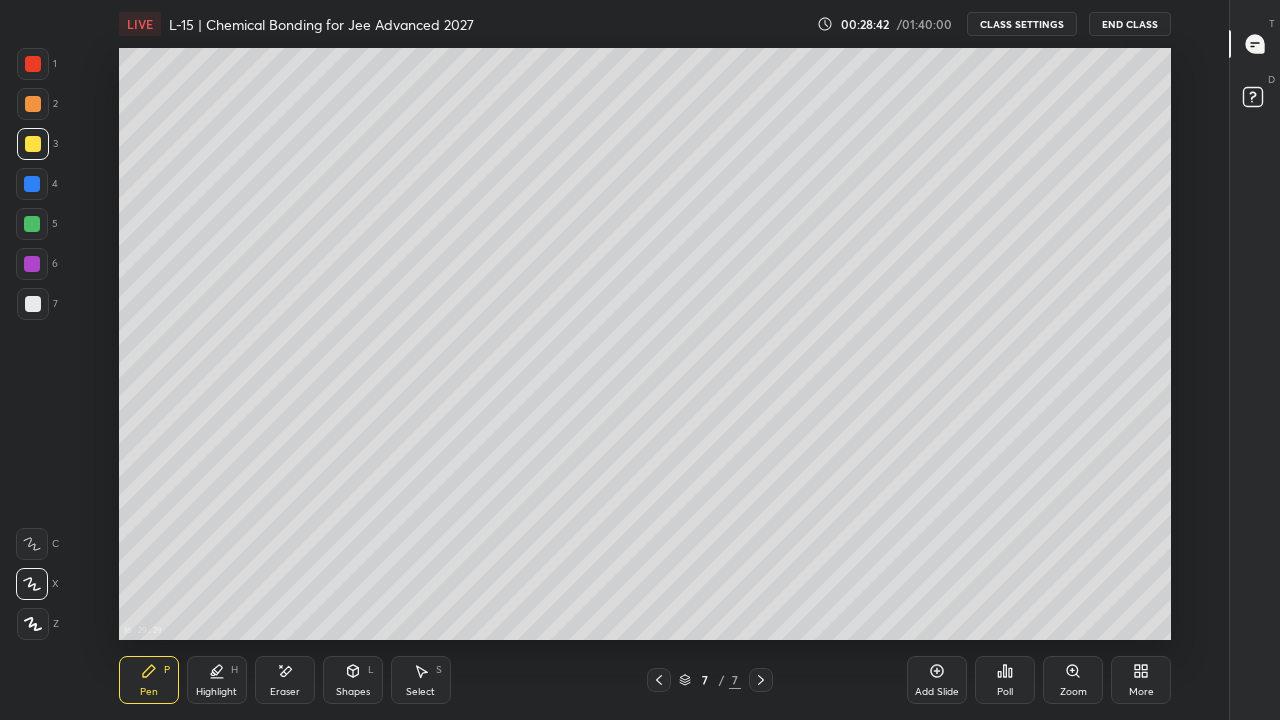 click at bounding box center [32, 184] 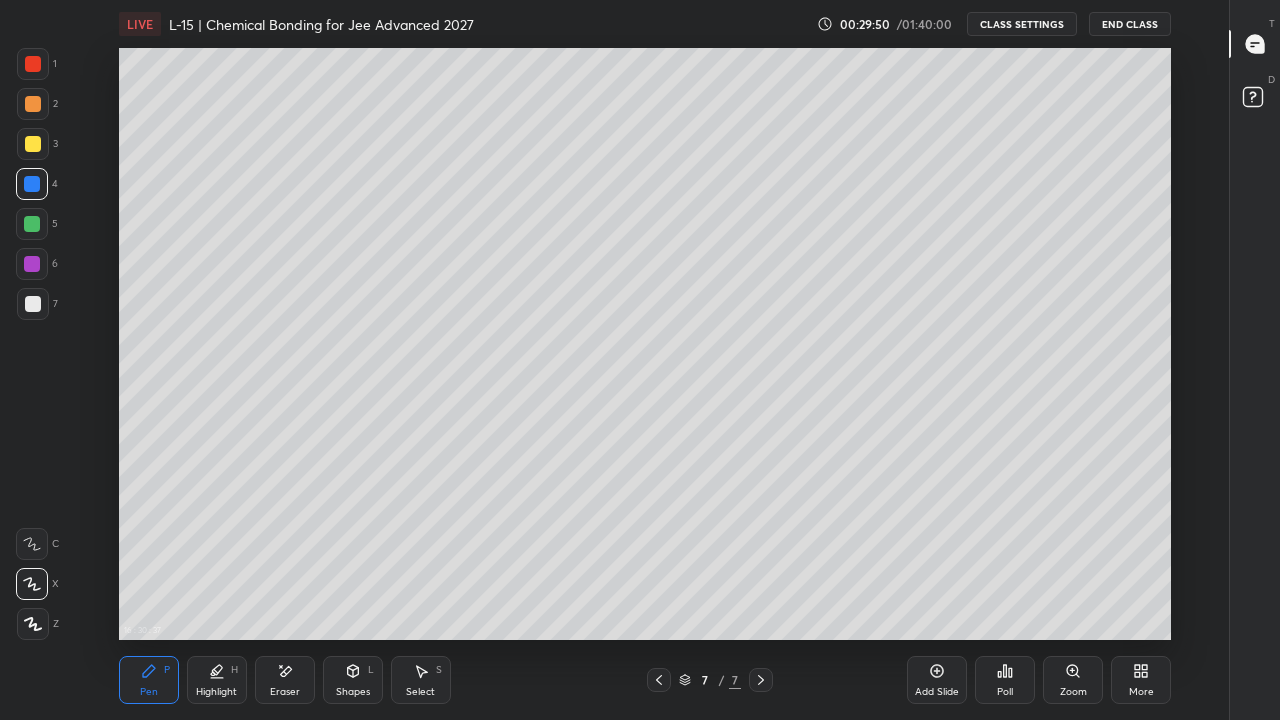 click at bounding box center (32, 224) 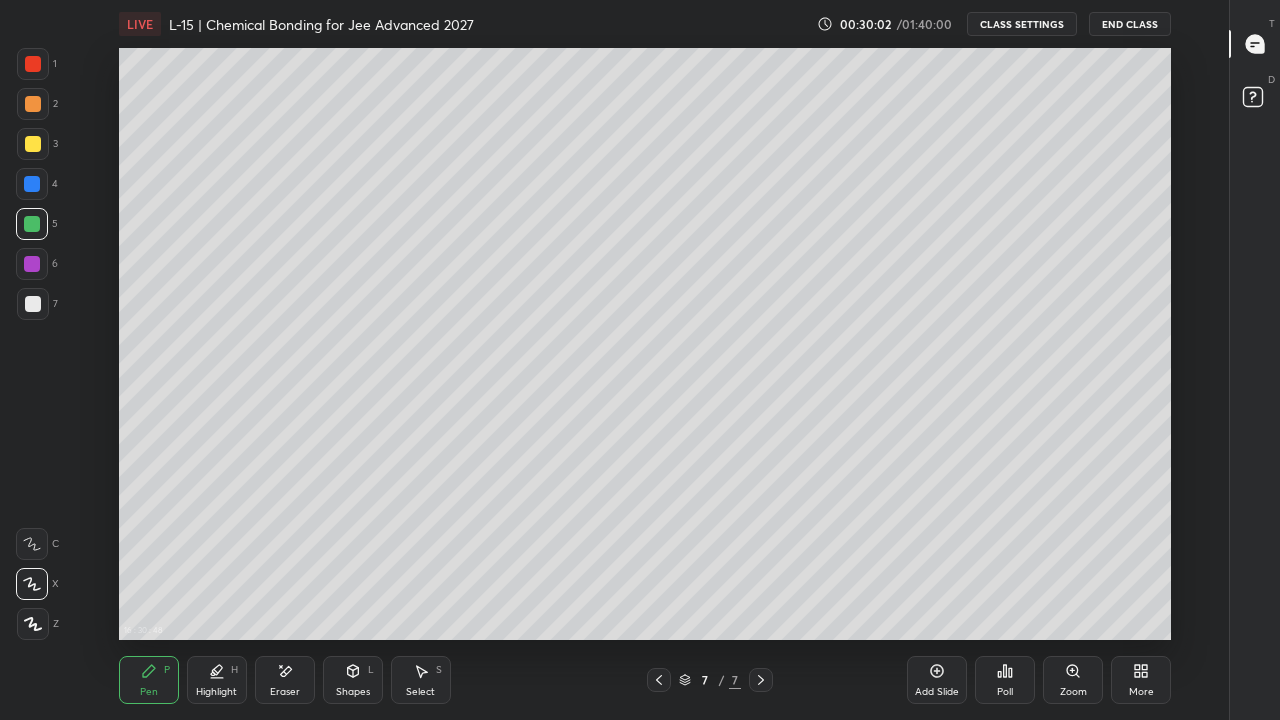 click at bounding box center [33, 64] 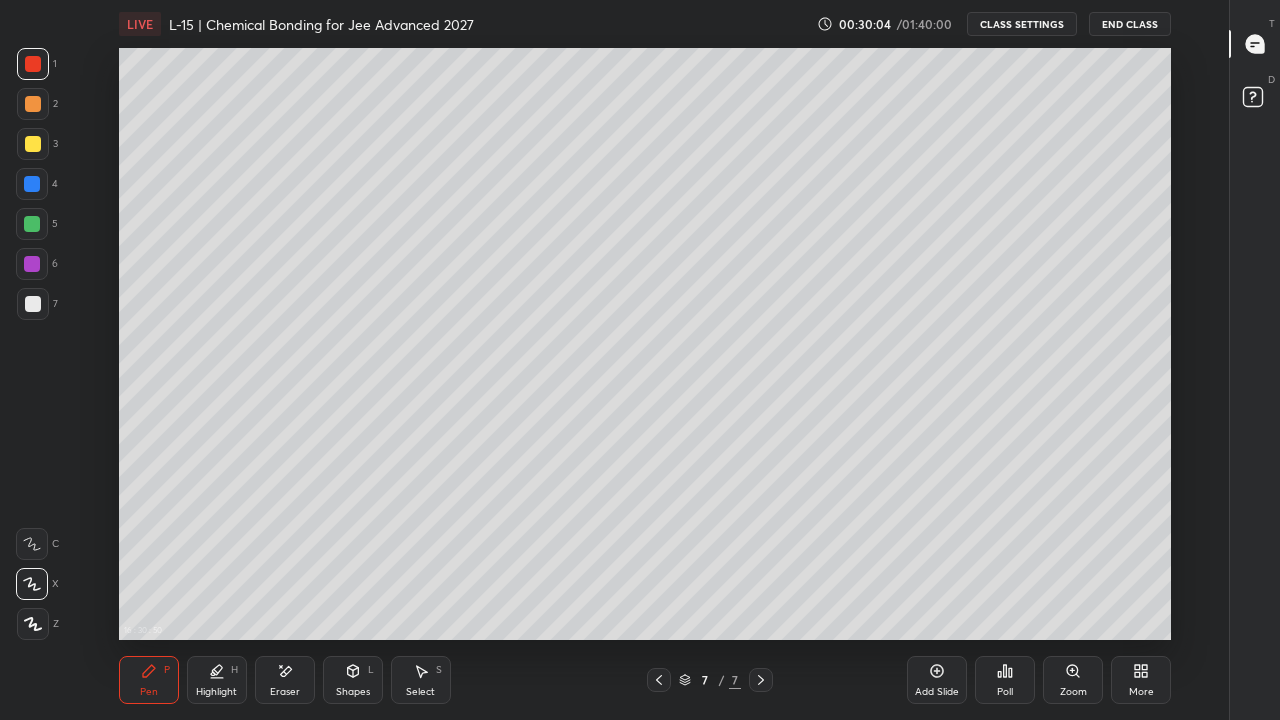 click on "16 : 30 : 50 Setting up your live class Unacademy team wishes you a very happy birthday! May you have a wonderful year ahead" at bounding box center [645, 344] 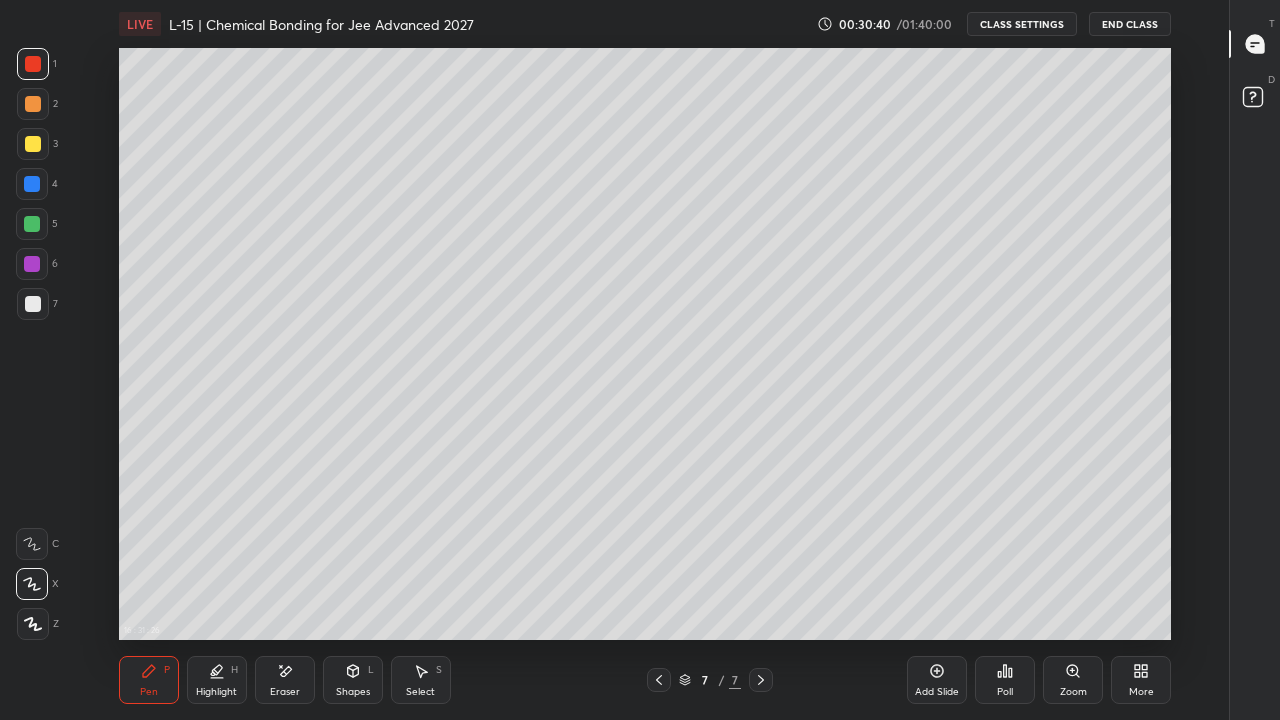 click at bounding box center (32, 224) 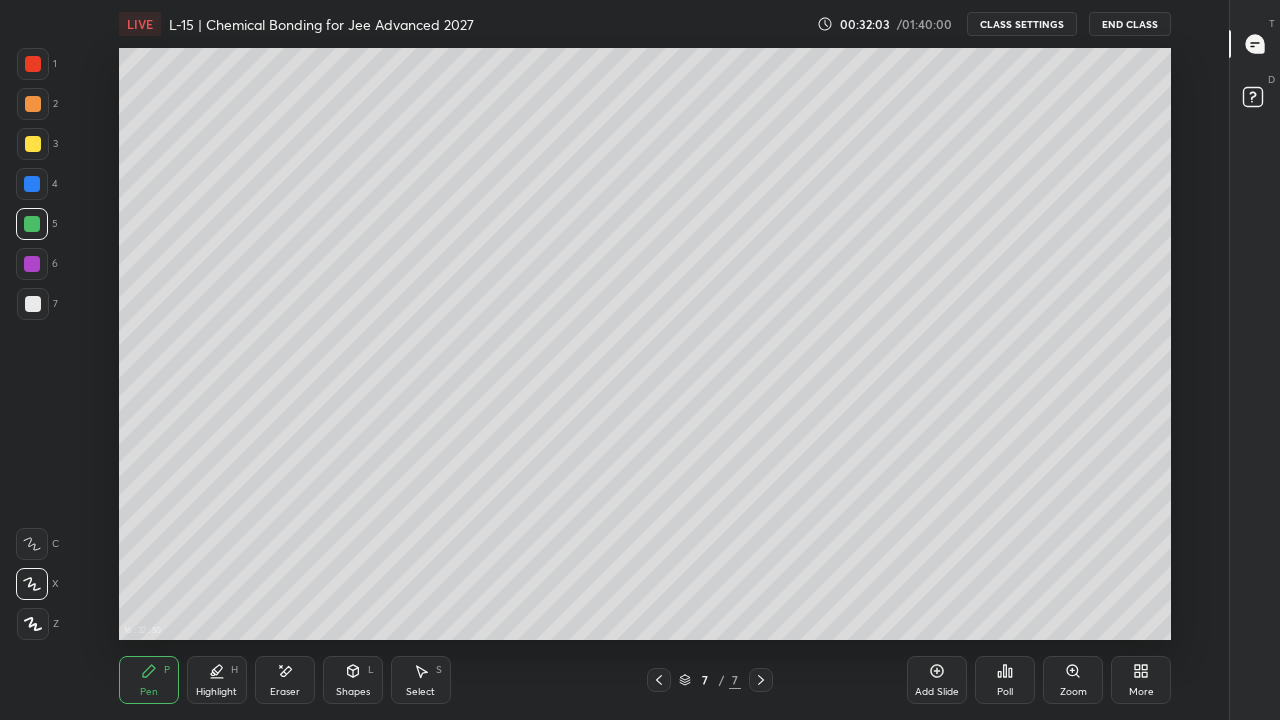 click on "Add Slide" at bounding box center (937, 692) 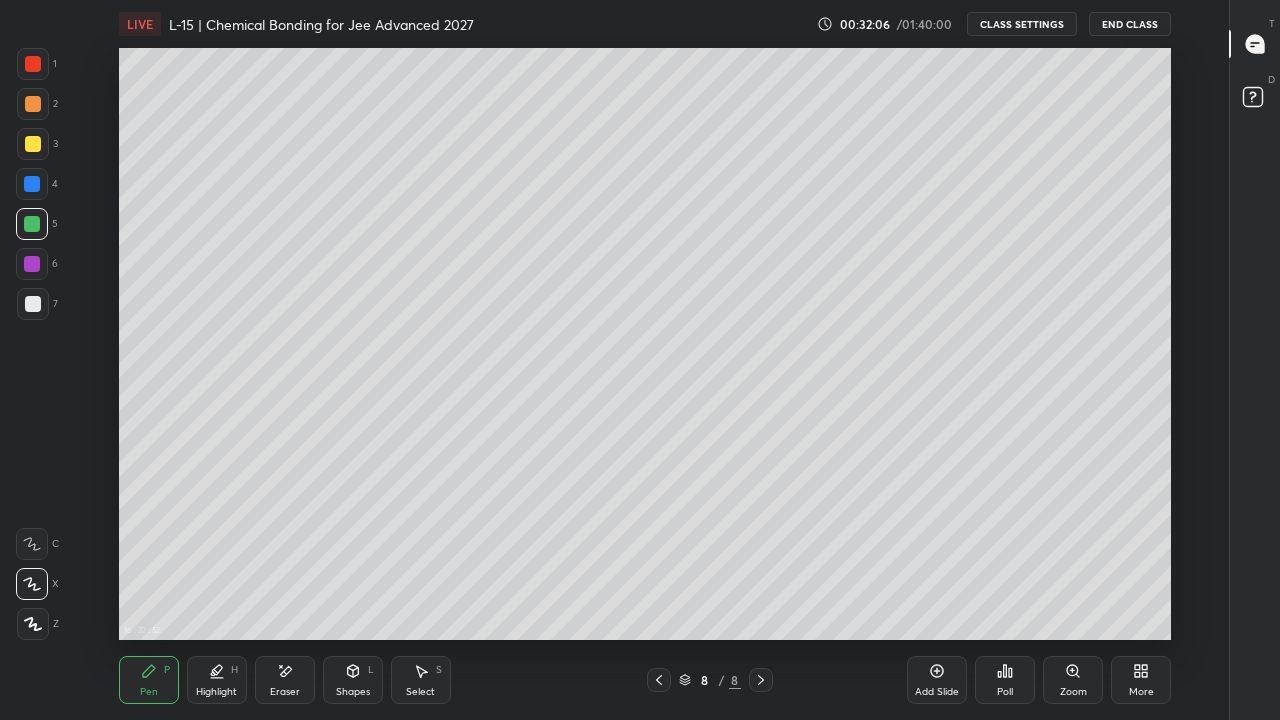click on "16 : 32 : 52 Setting up your live class Unacademy team wishes you a very happy birthday! May you have a wonderful year ahead" at bounding box center [645, 344] 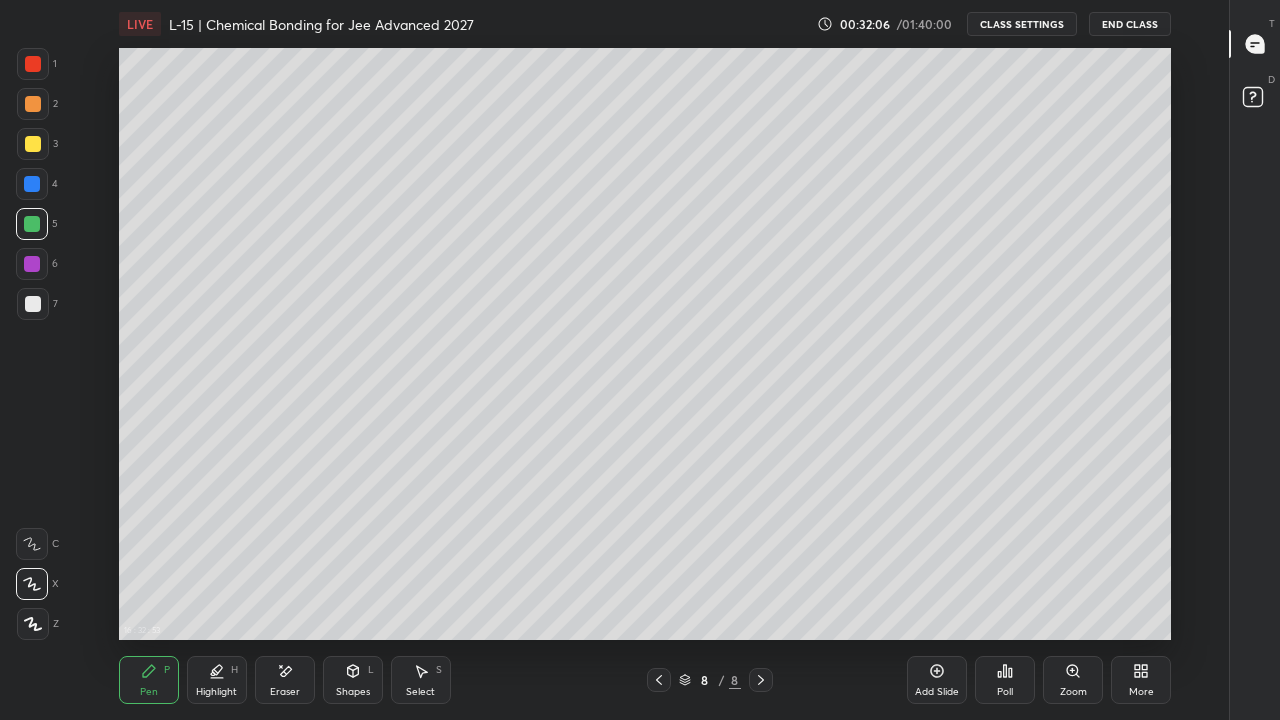 click on "16 : 32 : 53 Setting up your live class Unacademy team wishes you a very happy birthday! May you have a wonderful year ahead" at bounding box center (645, 344) 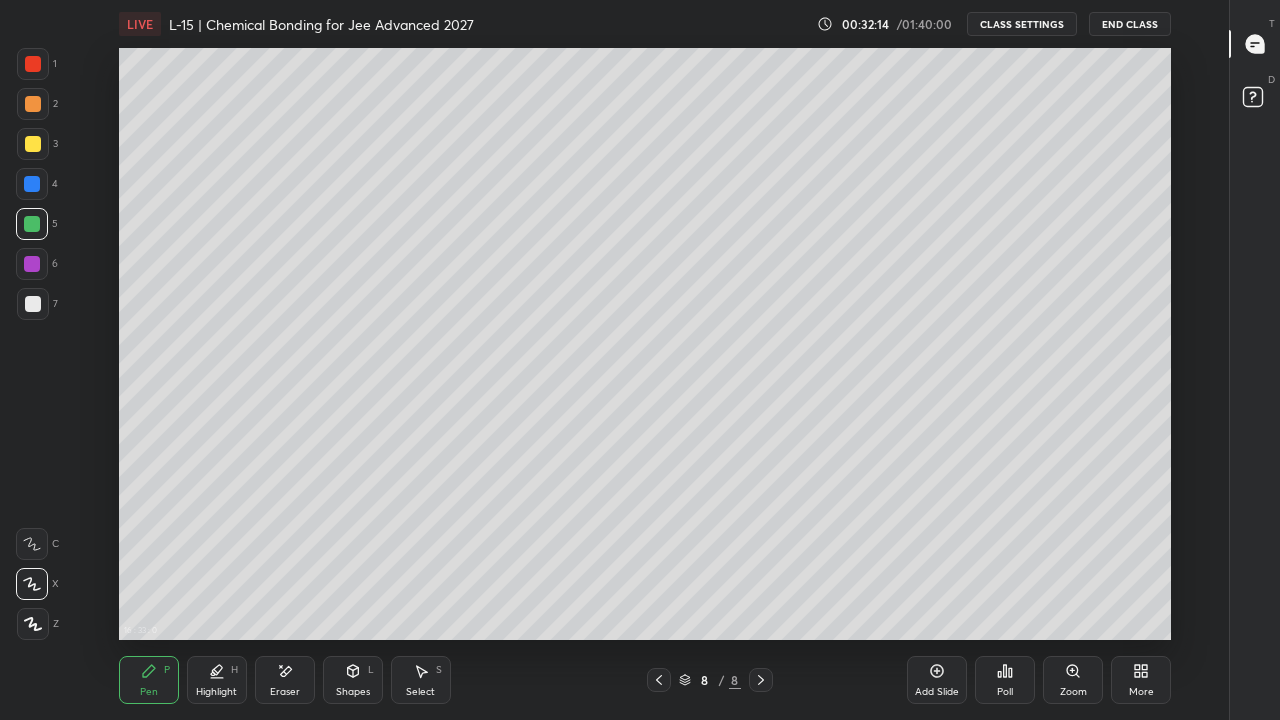 click at bounding box center (33, 144) 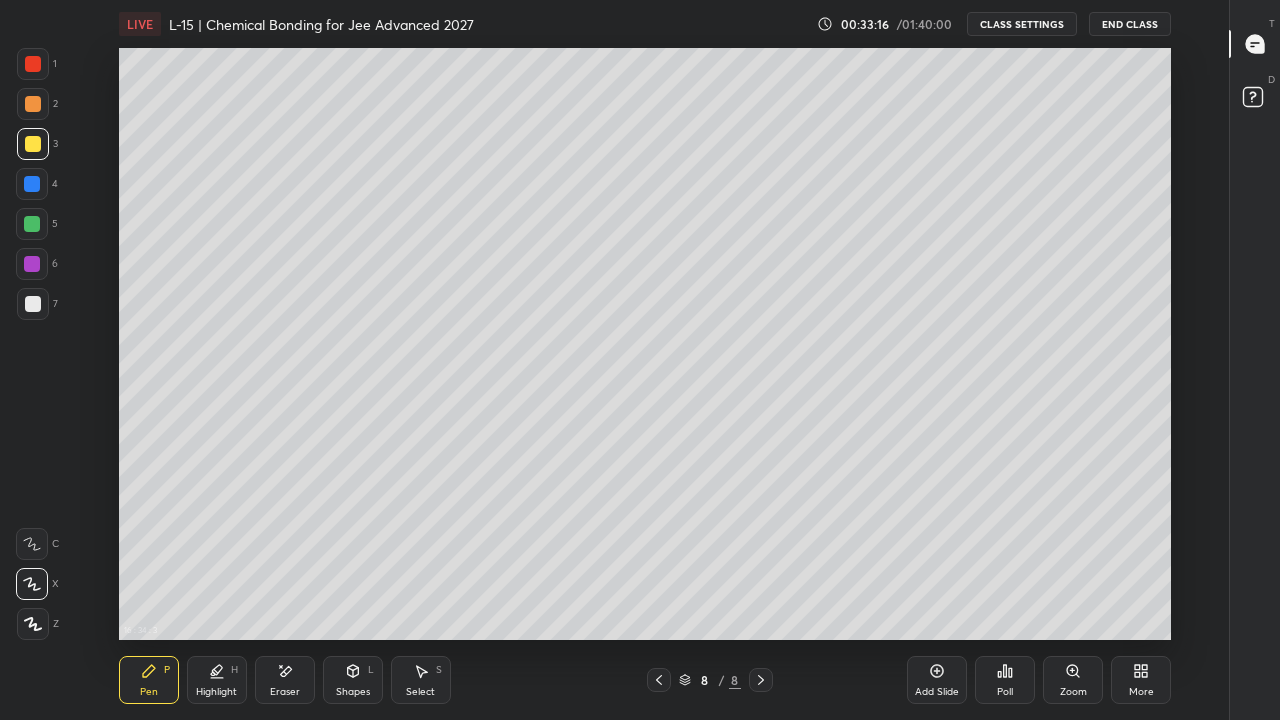 click at bounding box center [32, 224] 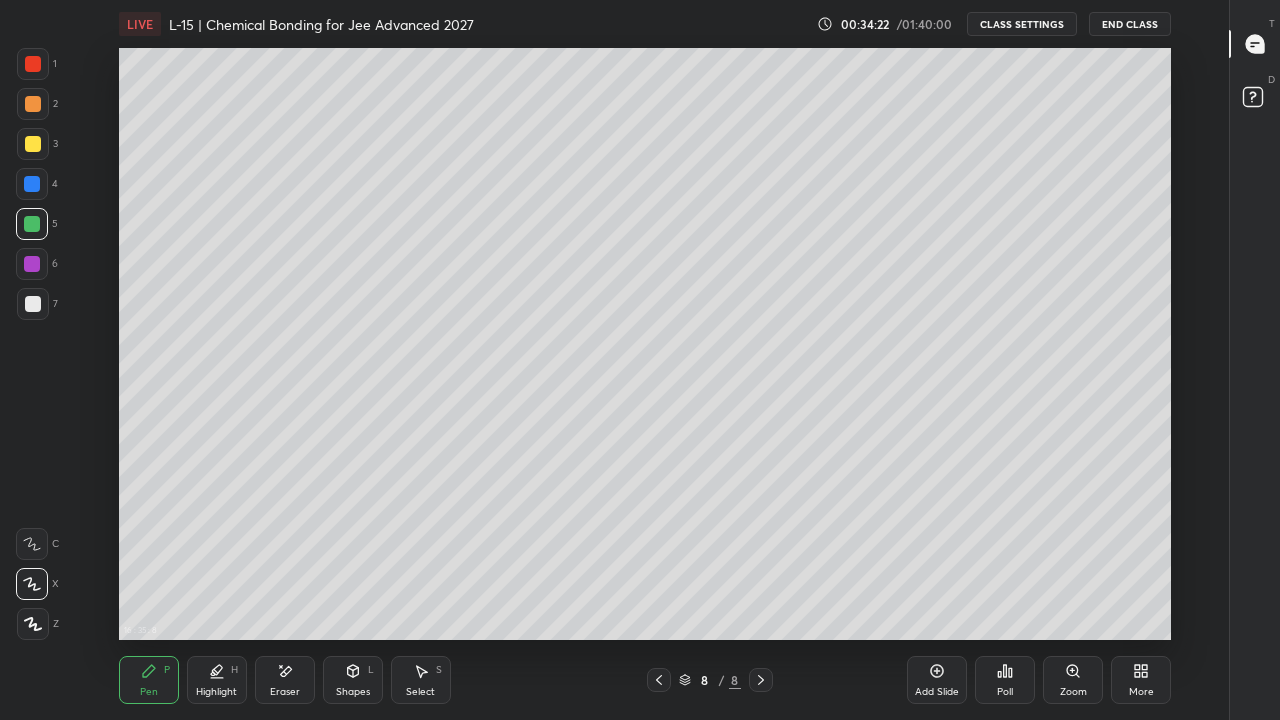 click at bounding box center [33, 144] 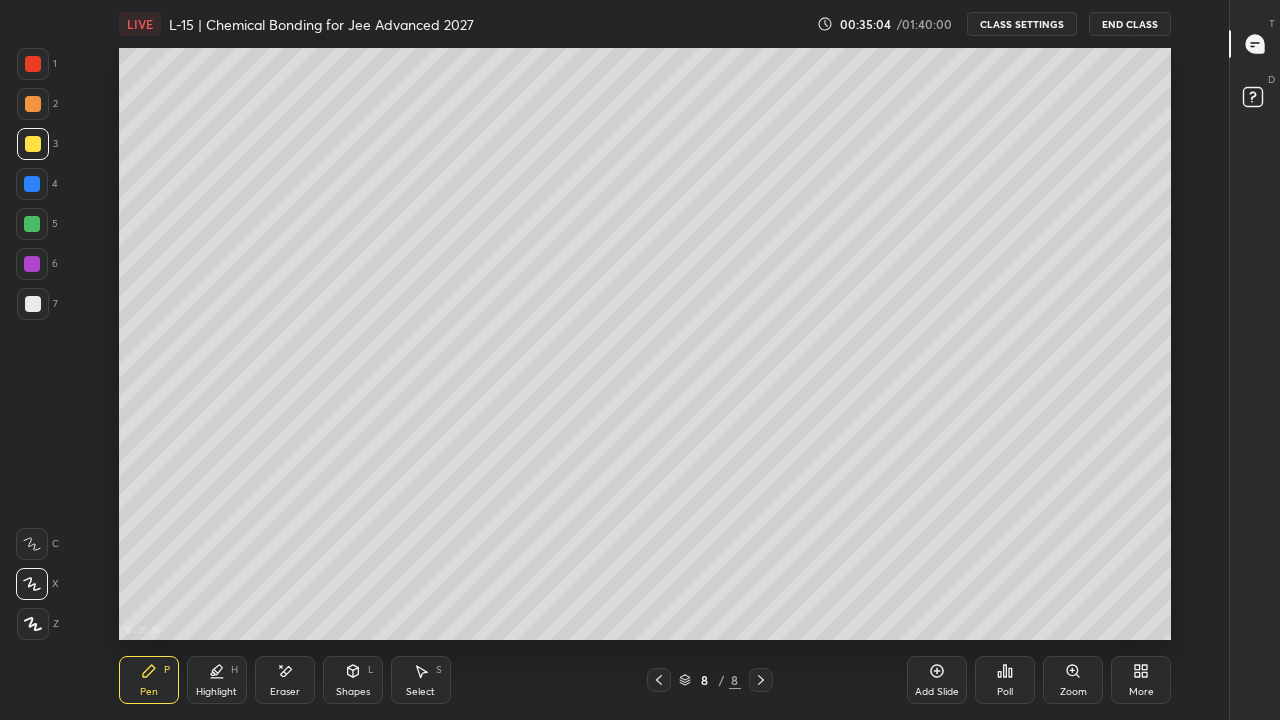 click on "Highlight" at bounding box center [216, 692] 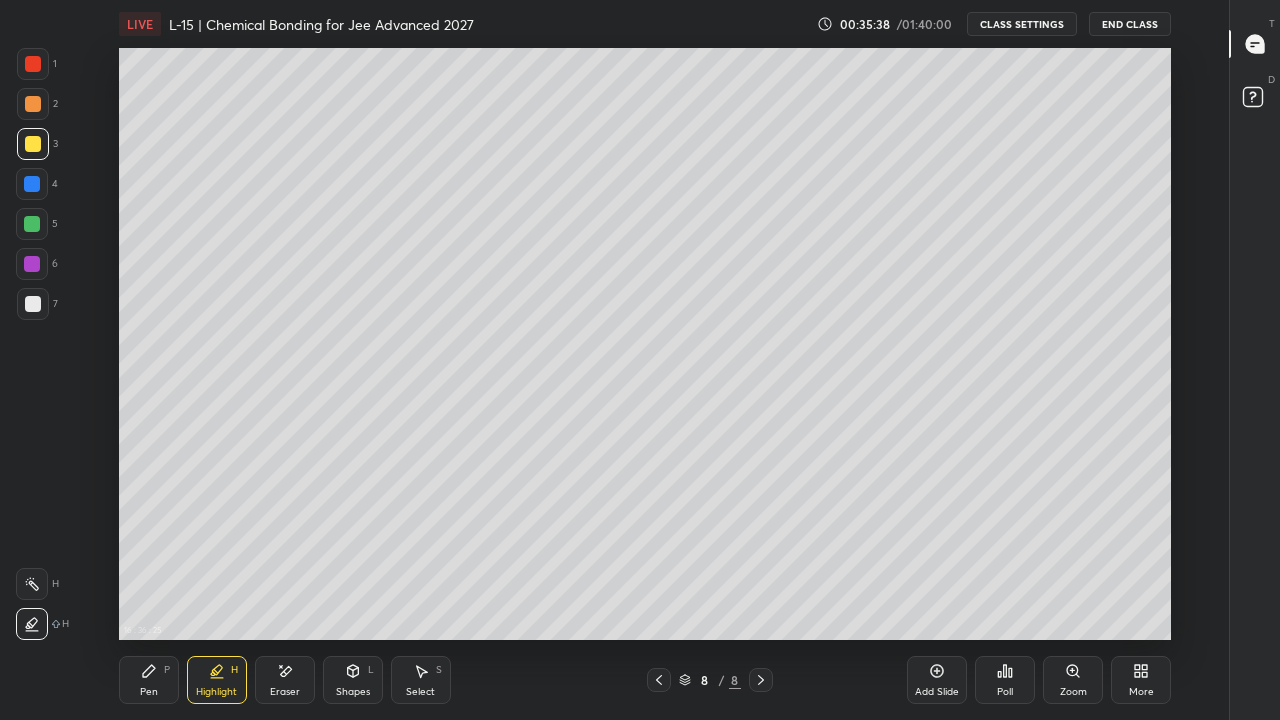 click on "Pen P" at bounding box center [149, 680] 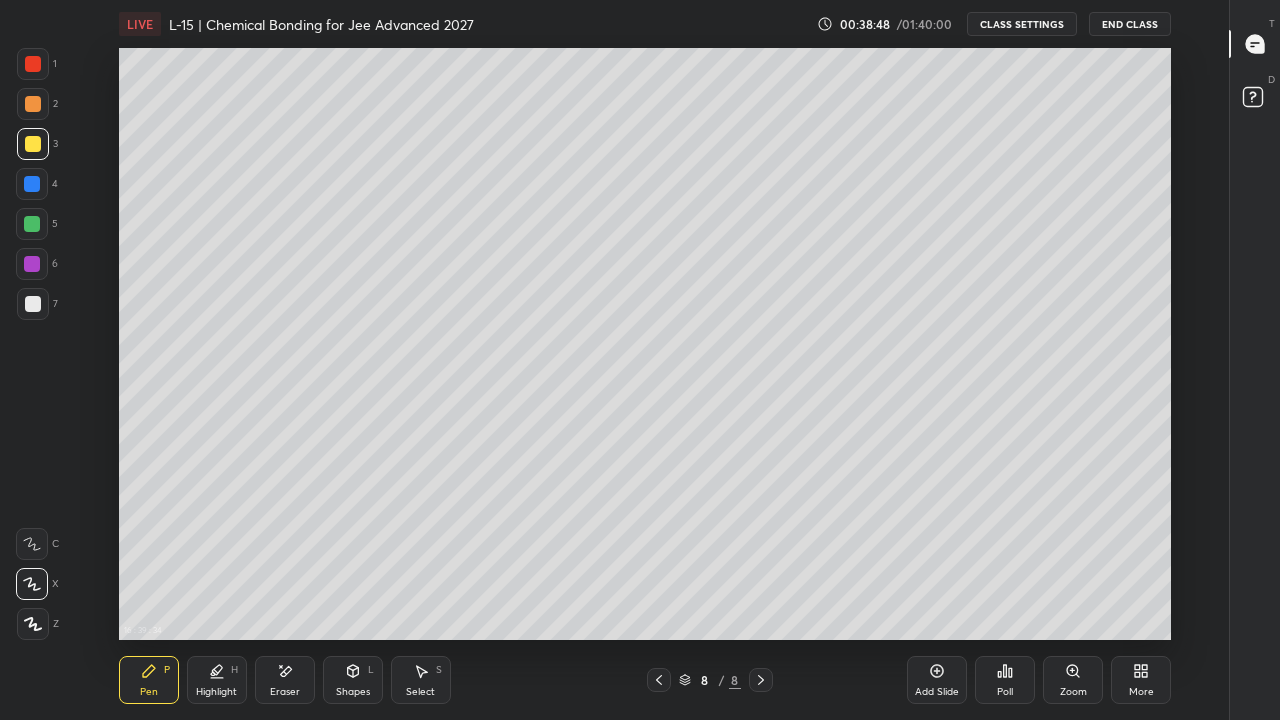 click on "Pen" at bounding box center [149, 692] 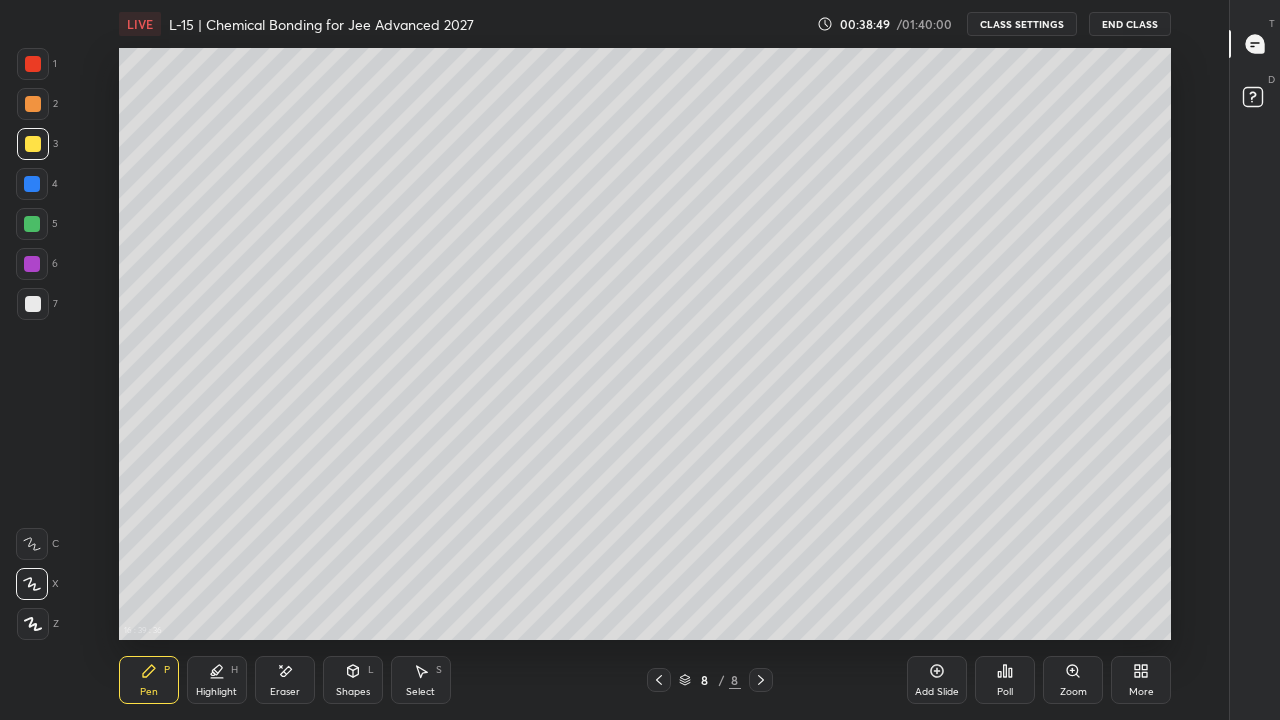click at bounding box center (32, 184) 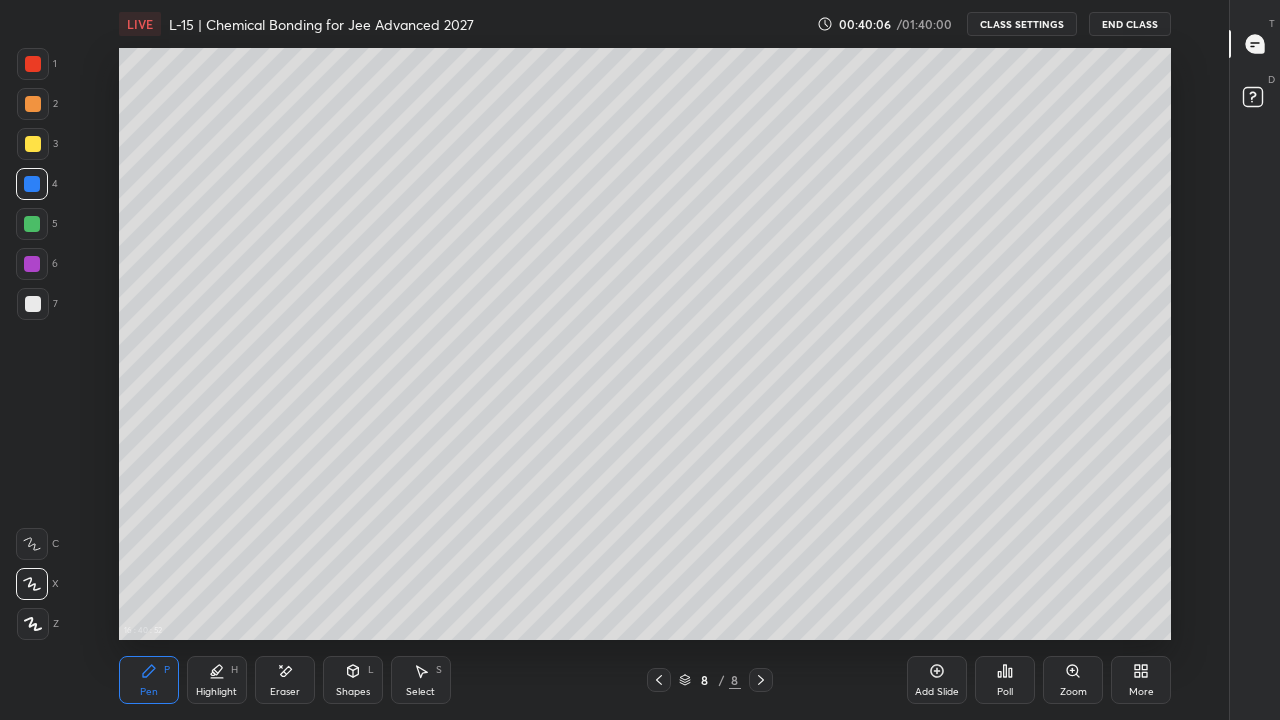 click on "Eraser" at bounding box center [285, 680] 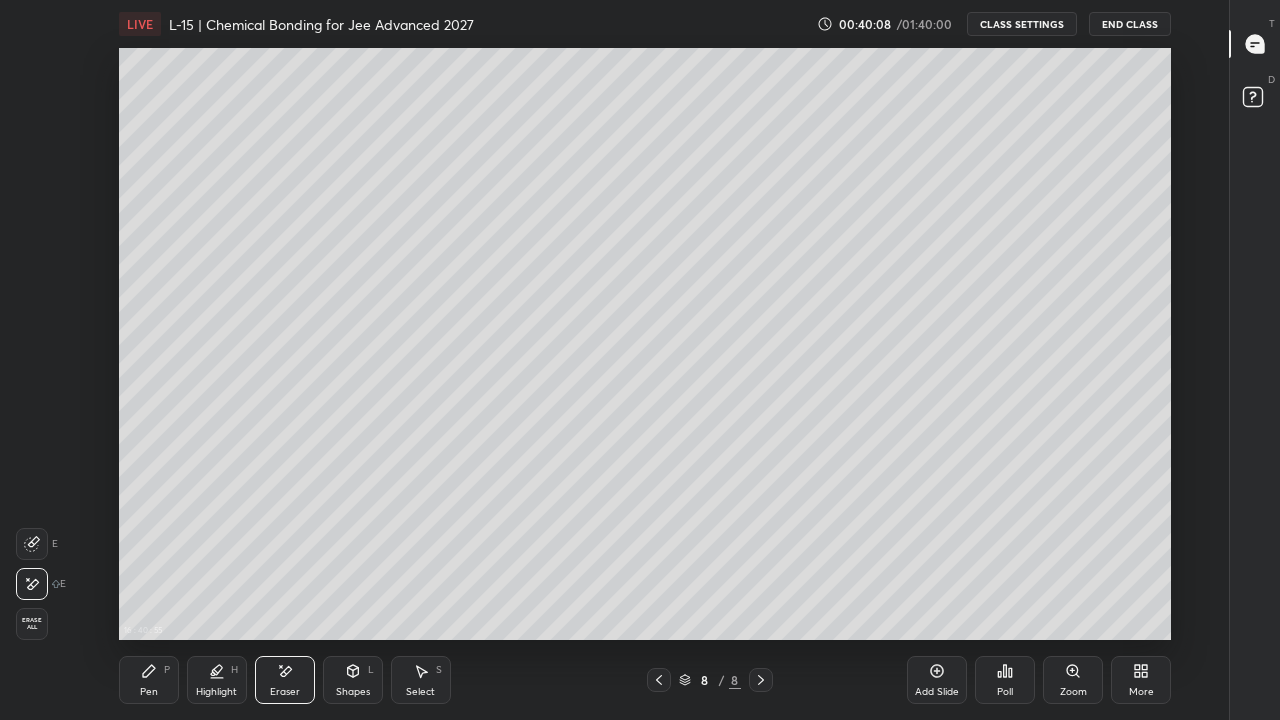 click 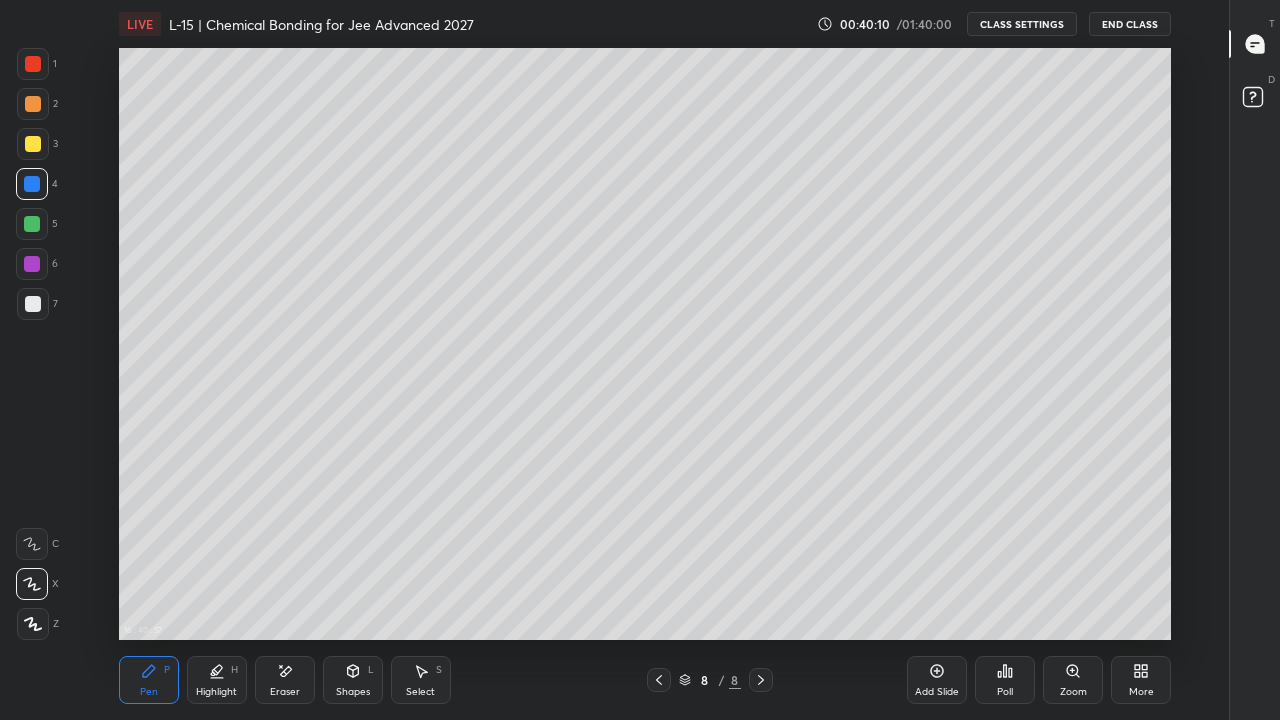 click at bounding box center [32, 224] 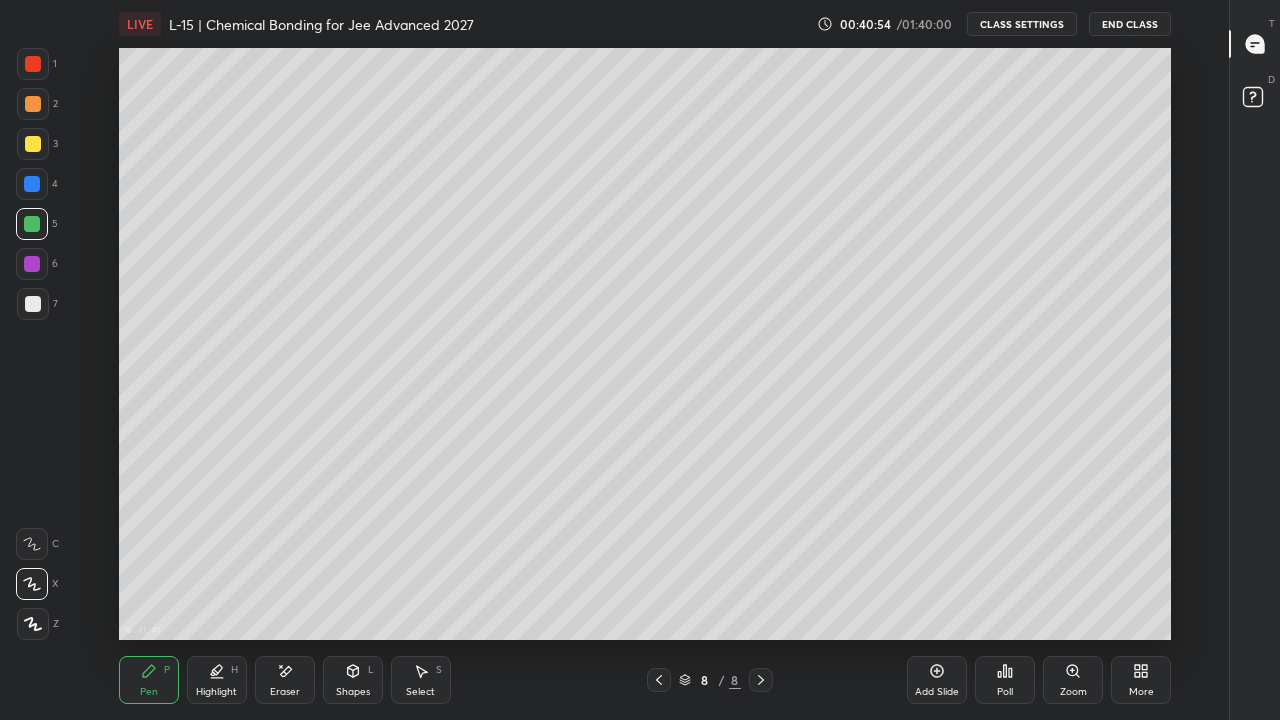 click on "Pen P" at bounding box center [149, 680] 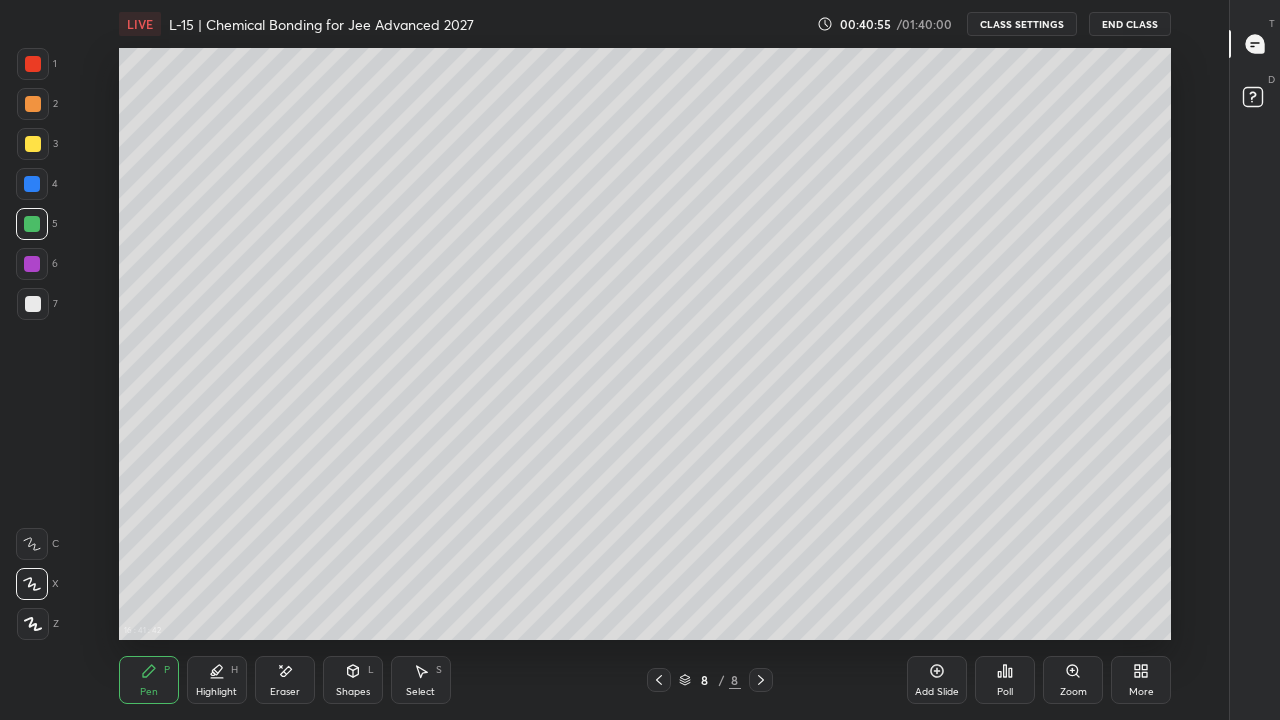 click at bounding box center [33, 104] 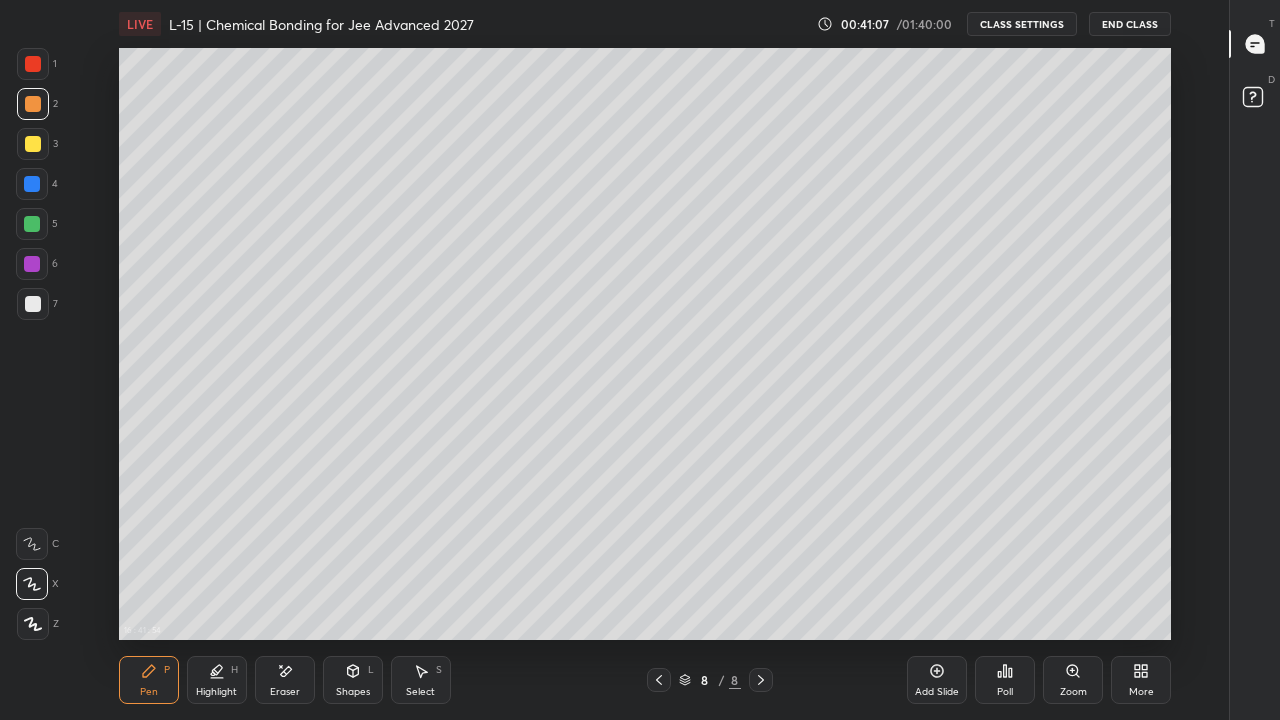 click at bounding box center [659, 680] 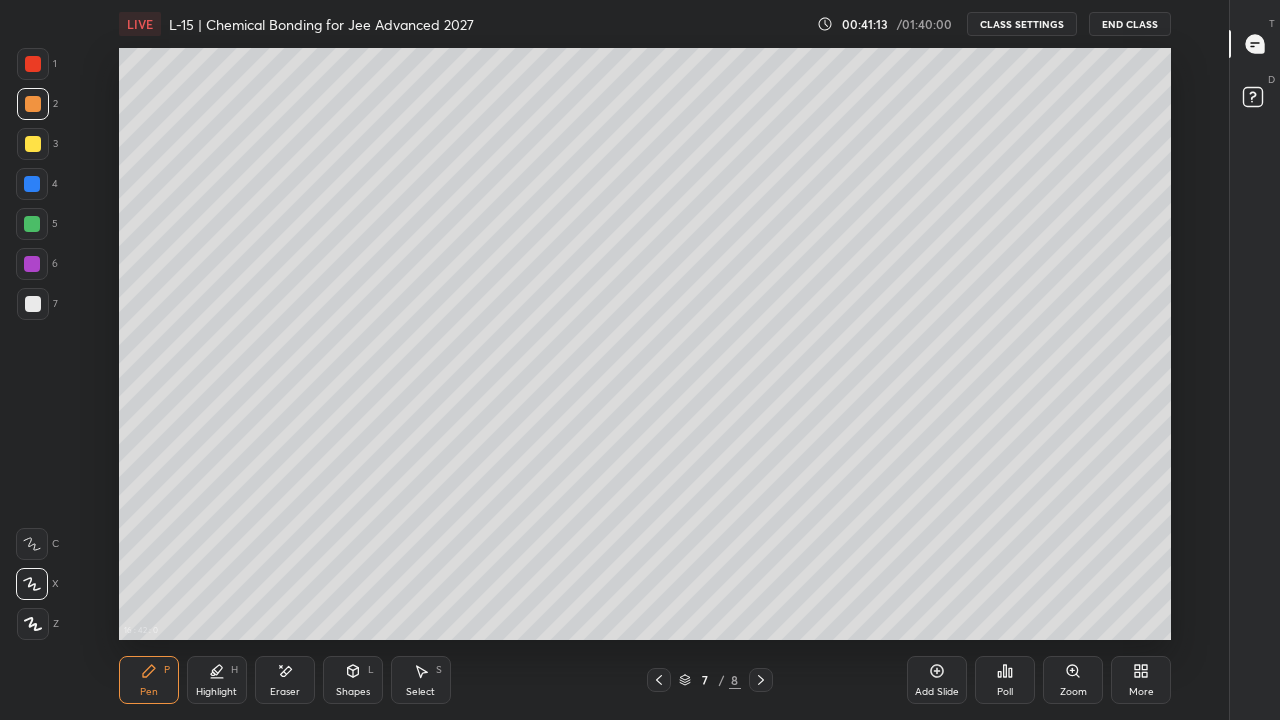 click 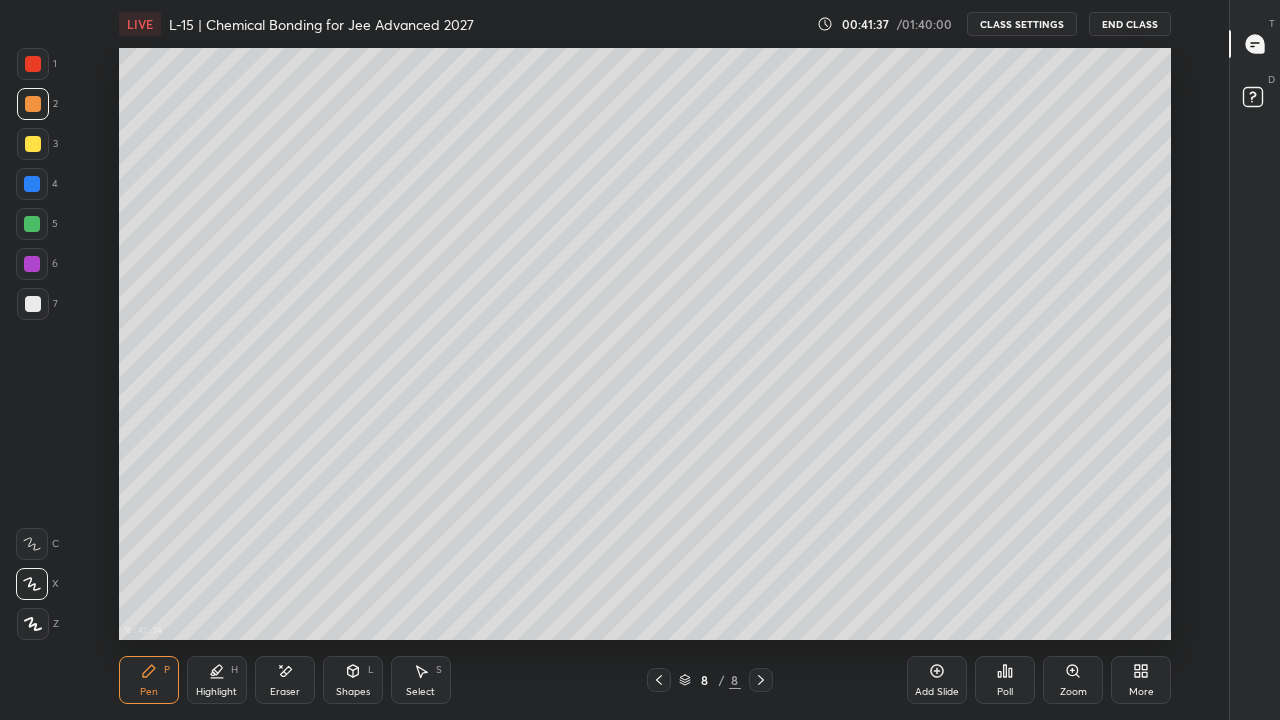 click on "Add Slide" at bounding box center (937, 692) 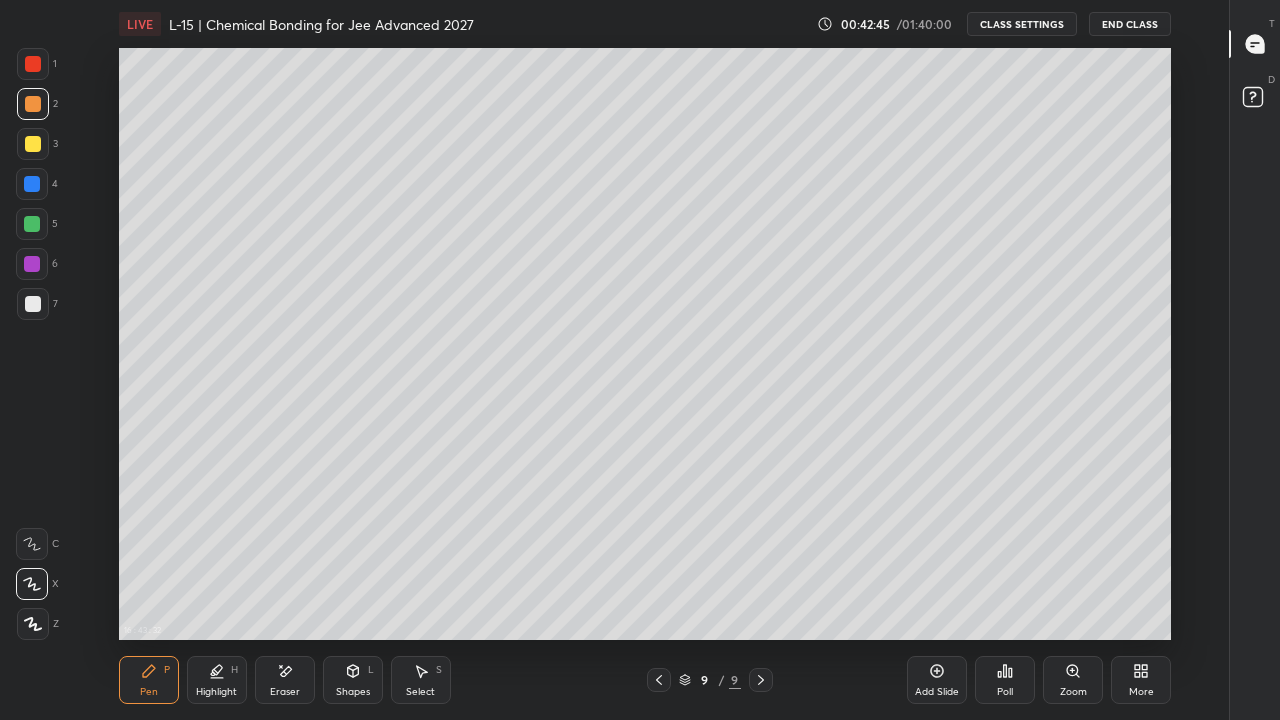 click on "Pen P" at bounding box center (149, 680) 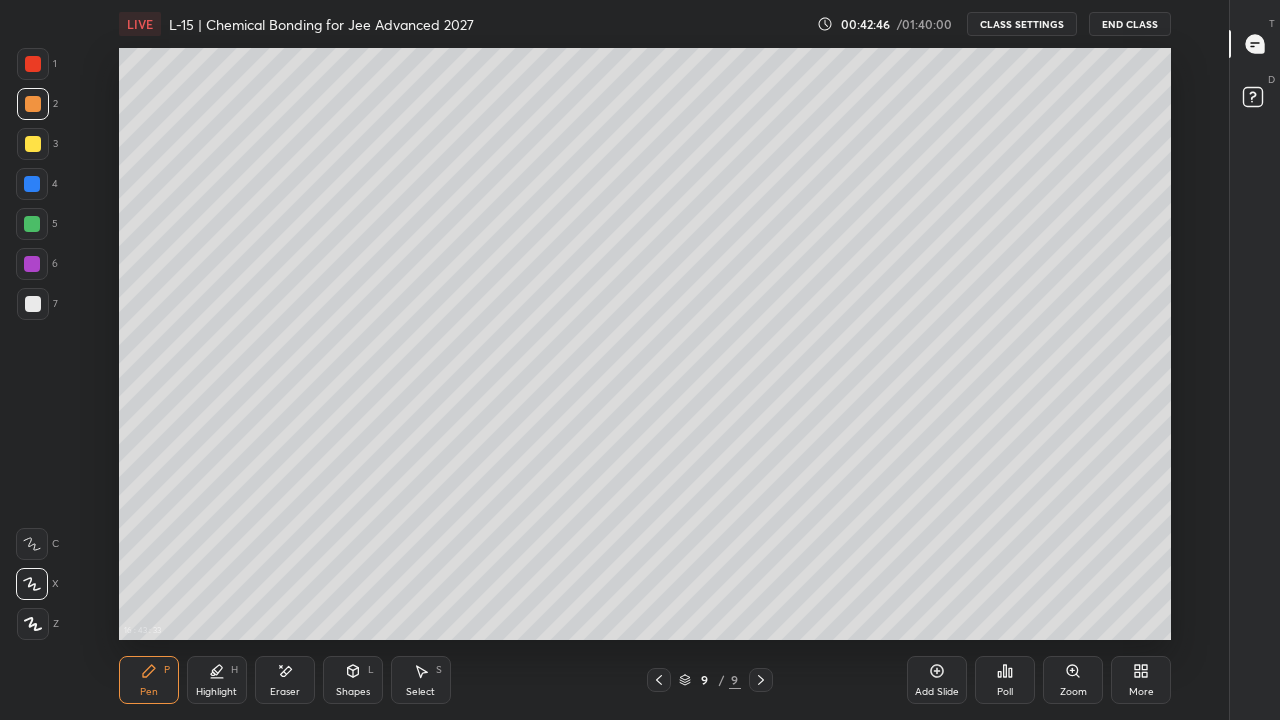 click 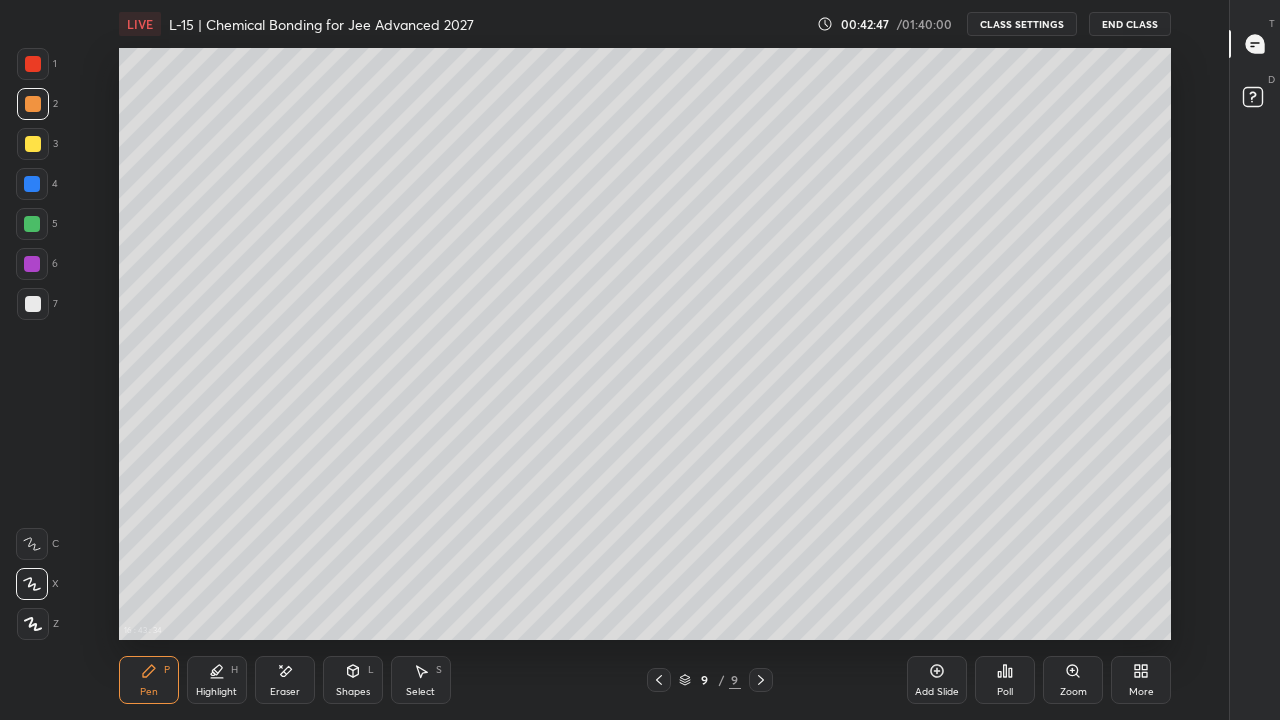 click on "Pen P" at bounding box center [149, 680] 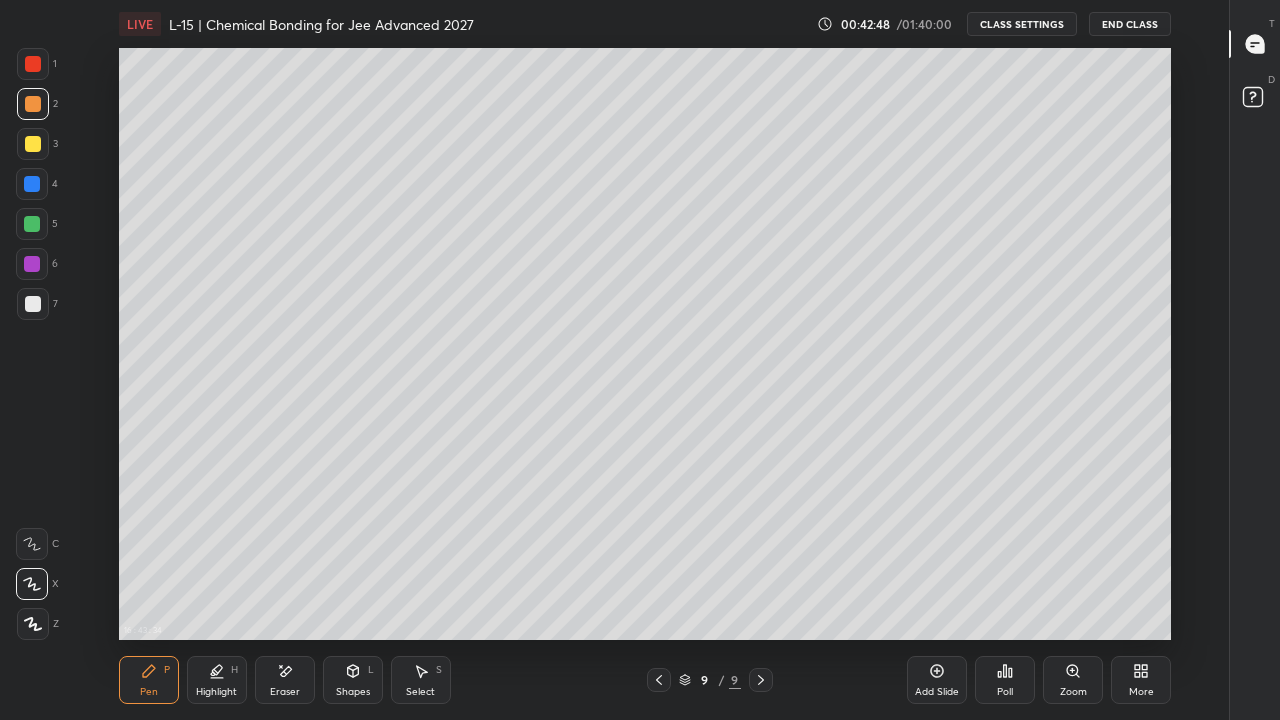 click on "Pen P" at bounding box center (149, 680) 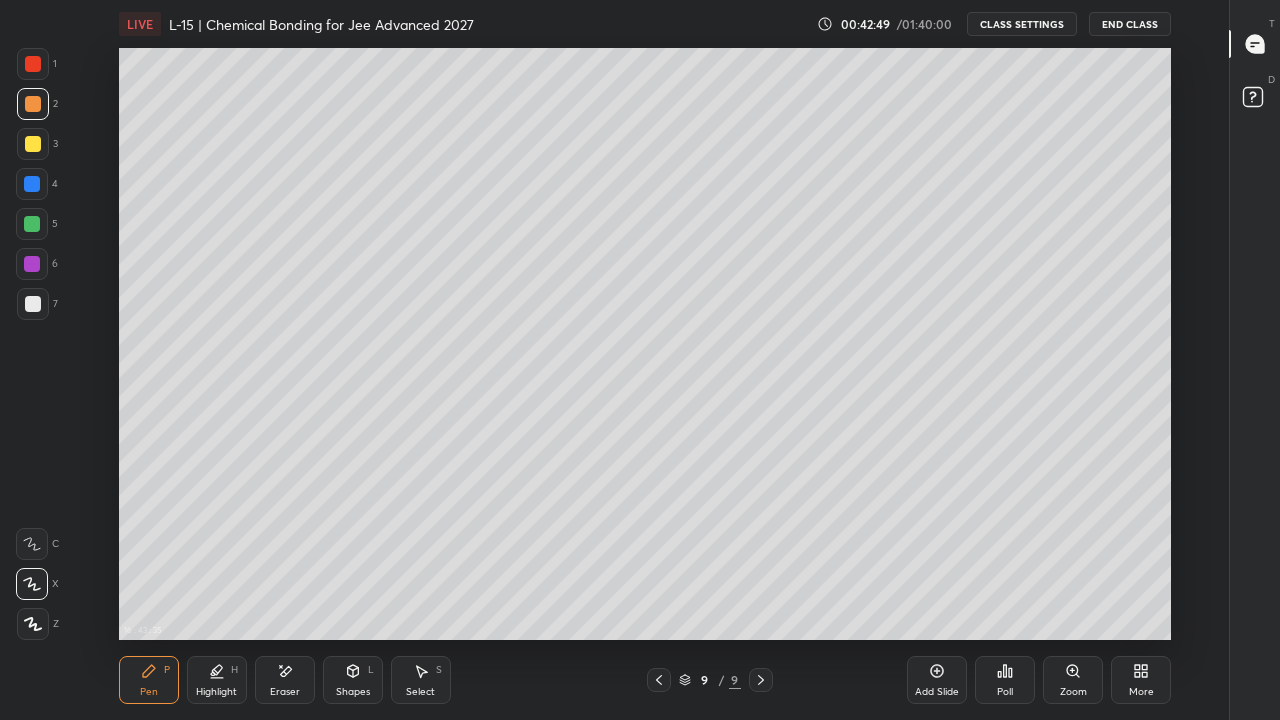 click on "Pen" at bounding box center (149, 692) 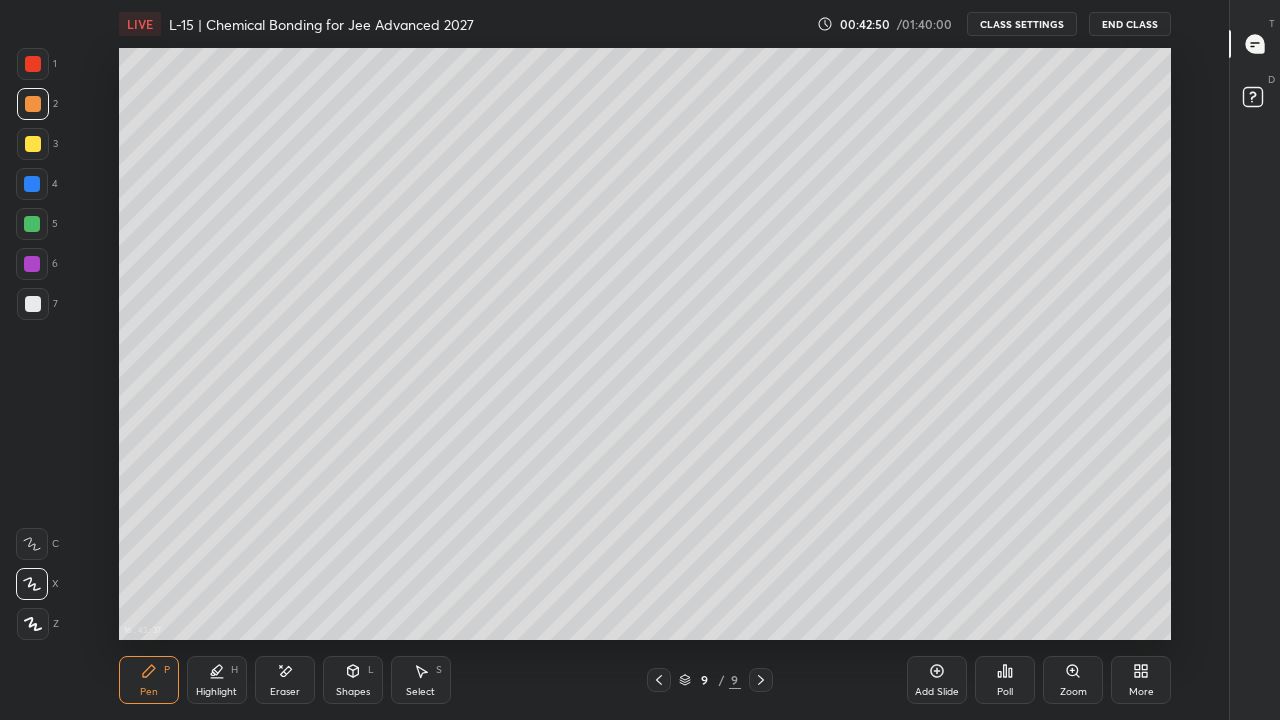 click at bounding box center (32, 224) 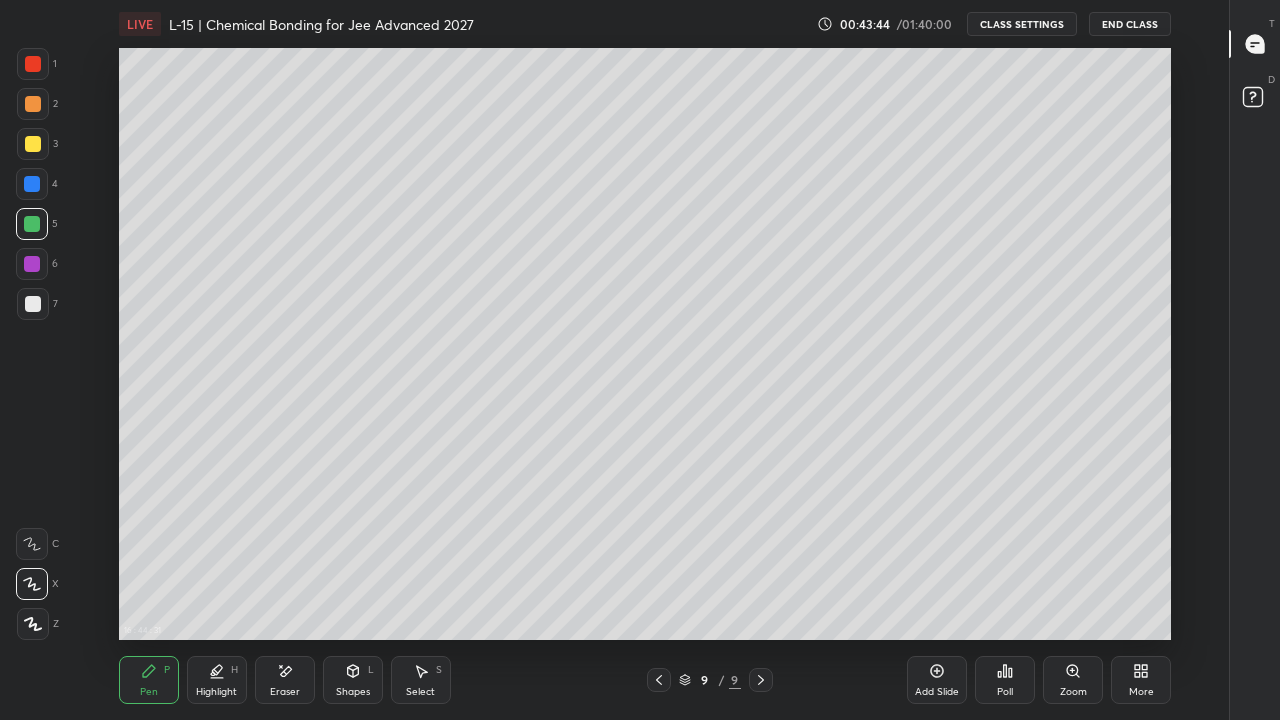 click on "16 : 44 : 31 Setting up your live class Unacademy team wishes you a very happy birthday! May you have a wonderful year ahead" at bounding box center (645, 344) 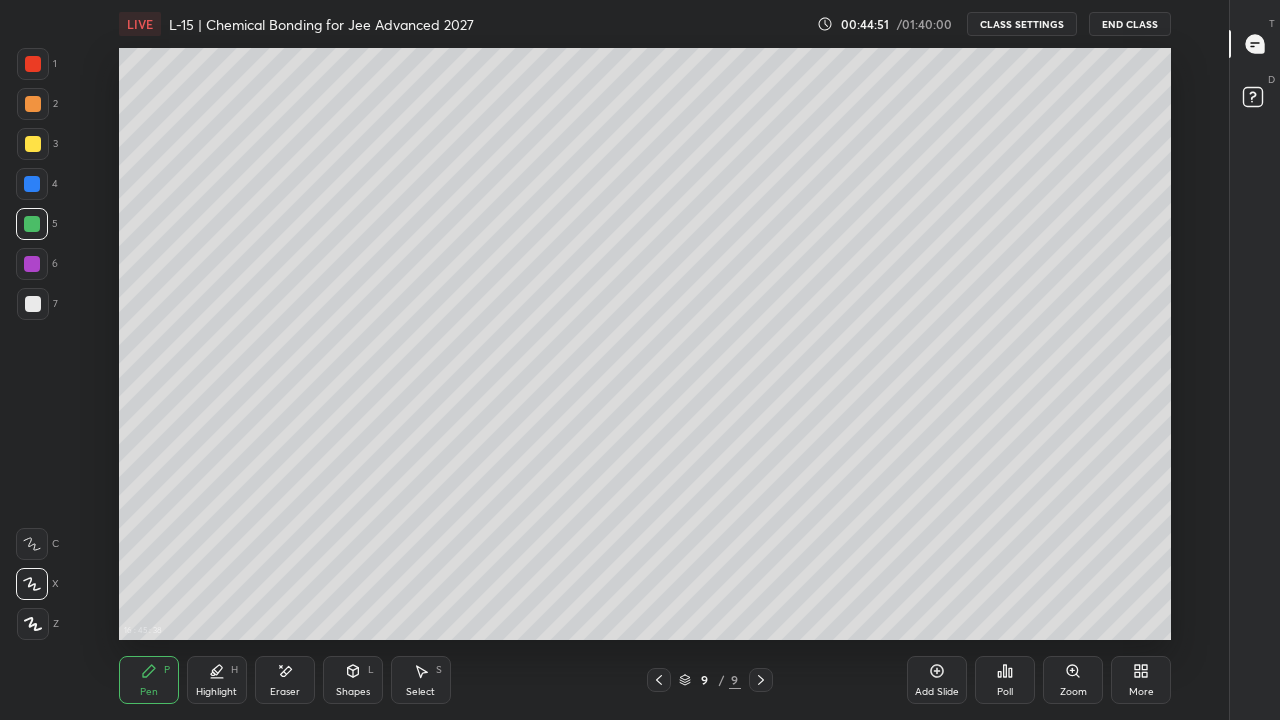 click on "Pen" at bounding box center [149, 692] 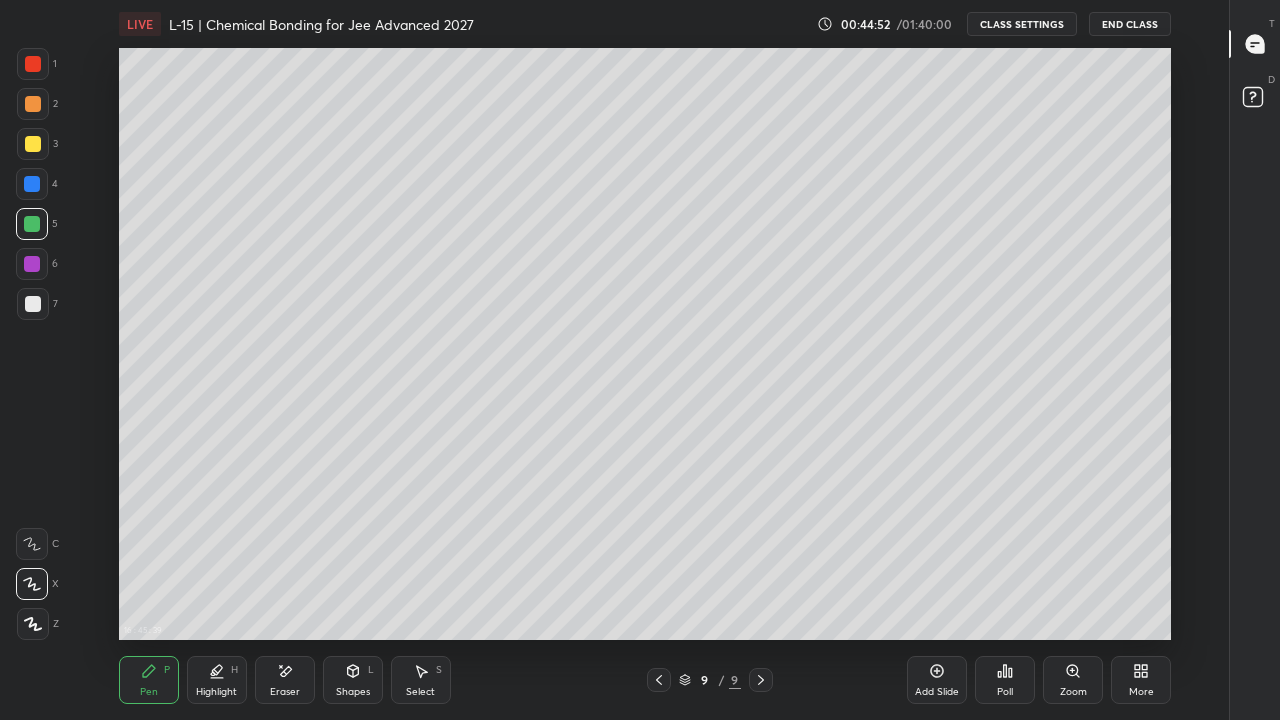 click at bounding box center (33, 144) 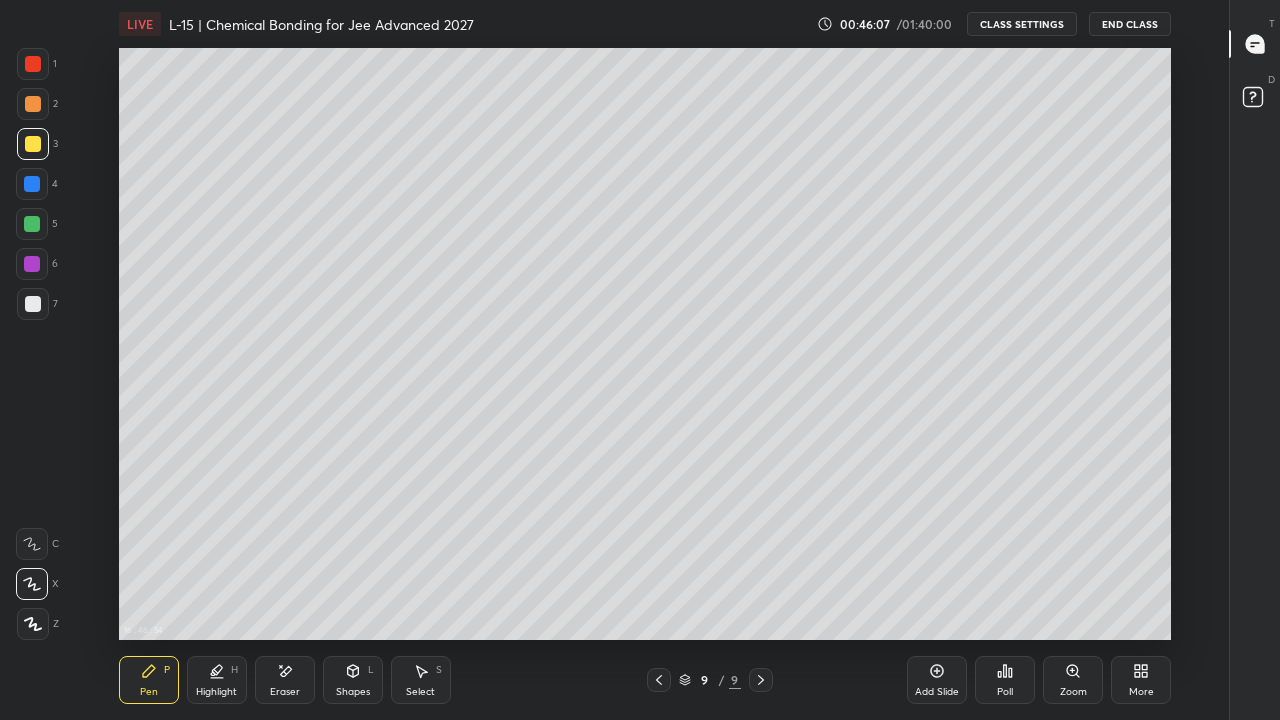 click on "Add Slide" at bounding box center (937, 680) 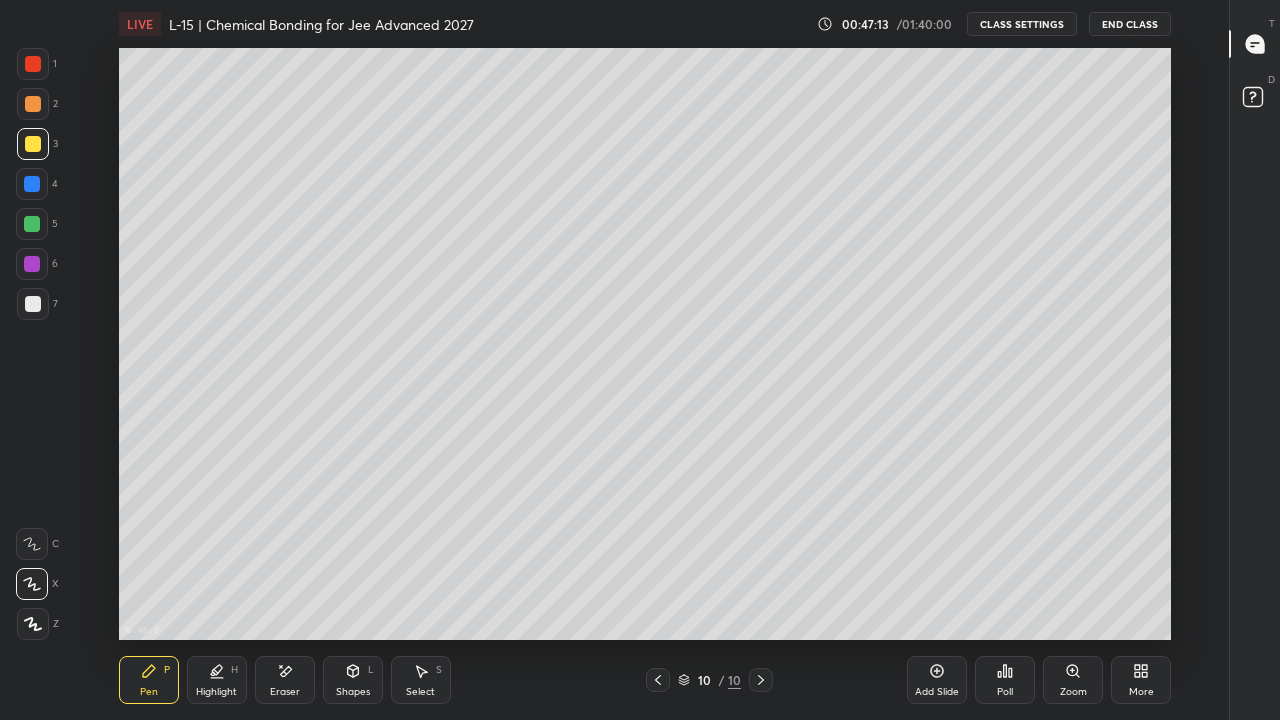 click at bounding box center [32, 224] 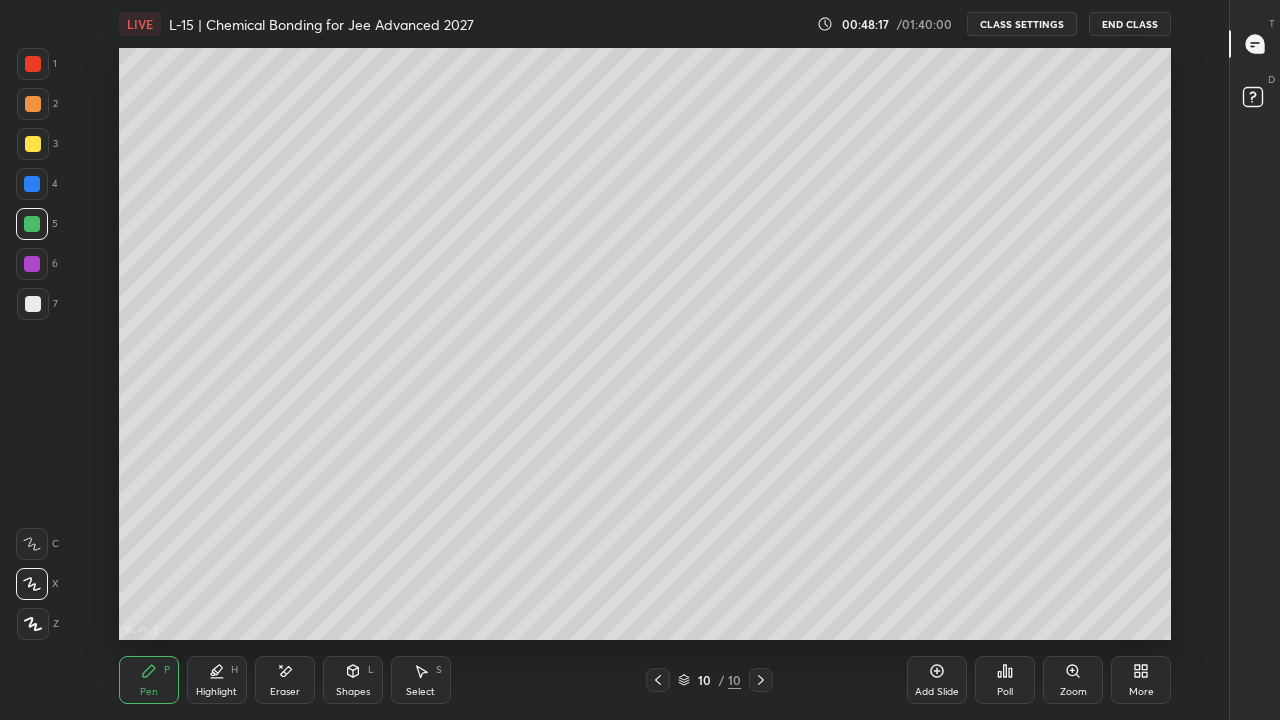 click 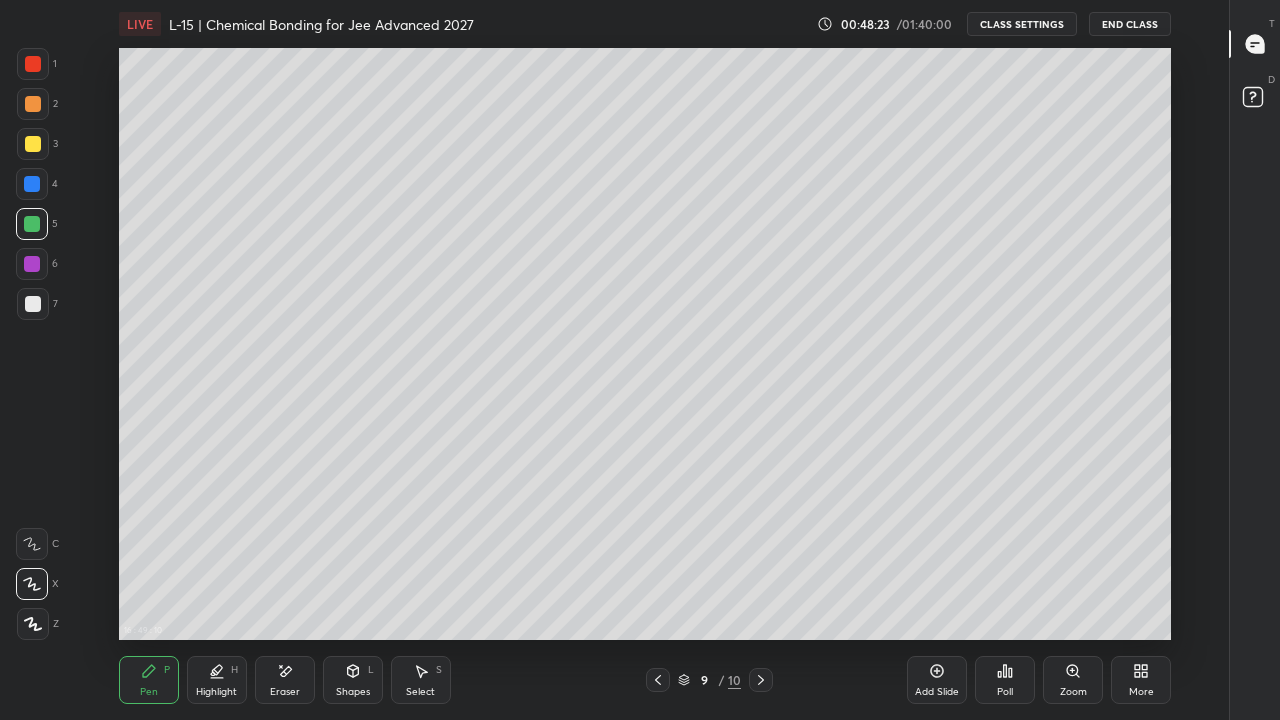 click 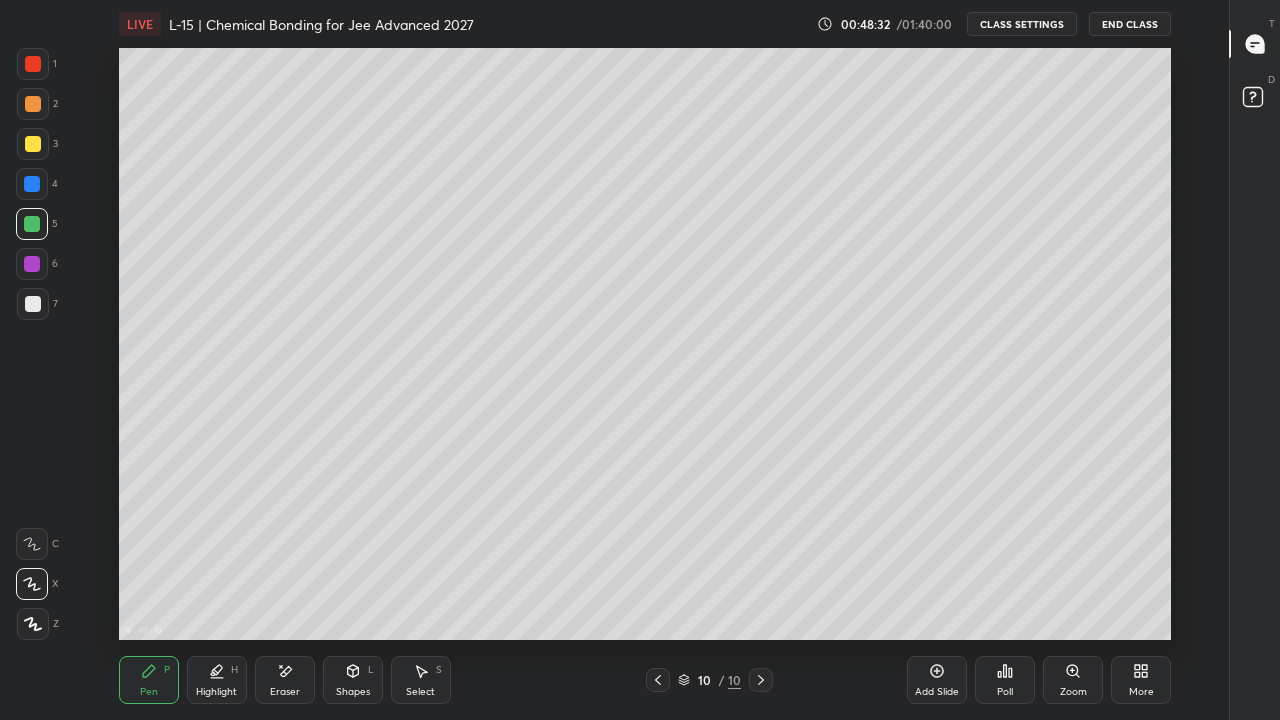 click at bounding box center (32, 184) 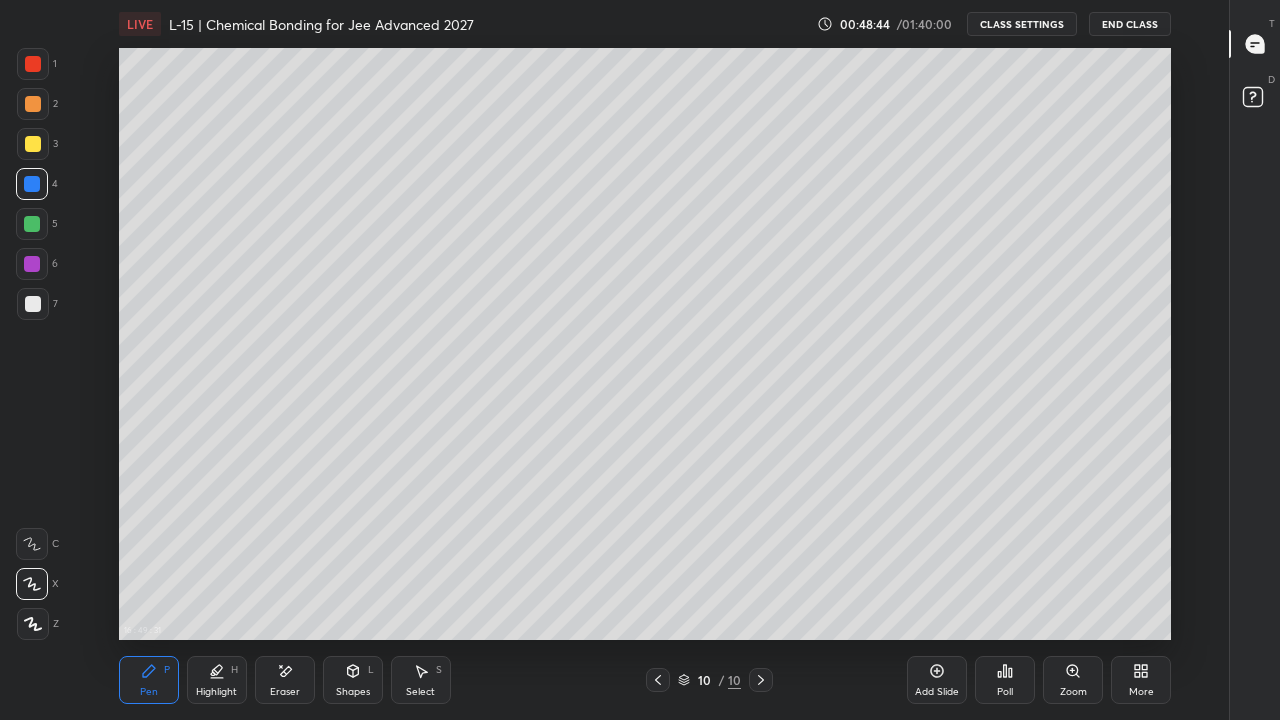 click on "Add Slide" at bounding box center (937, 680) 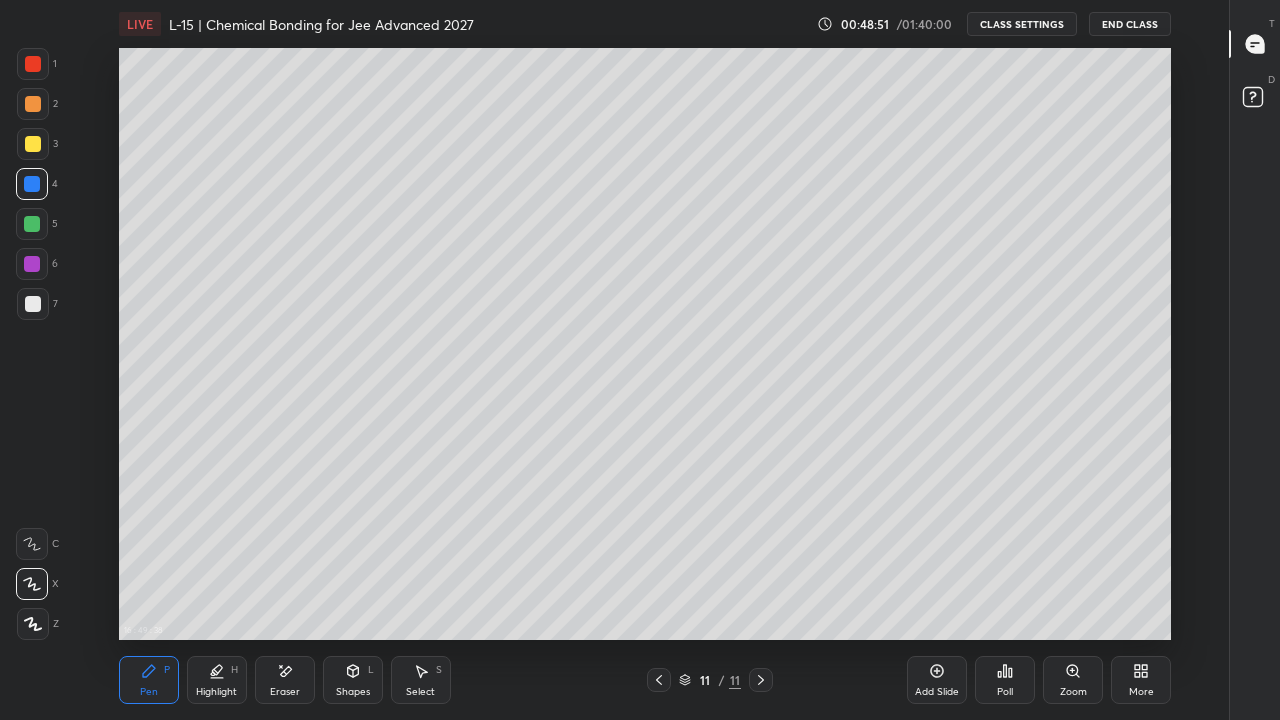 click at bounding box center [33, 144] 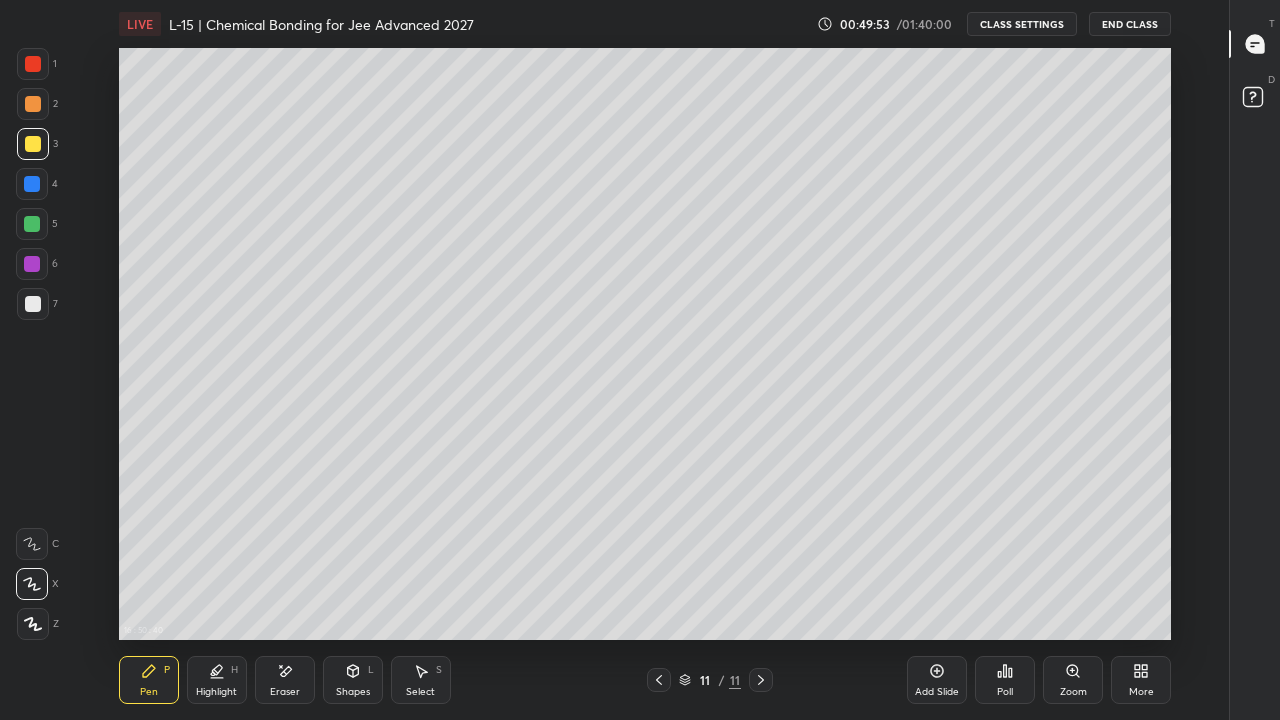 click at bounding box center (32, 224) 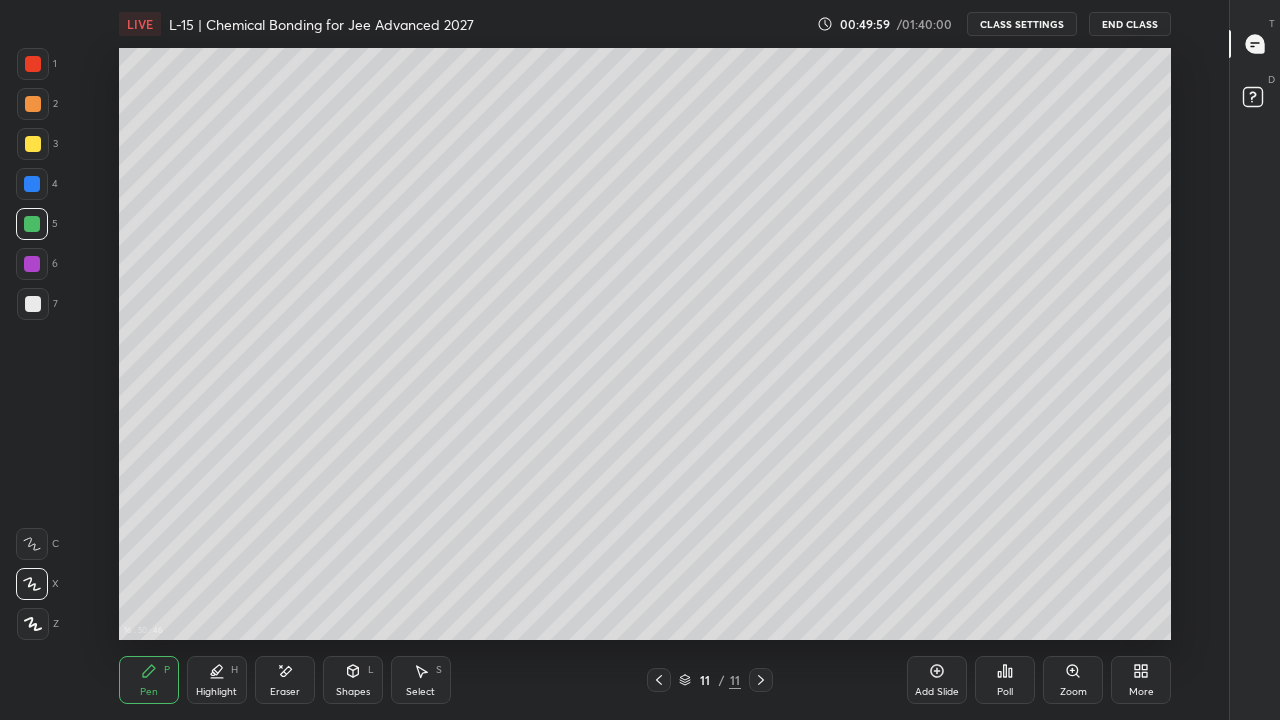 click 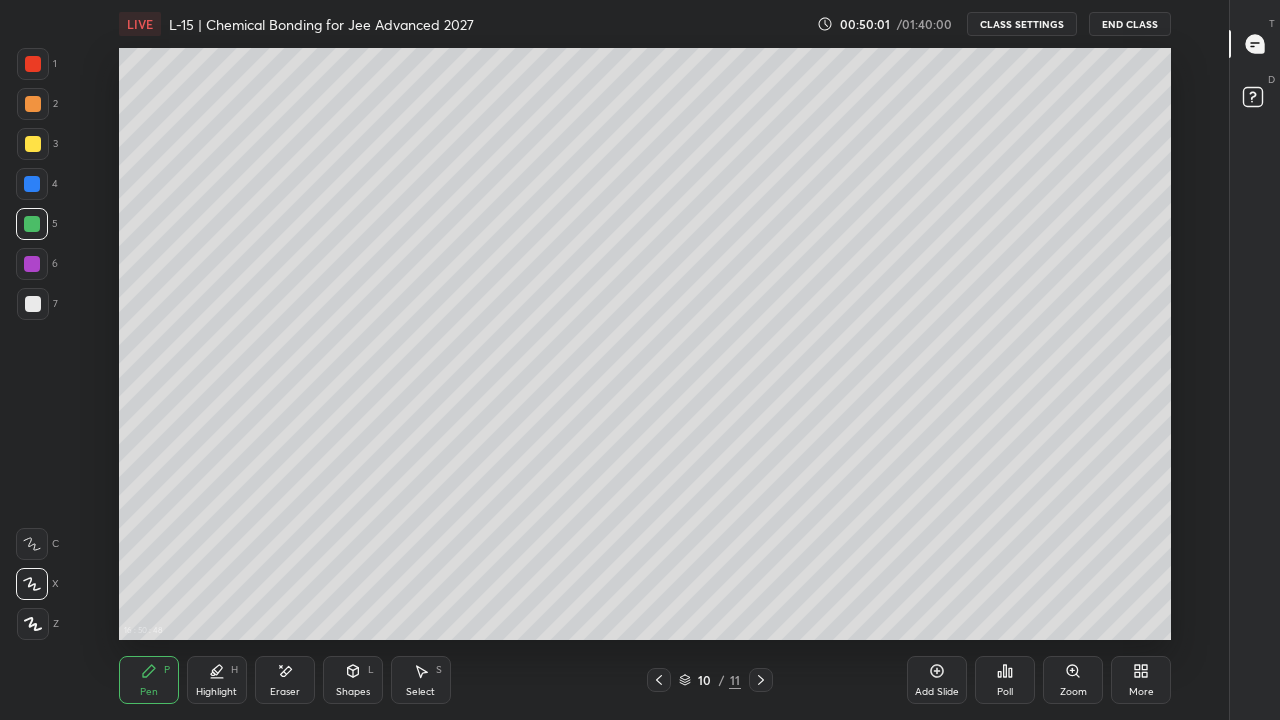 click on "Add Slide" at bounding box center [937, 680] 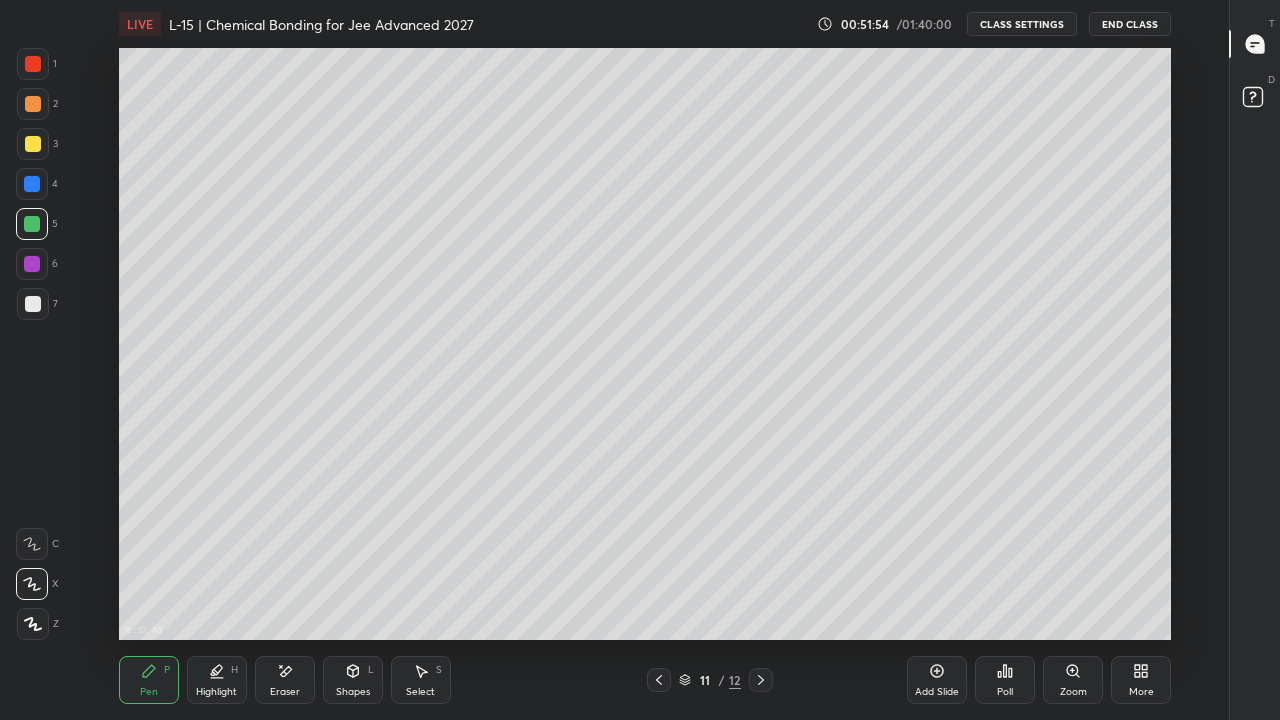 click 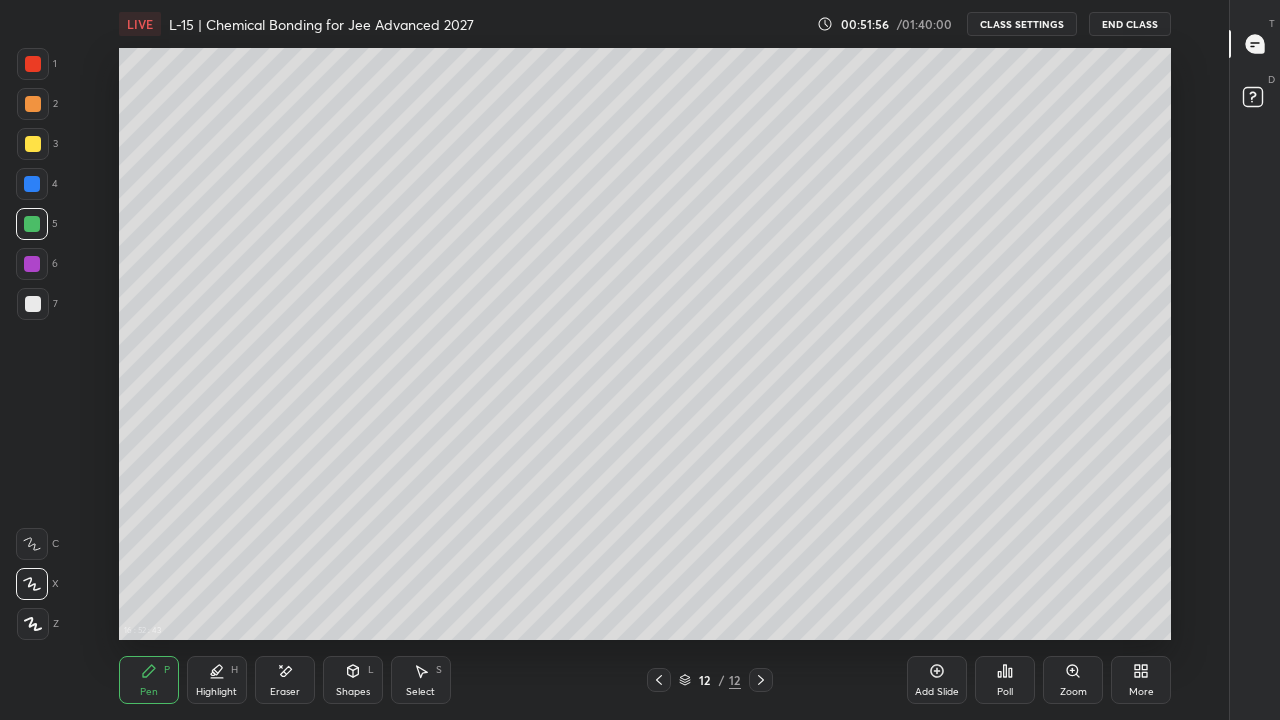 click at bounding box center (33, 304) 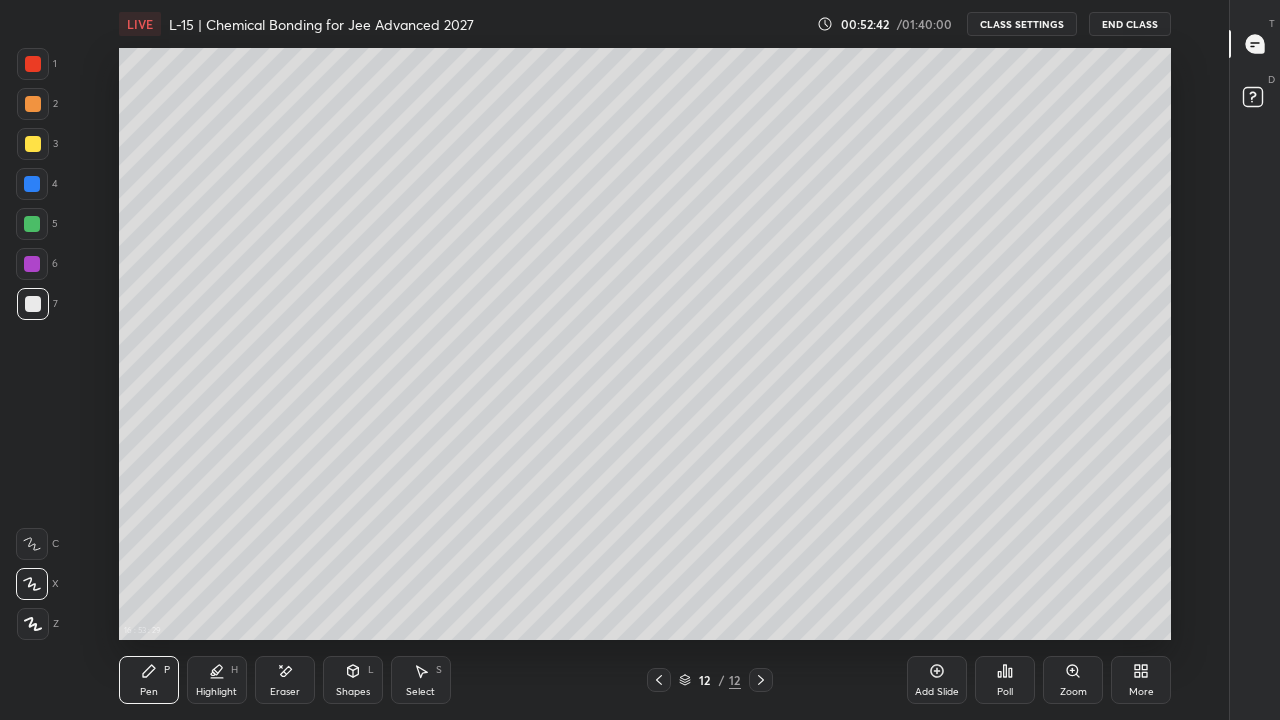 click at bounding box center (32, 224) 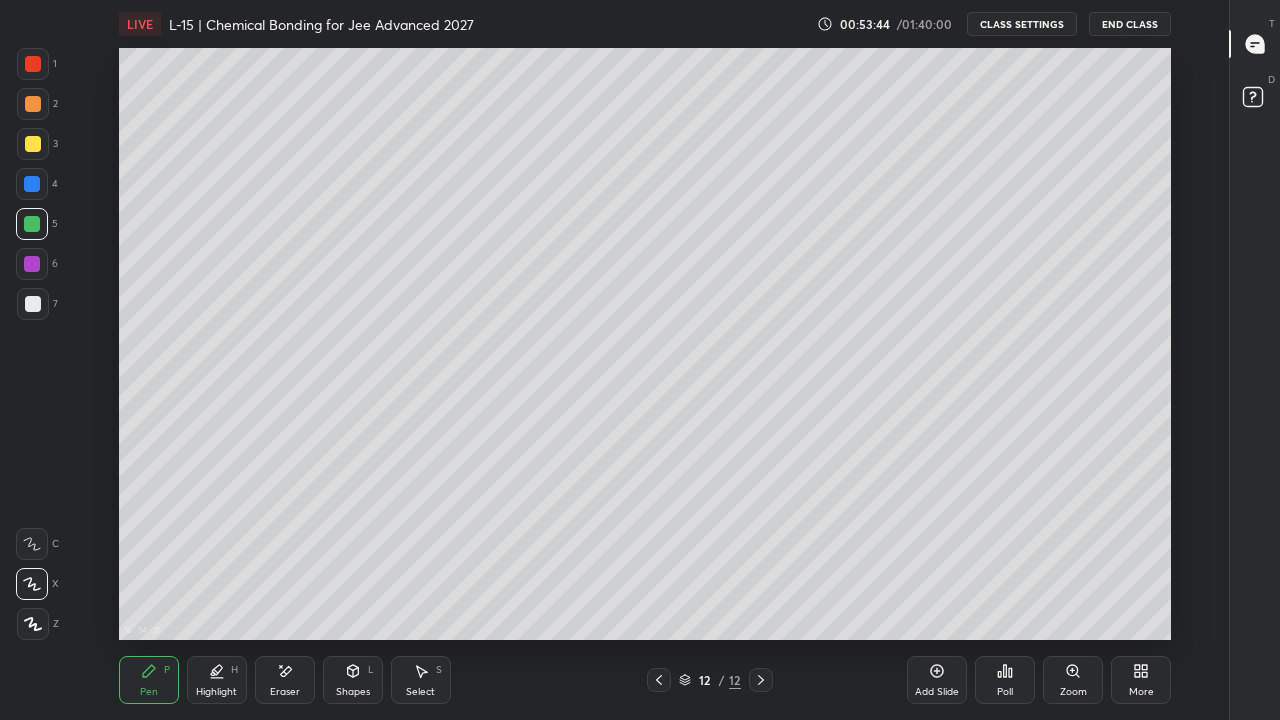 click at bounding box center [33, 144] 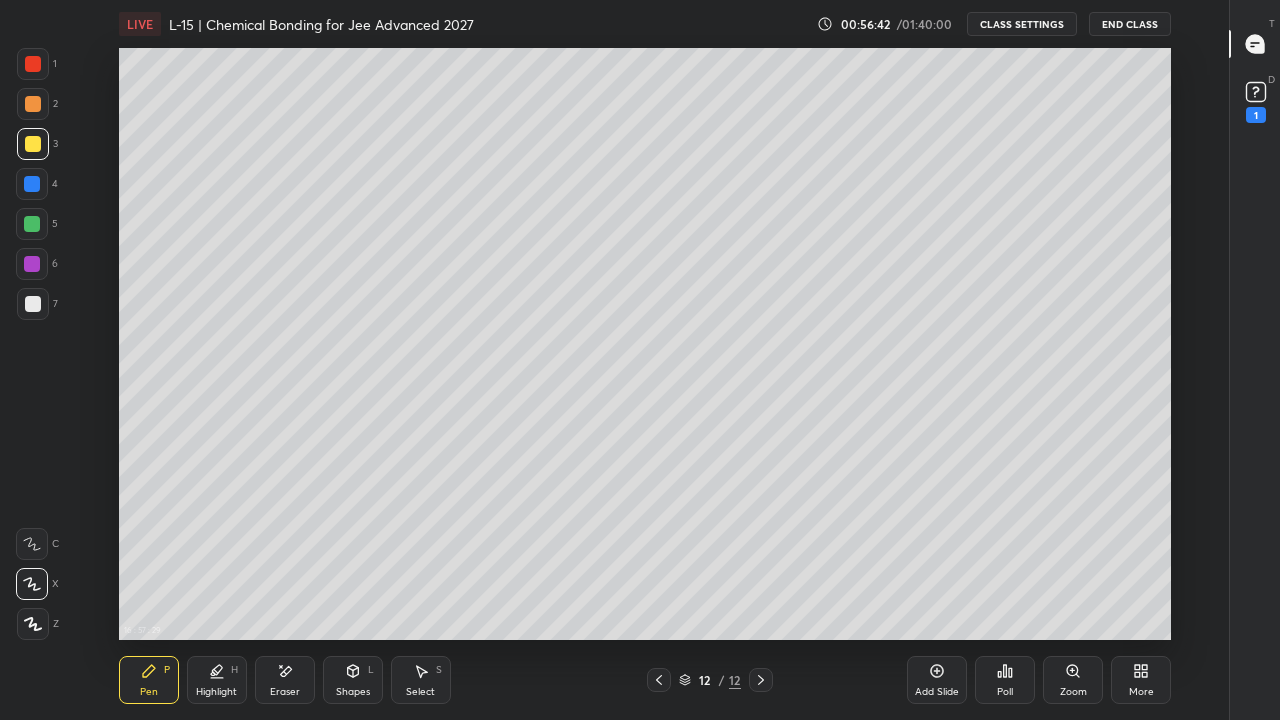 click on "Add Slide" at bounding box center (937, 692) 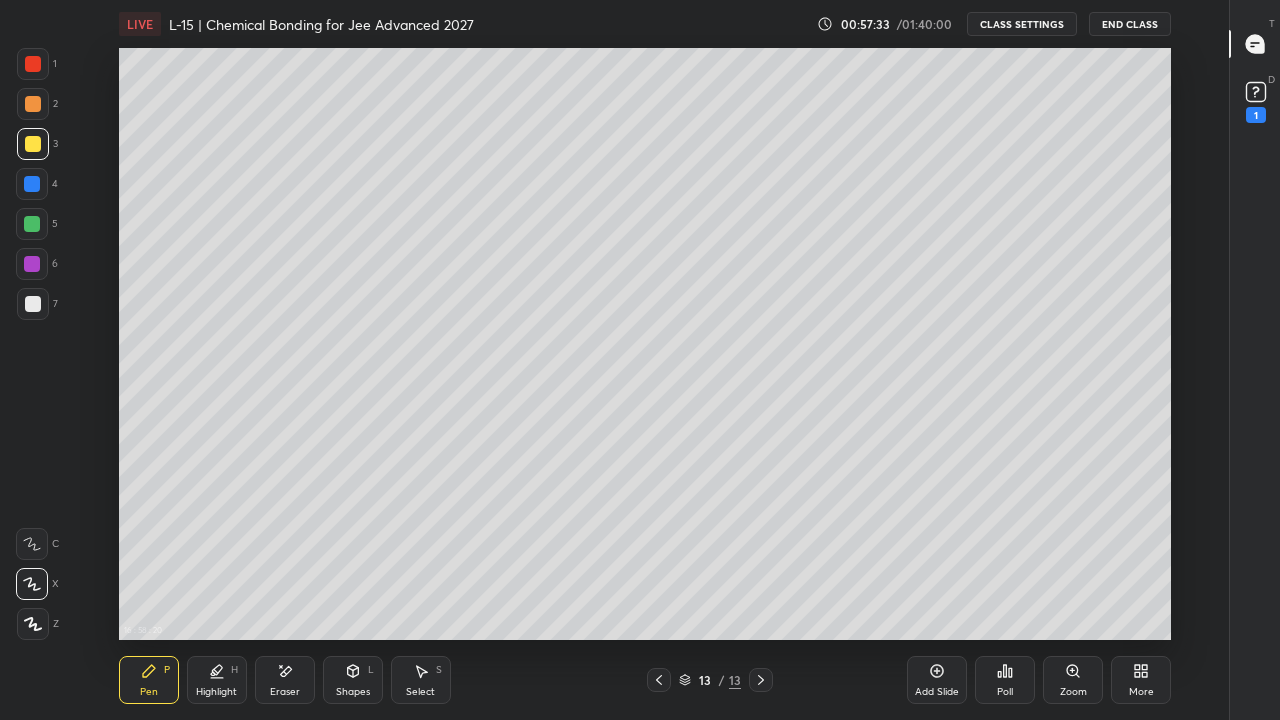 click on "16 : 58 : 20 Setting up your live class Unacademy team wishes you a very happy birthday! May you have a wonderful year ahead" at bounding box center [645, 344] 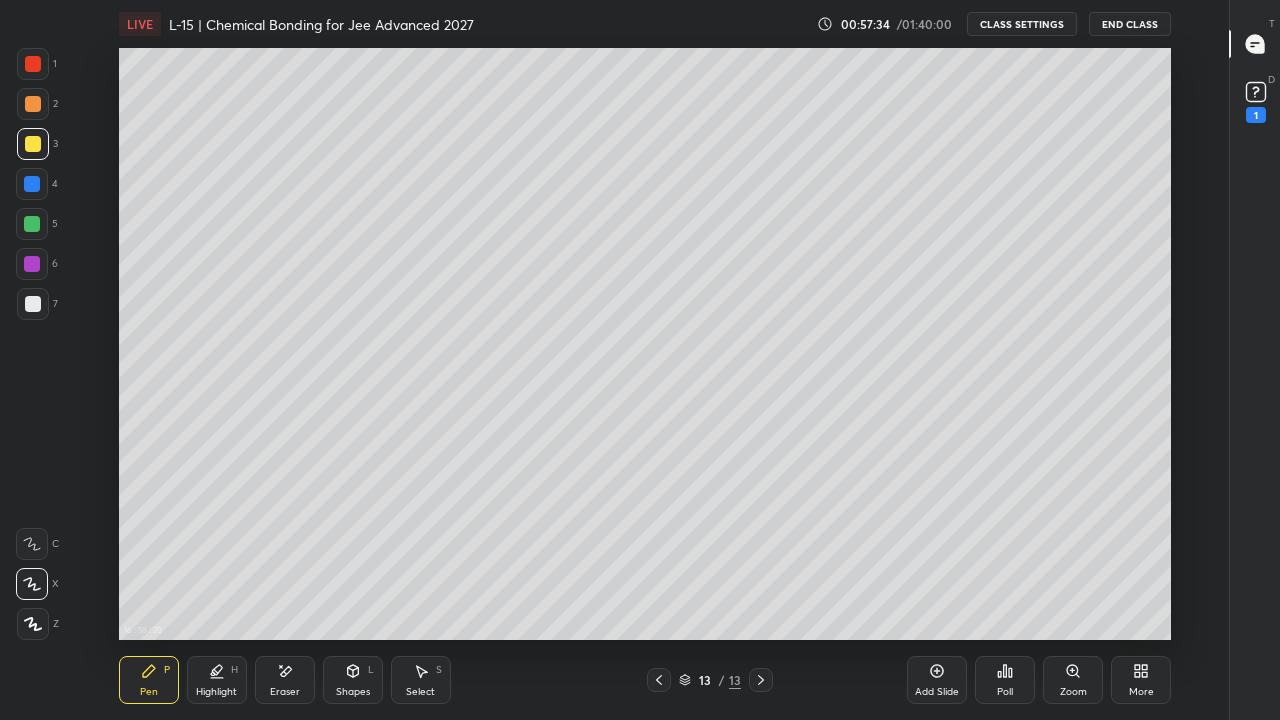 click on "16 : 58 : 20 Setting up your live class Unacademy team wishes you a very happy birthday! May you have a wonderful year ahead" at bounding box center (645, 344) 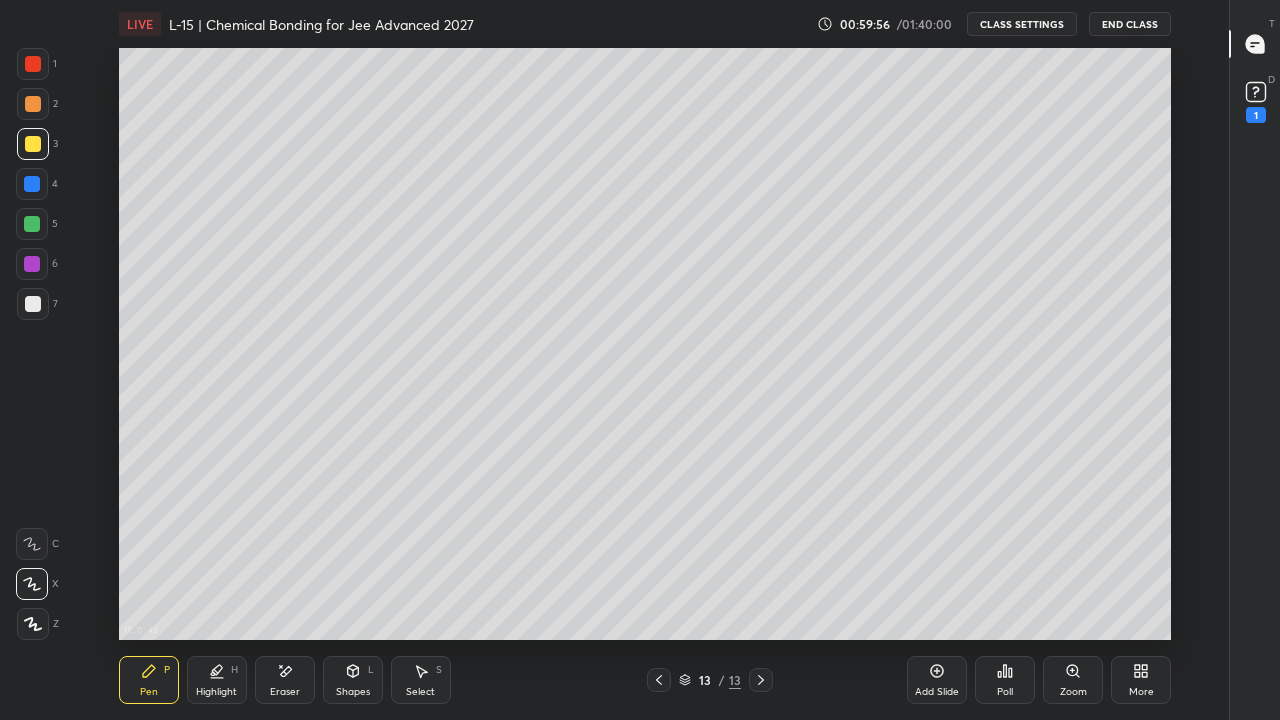 click on "Shapes L" at bounding box center (353, 680) 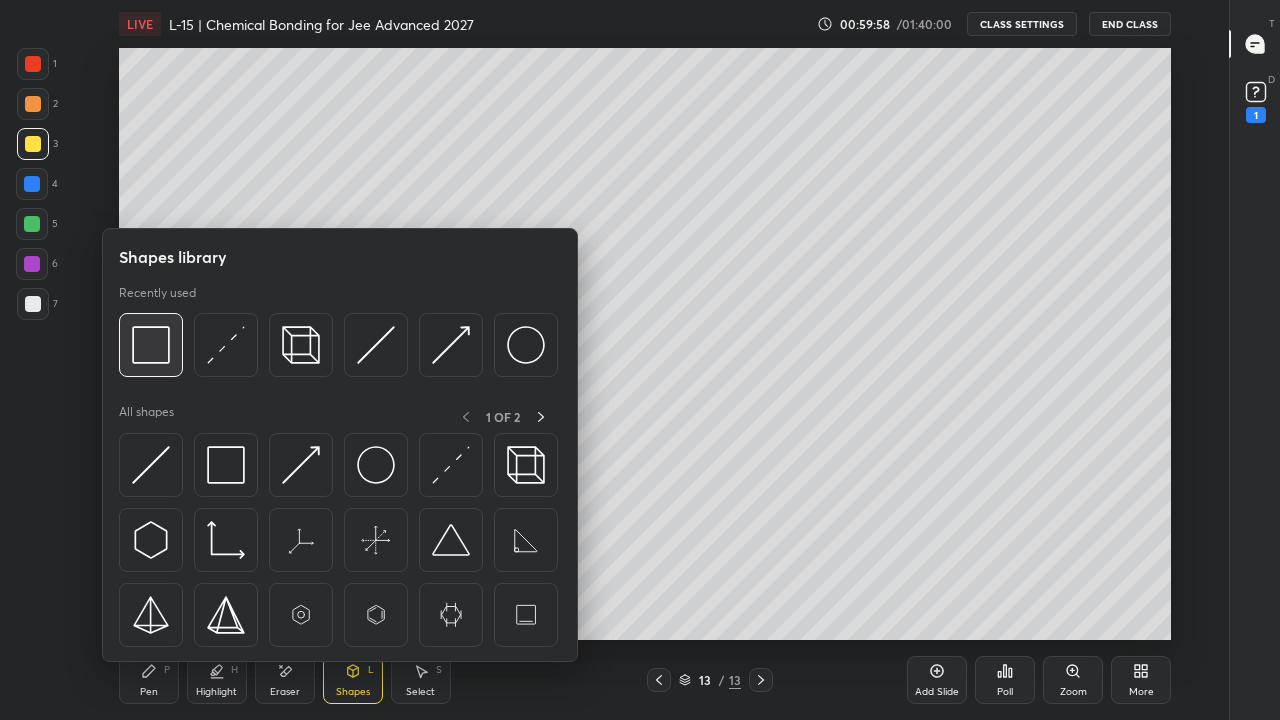 click at bounding box center [151, 345] 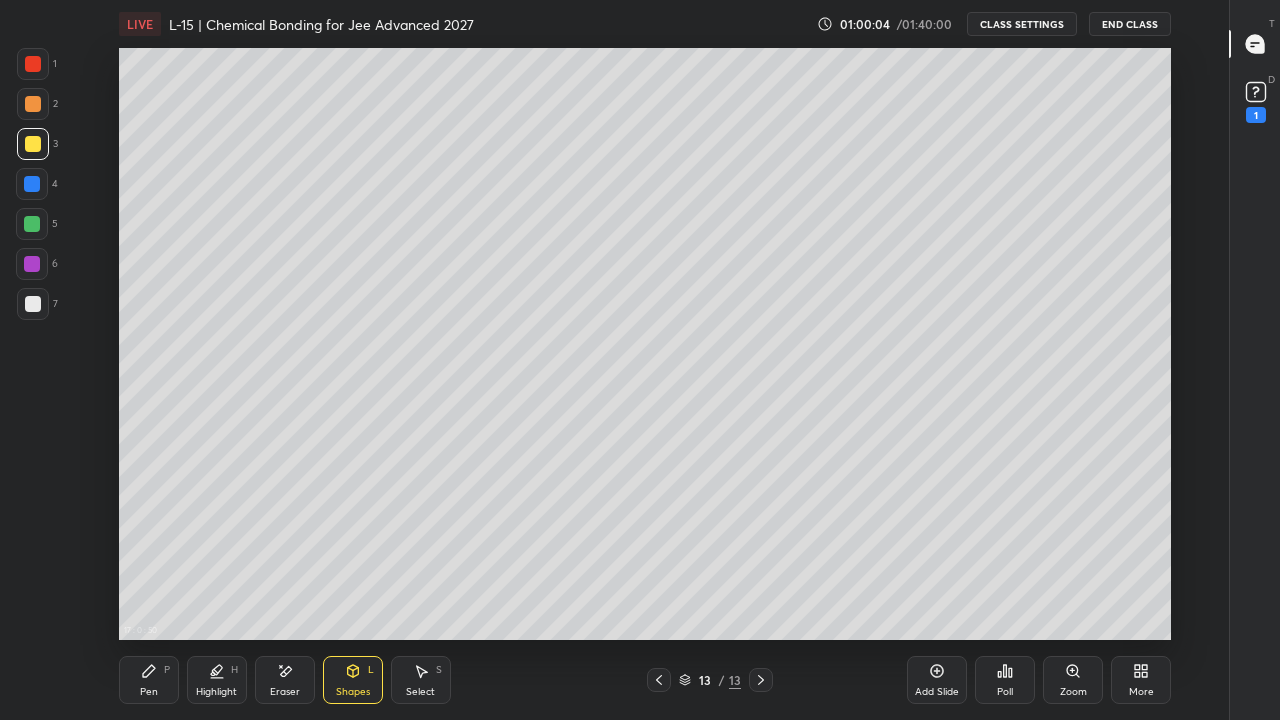 click on "Pen P" at bounding box center [149, 680] 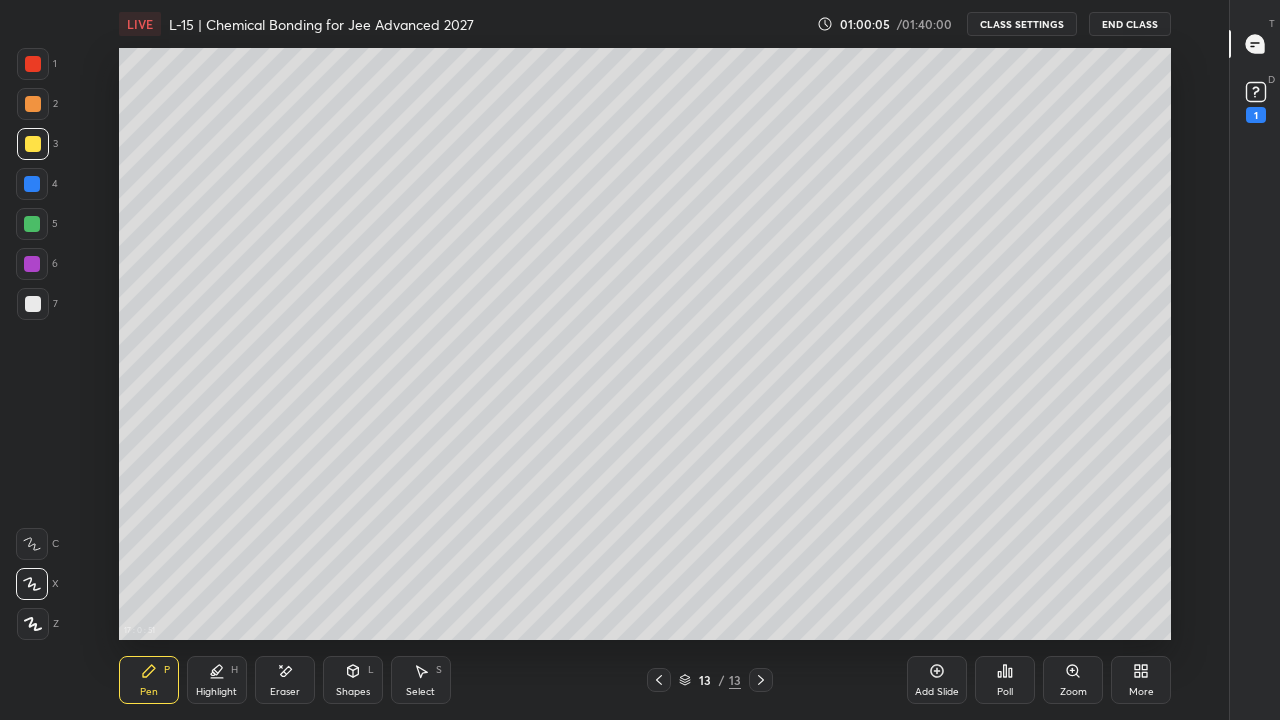 click on "Pen P" at bounding box center (149, 680) 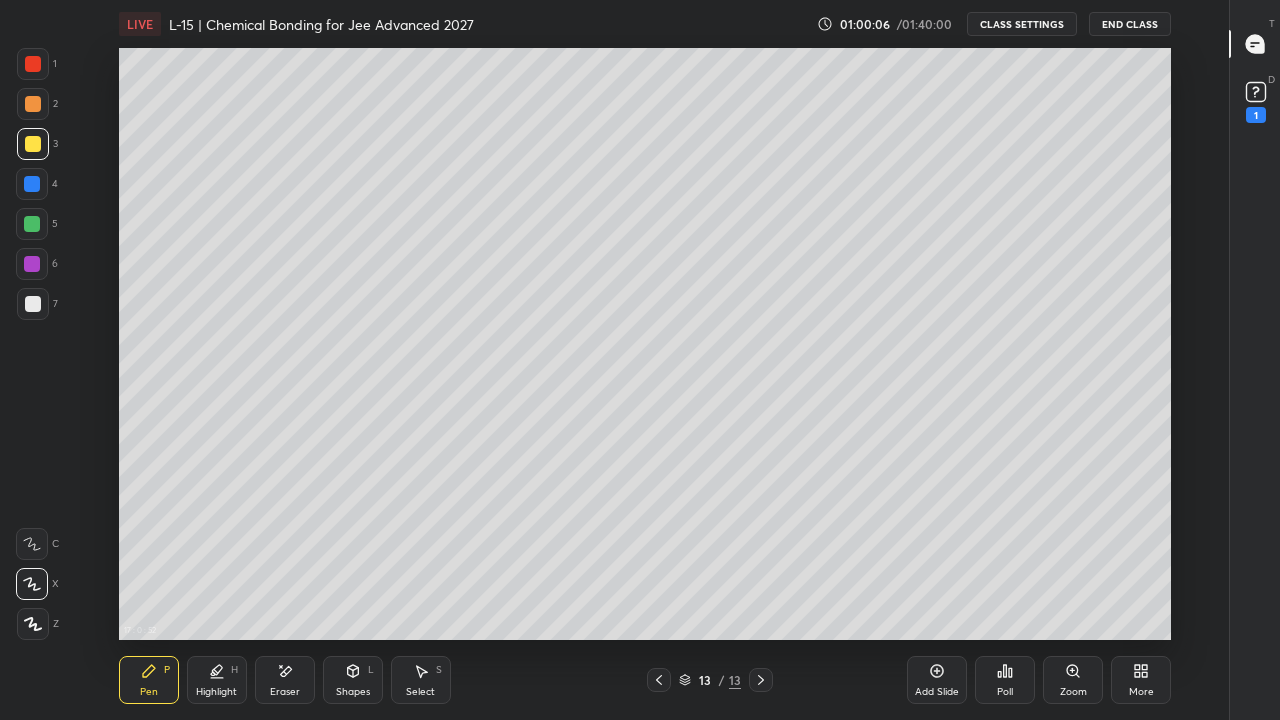 click at bounding box center [32, 184] 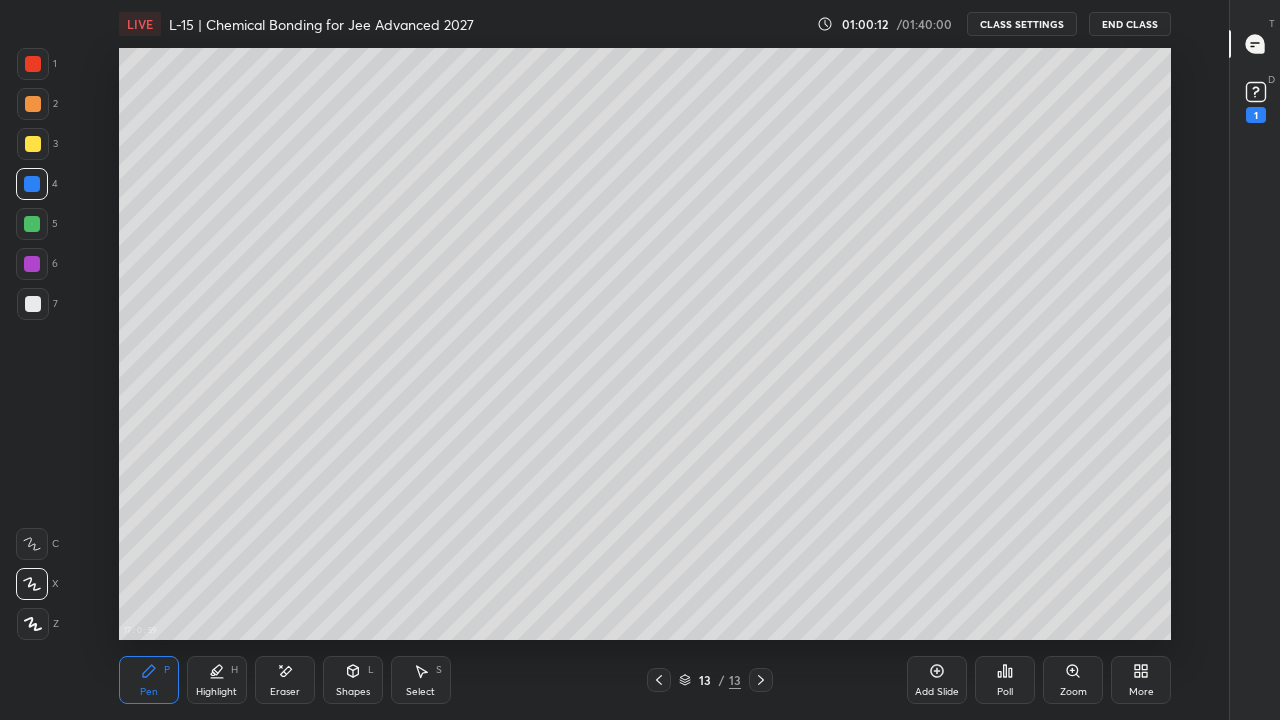 click on "17 : 0 : 59 Setting up your live class Unacademy team wishes you a very happy birthday! May you have a wonderful year ahead" at bounding box center [645, 344] 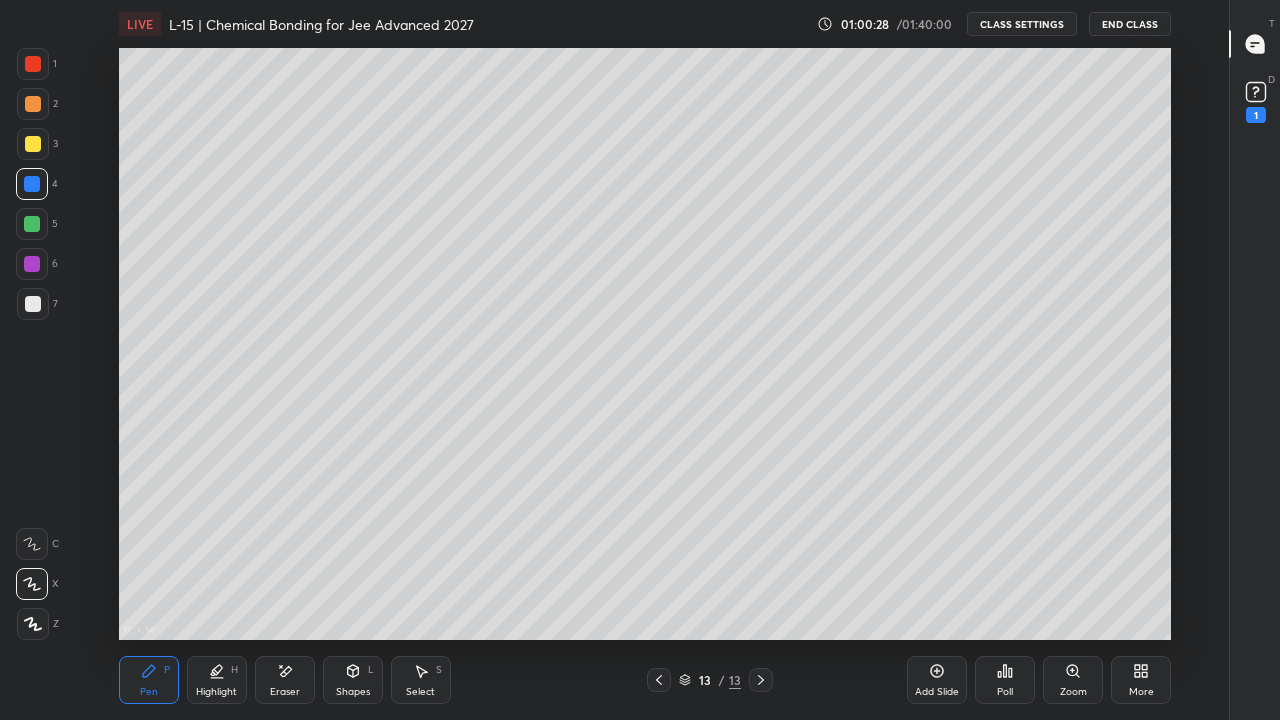 click at bounding box center [33, 144] 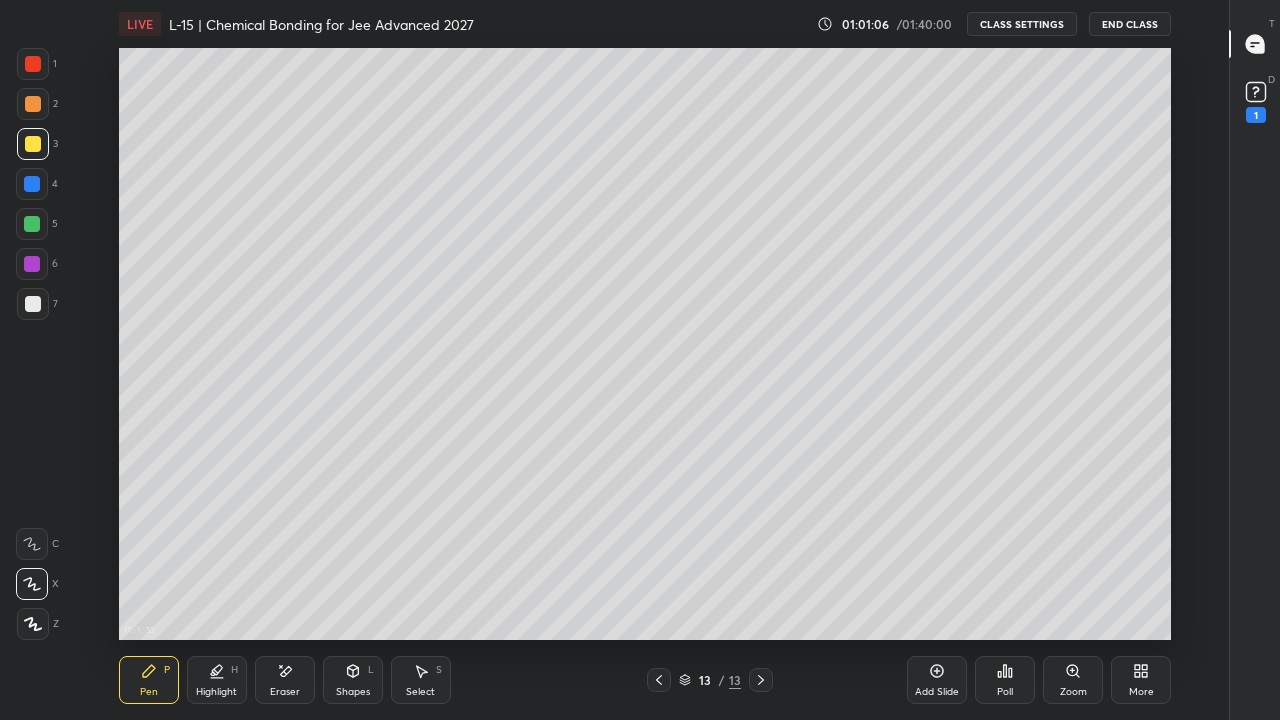 click at bounding box center (32, 224) 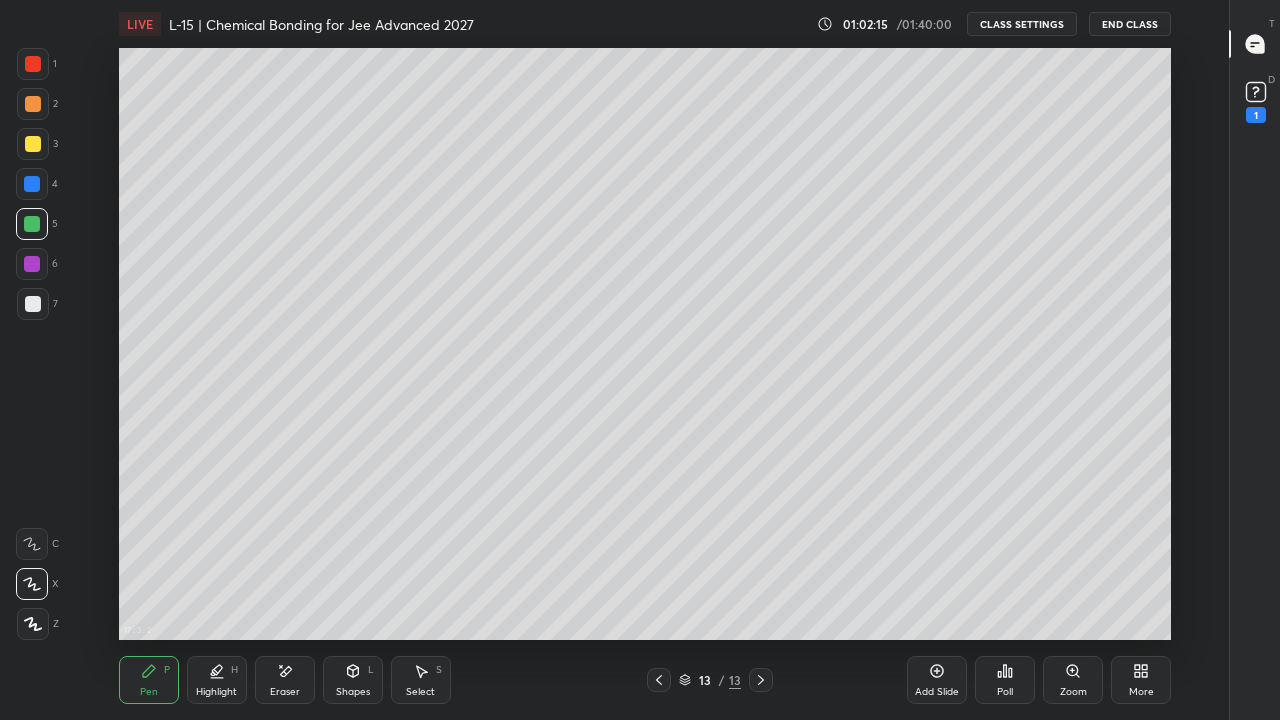 click at bounding box center (32, 264) 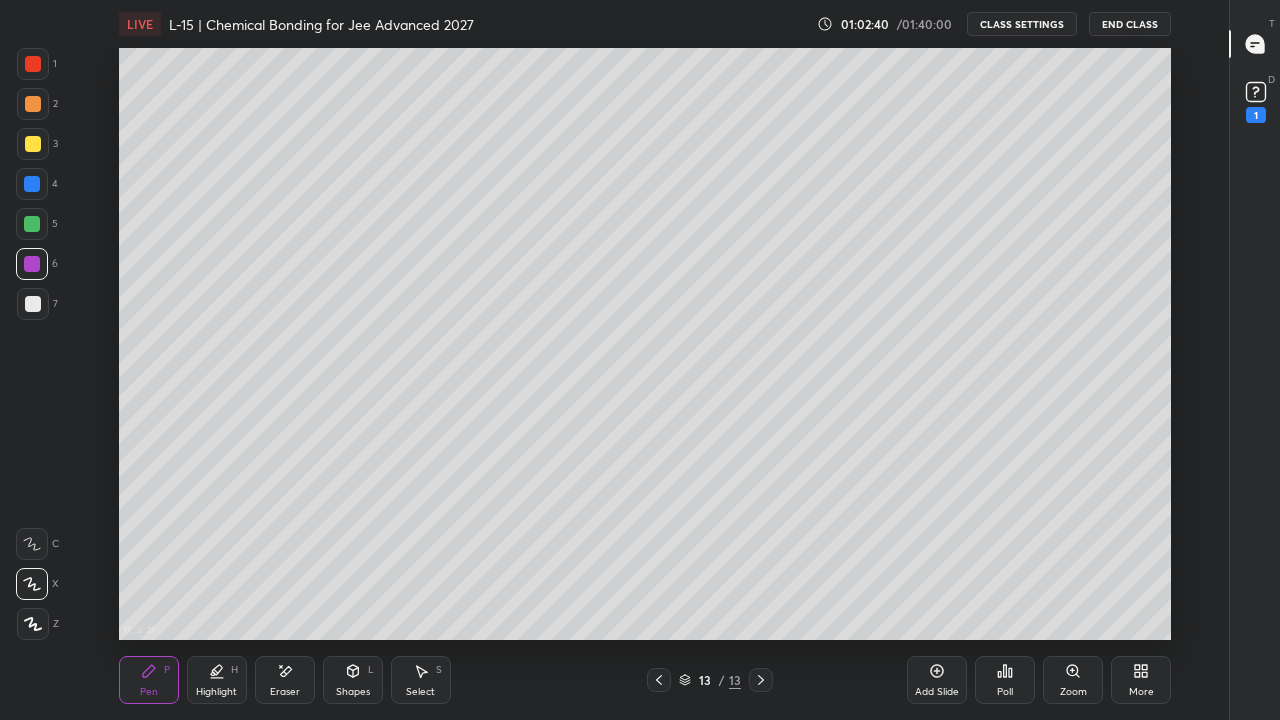 click at bounding box center [33, 144] 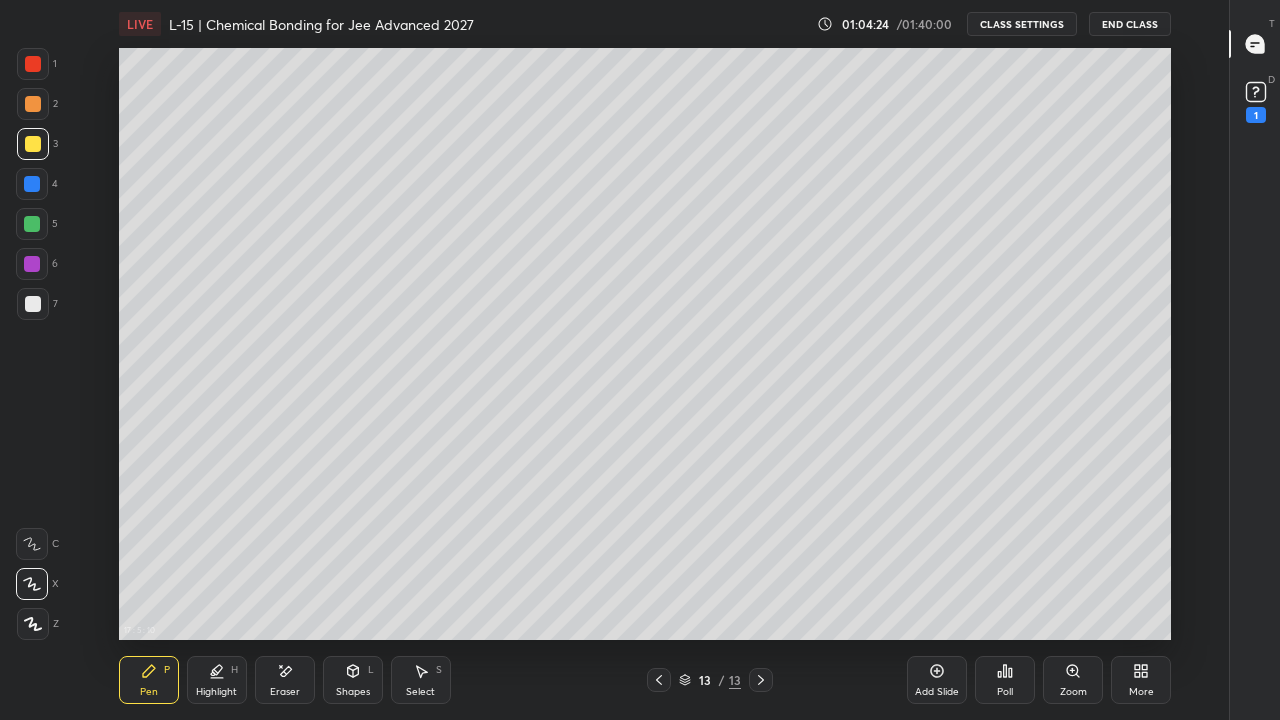click on "Add Slide" at bounding box center (937, 680) 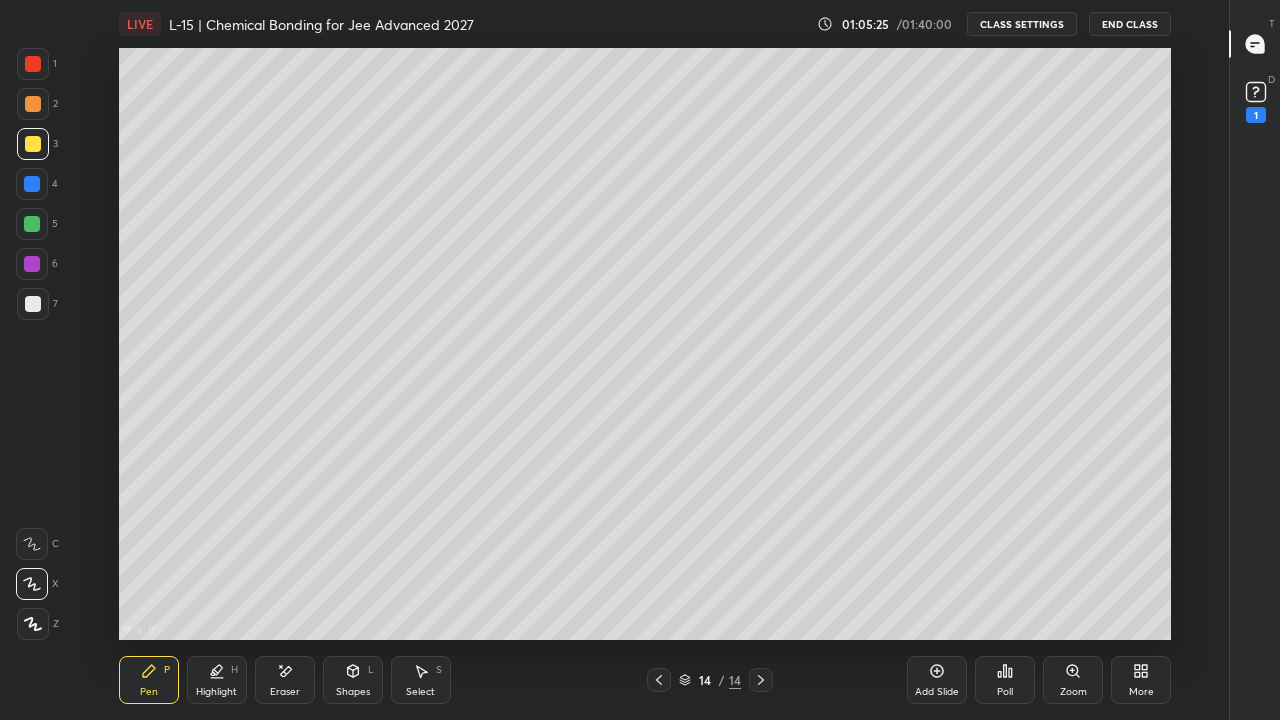 click on "17 : 6 : 12 Setting up your live class Unacademy team wishes you a very happy birthday! May you have a wonderful year ahead" at bounding box center [645, 344] 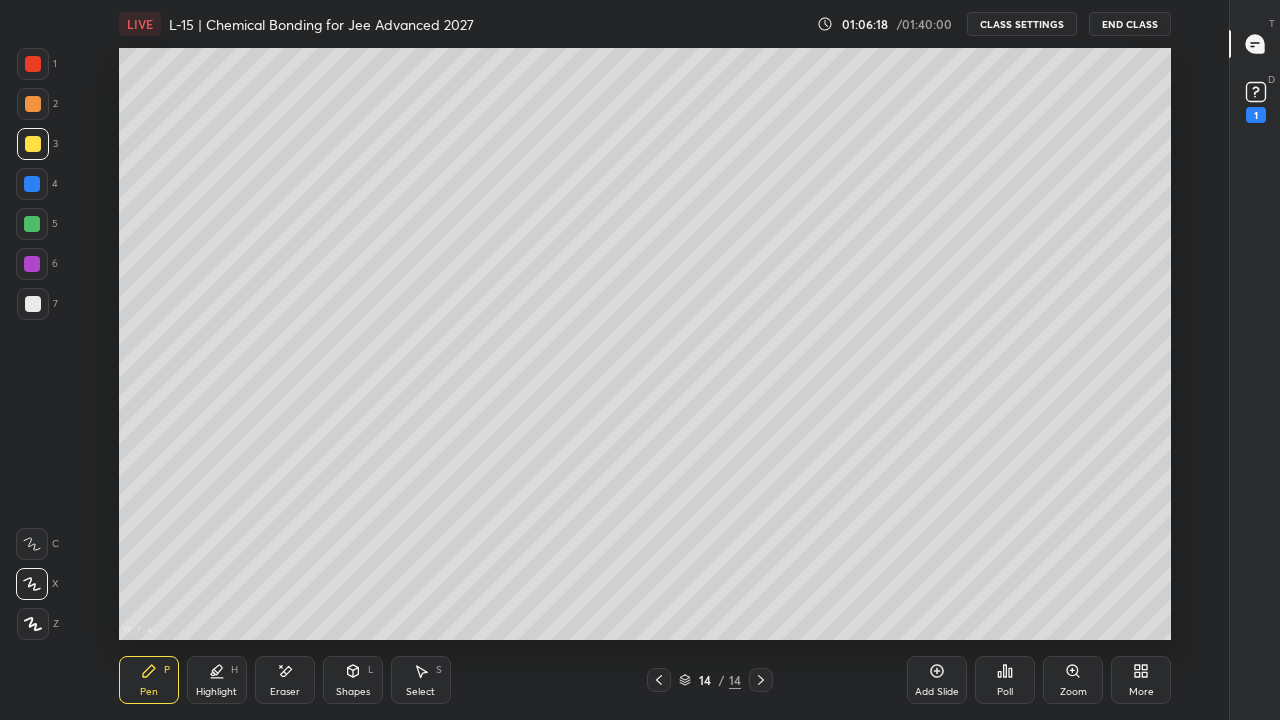 click 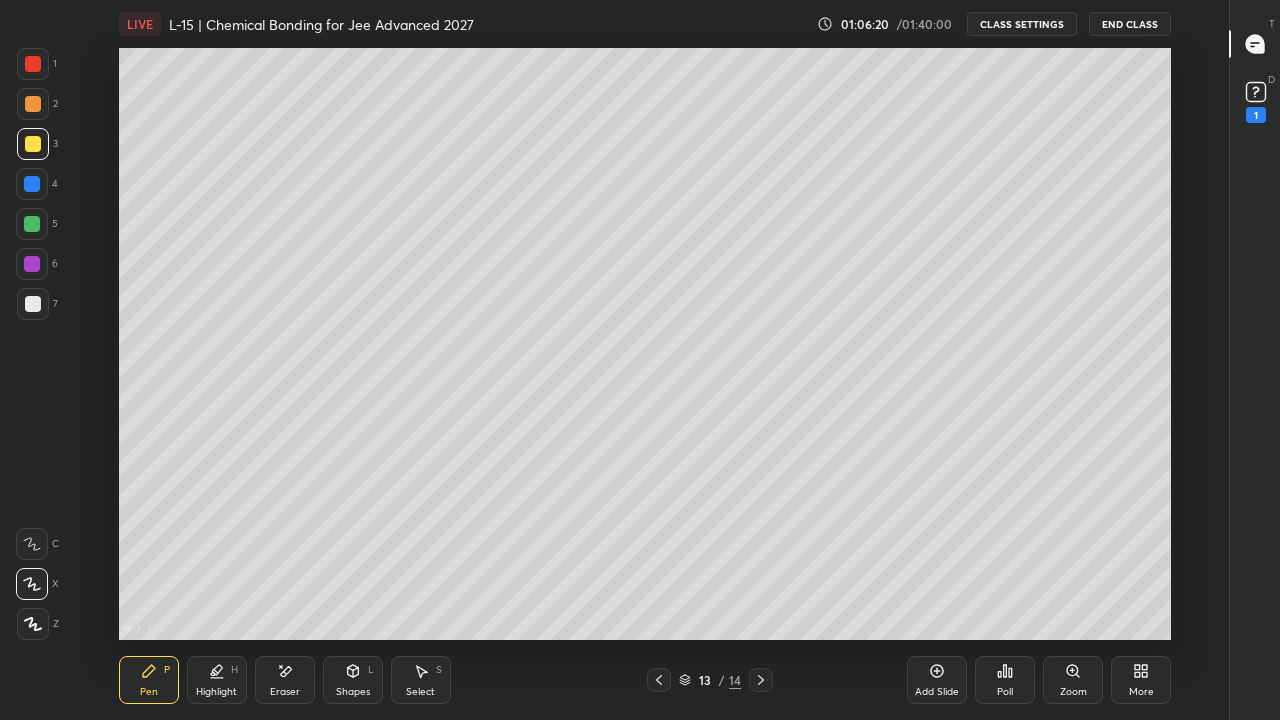click at bounding box center (761, 680) 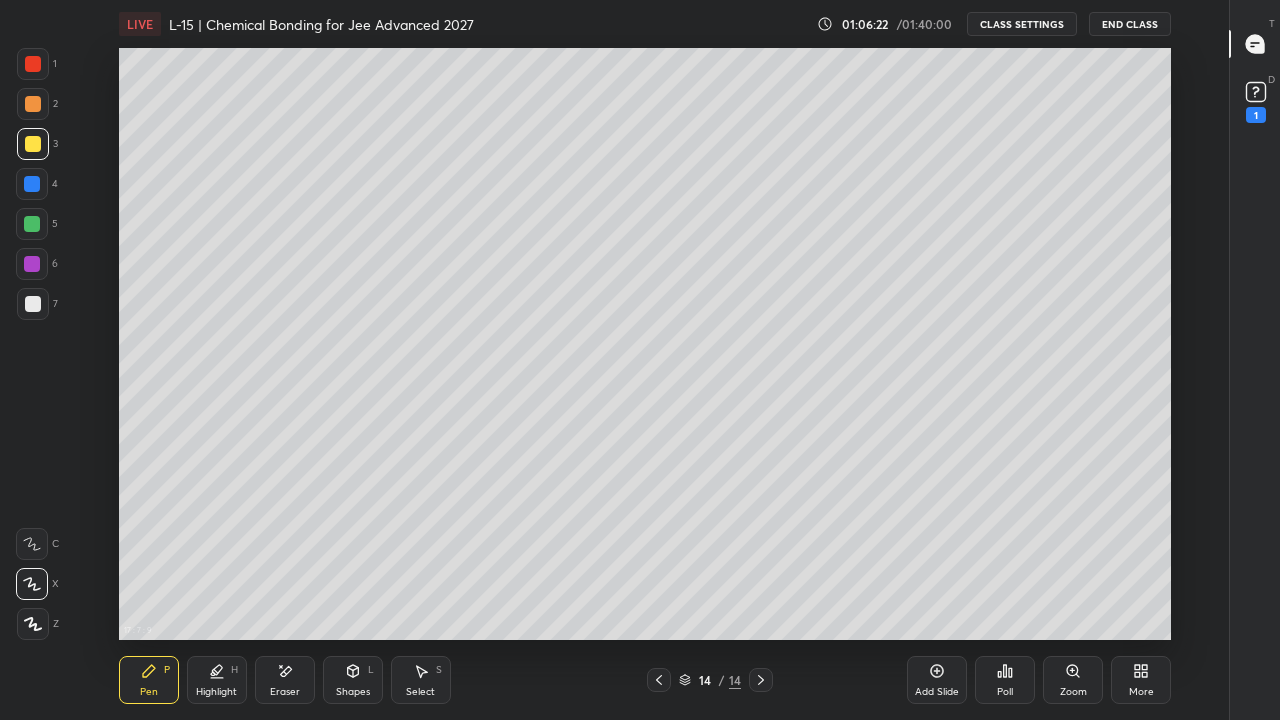 click at bounding box center [32, 184] 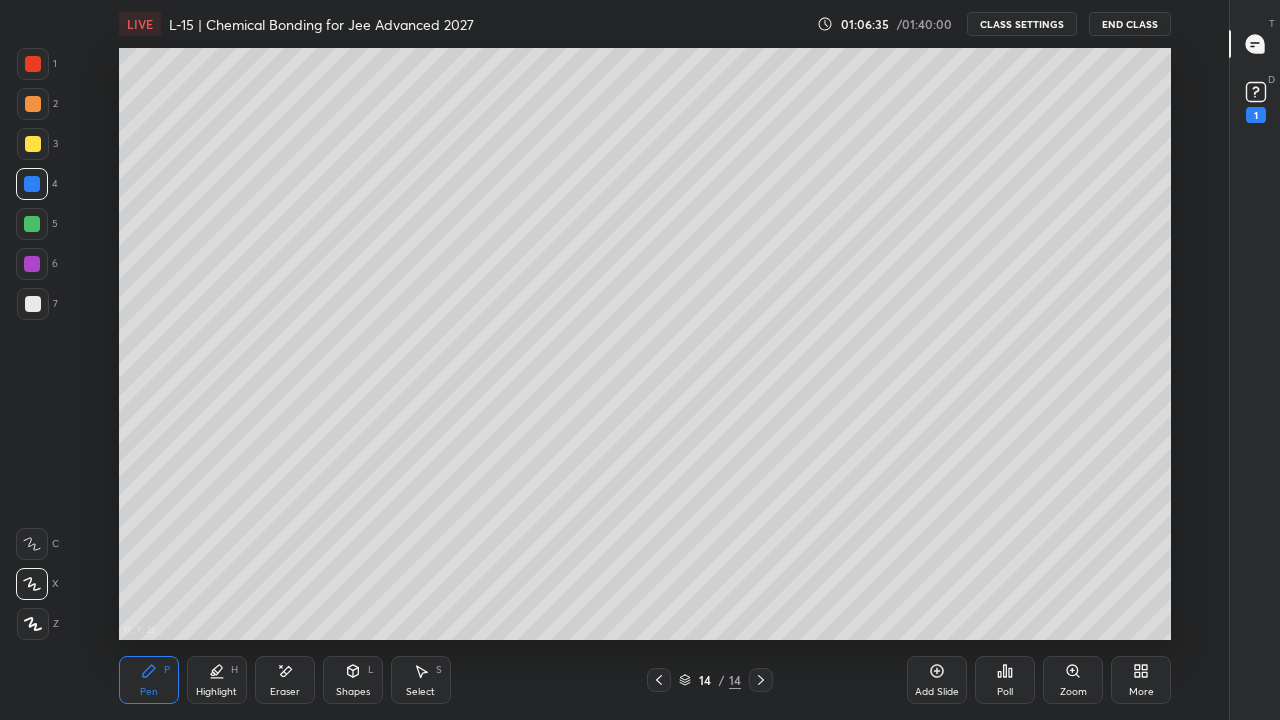 click at bounding box center [32, 224] 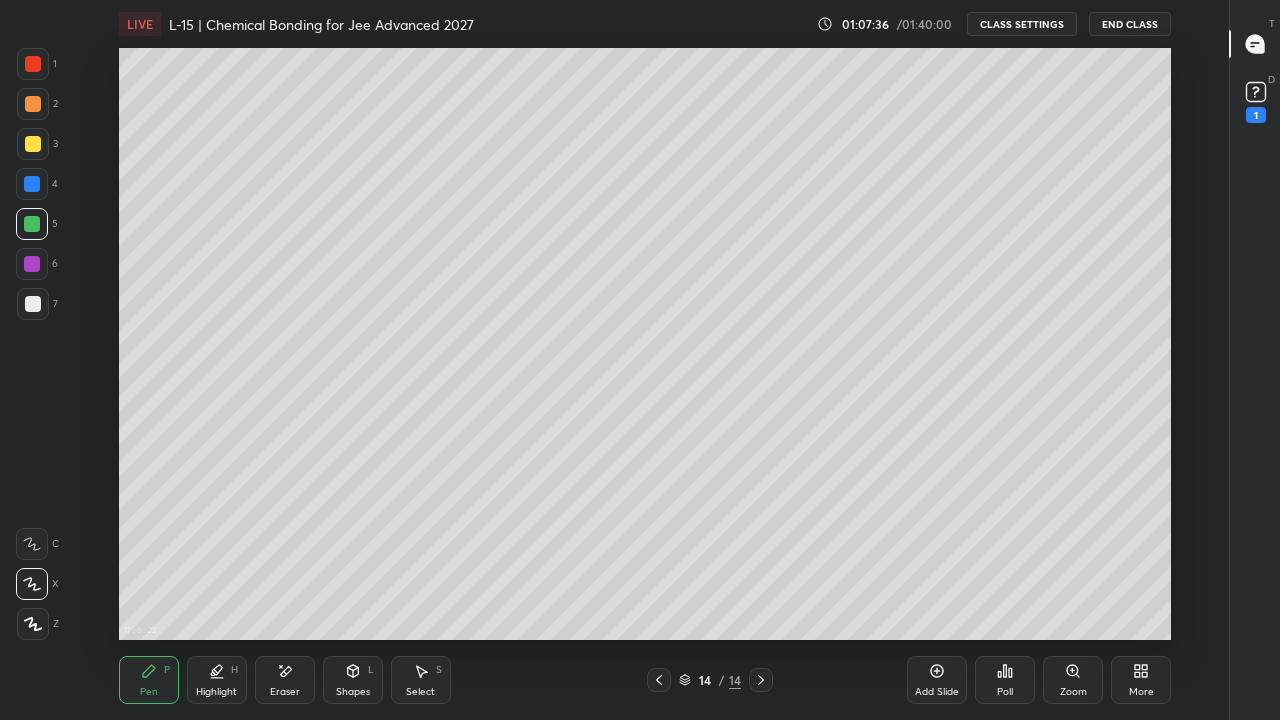 click on "Highlight" at bounding box center (216, 692) 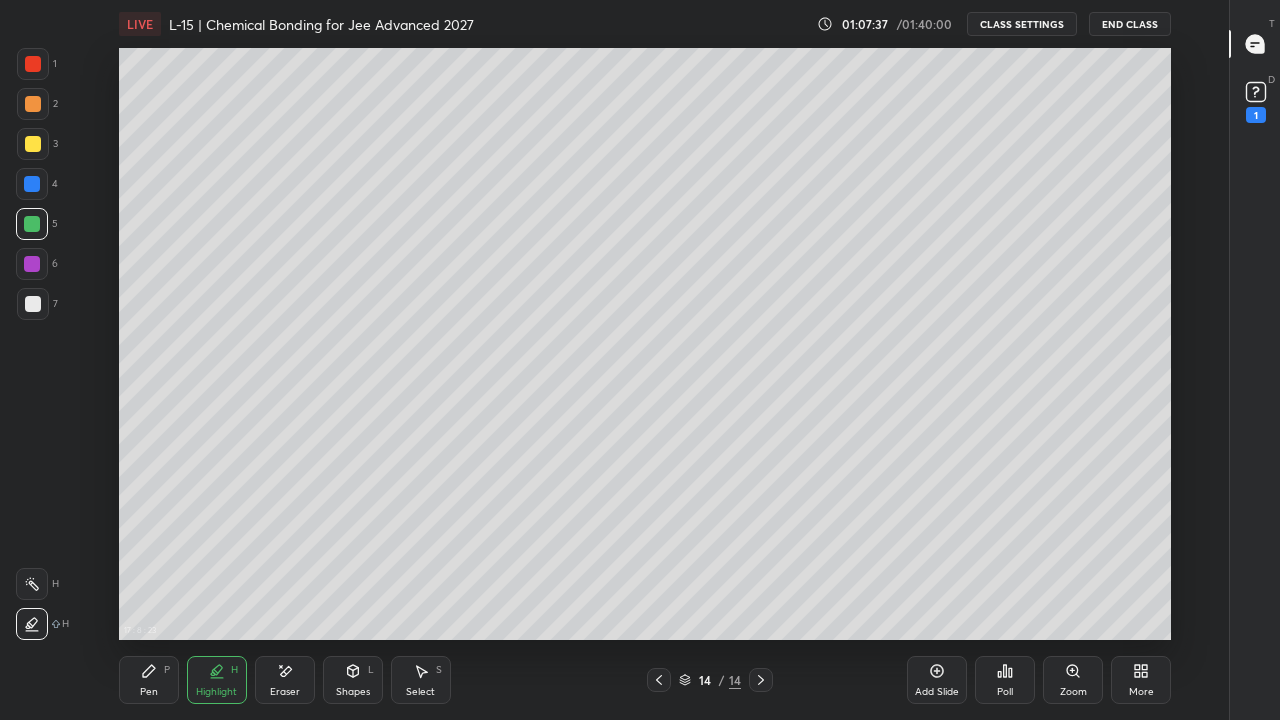 click on "Highlight H" at bounding box center [217, 680] 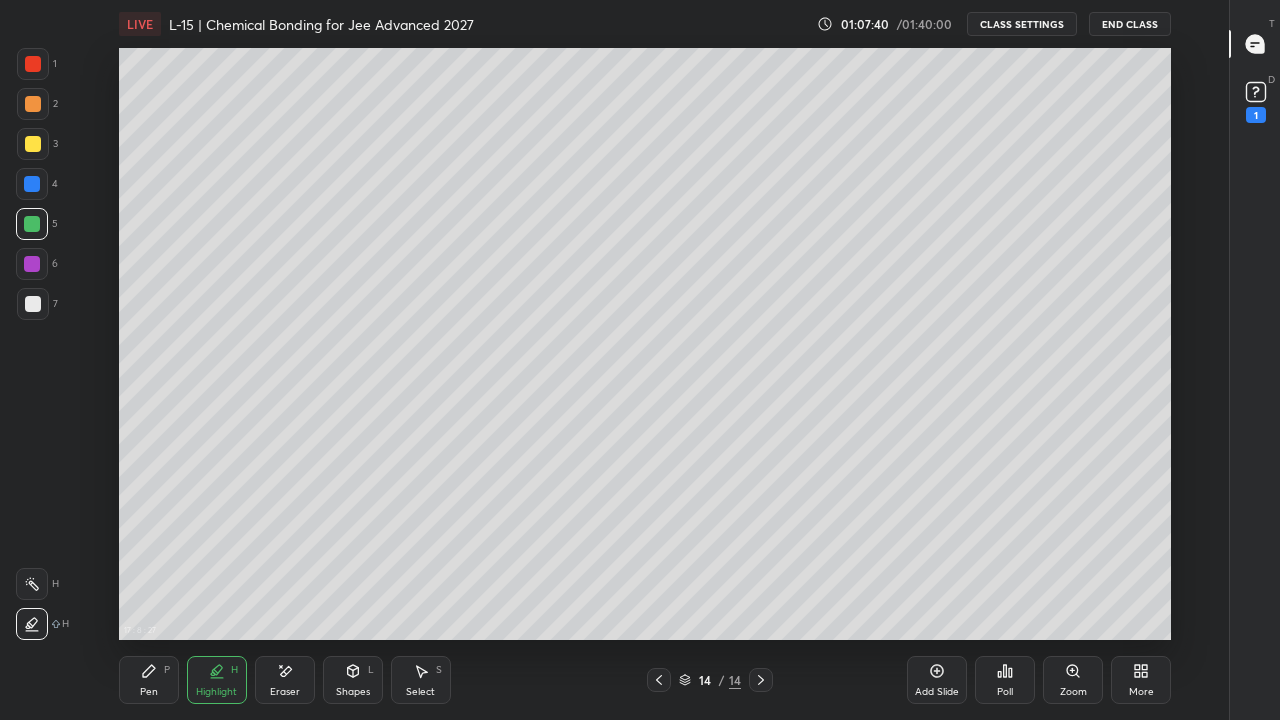 click at bounding box center (32, 184) 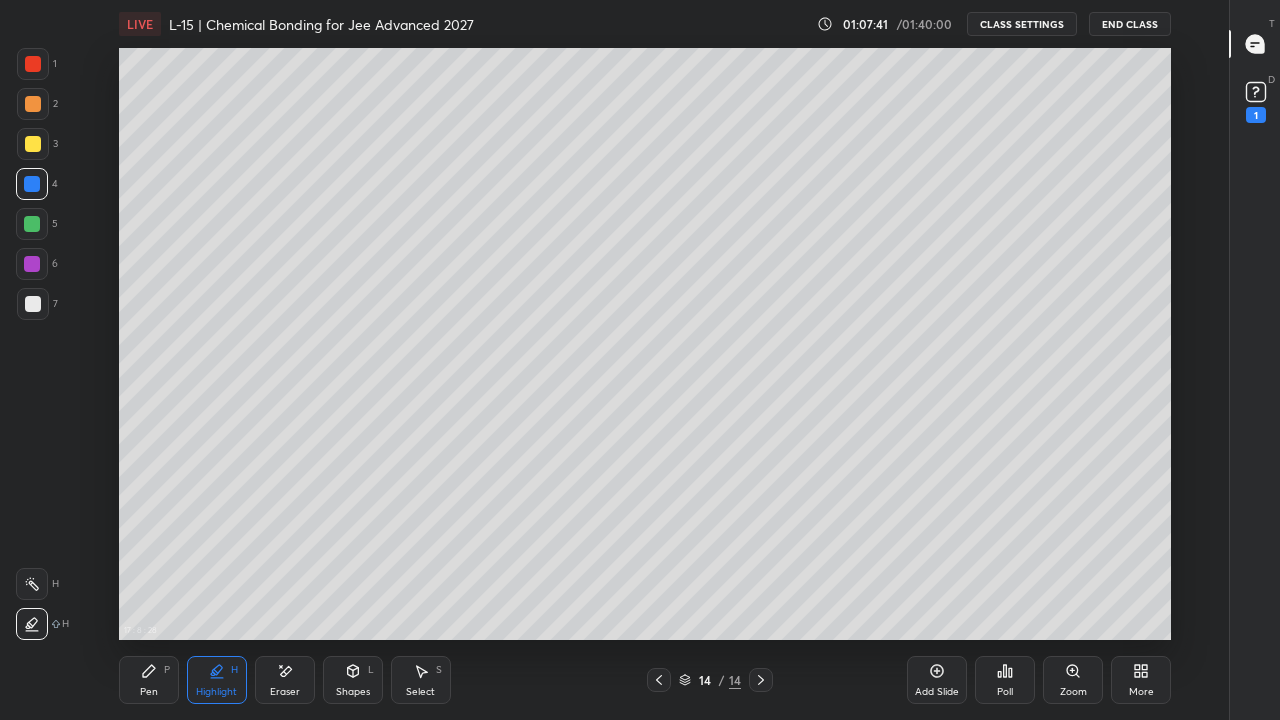 click at bounding box center (33, 104) 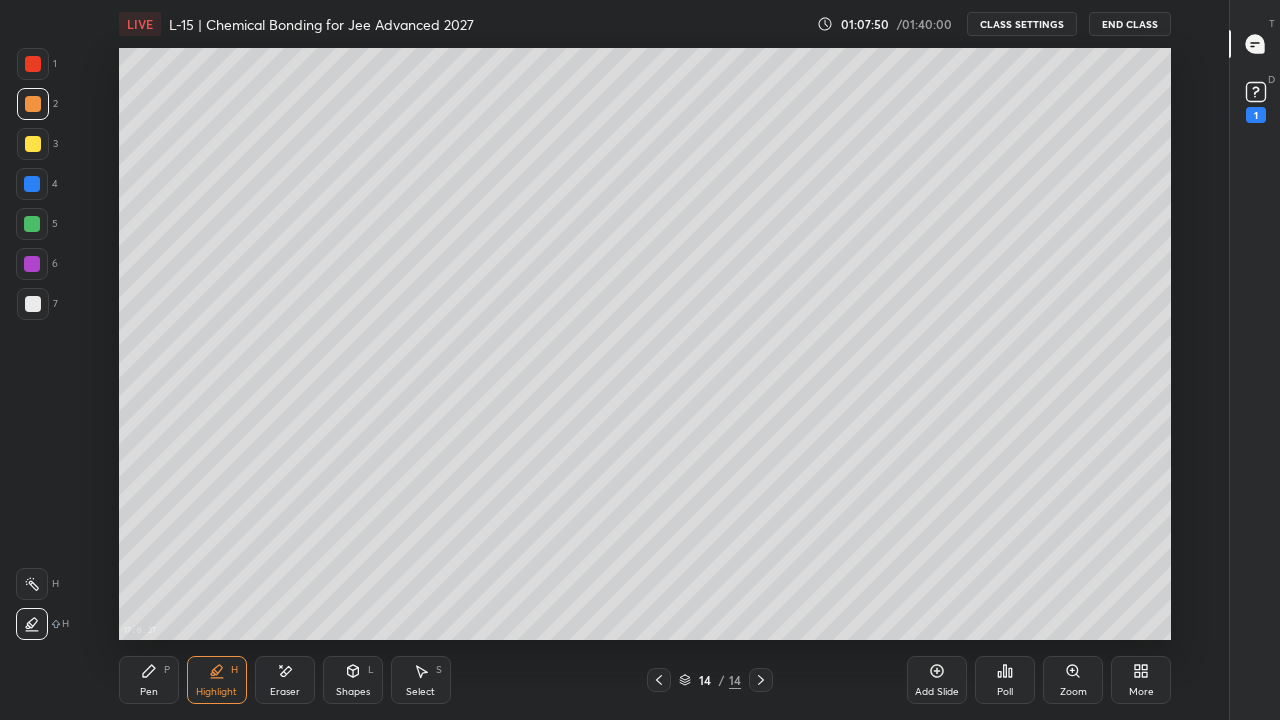 click on "Shapes" at bounding box center (353, 692) 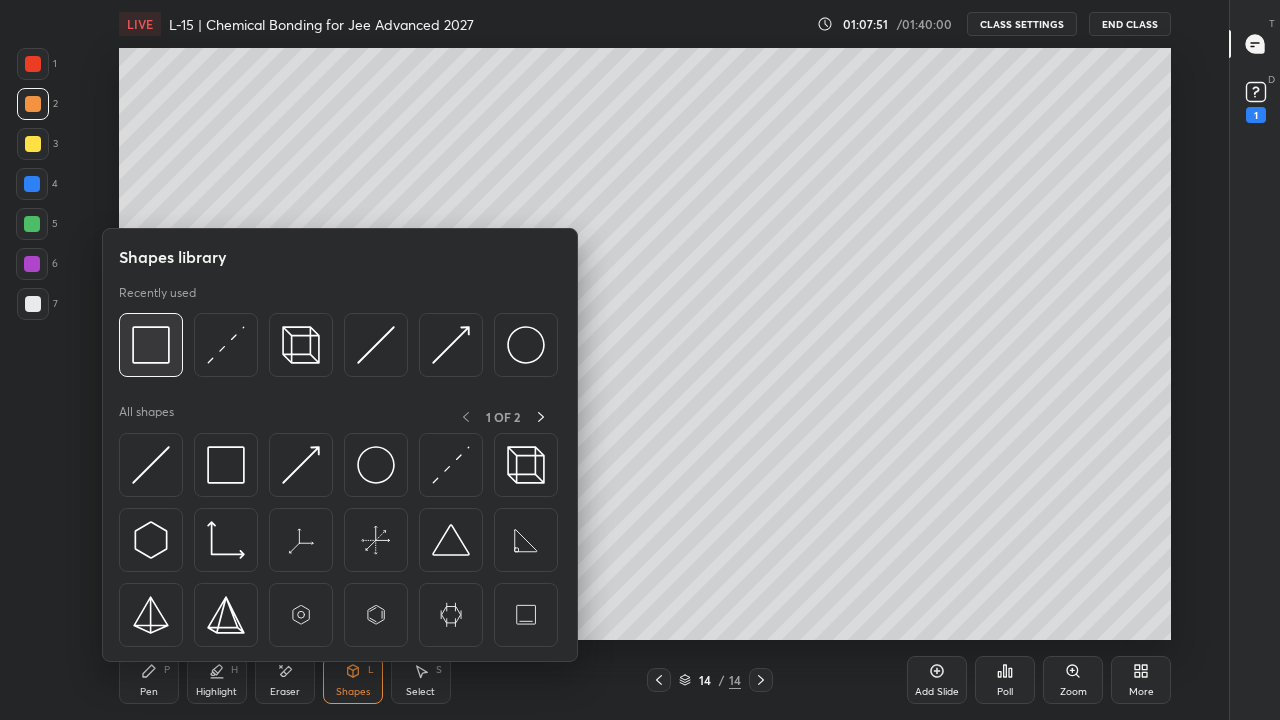 click at bounding box center [151, 345] 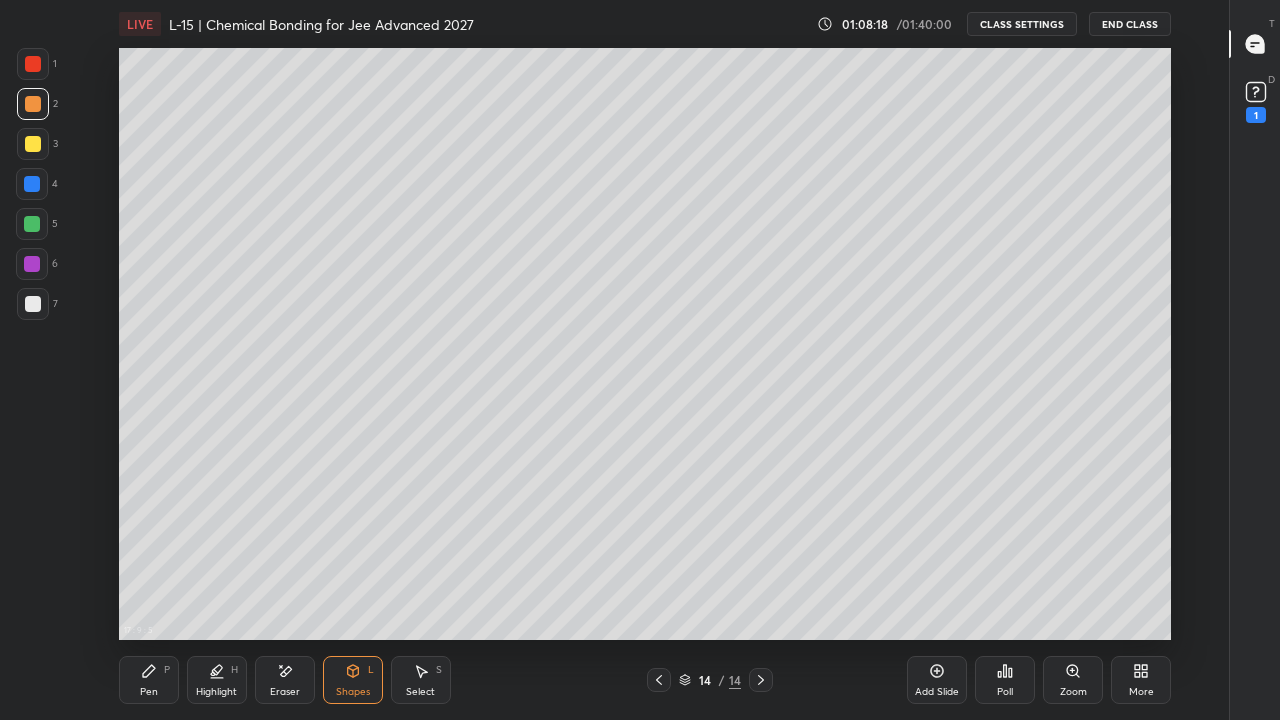 click 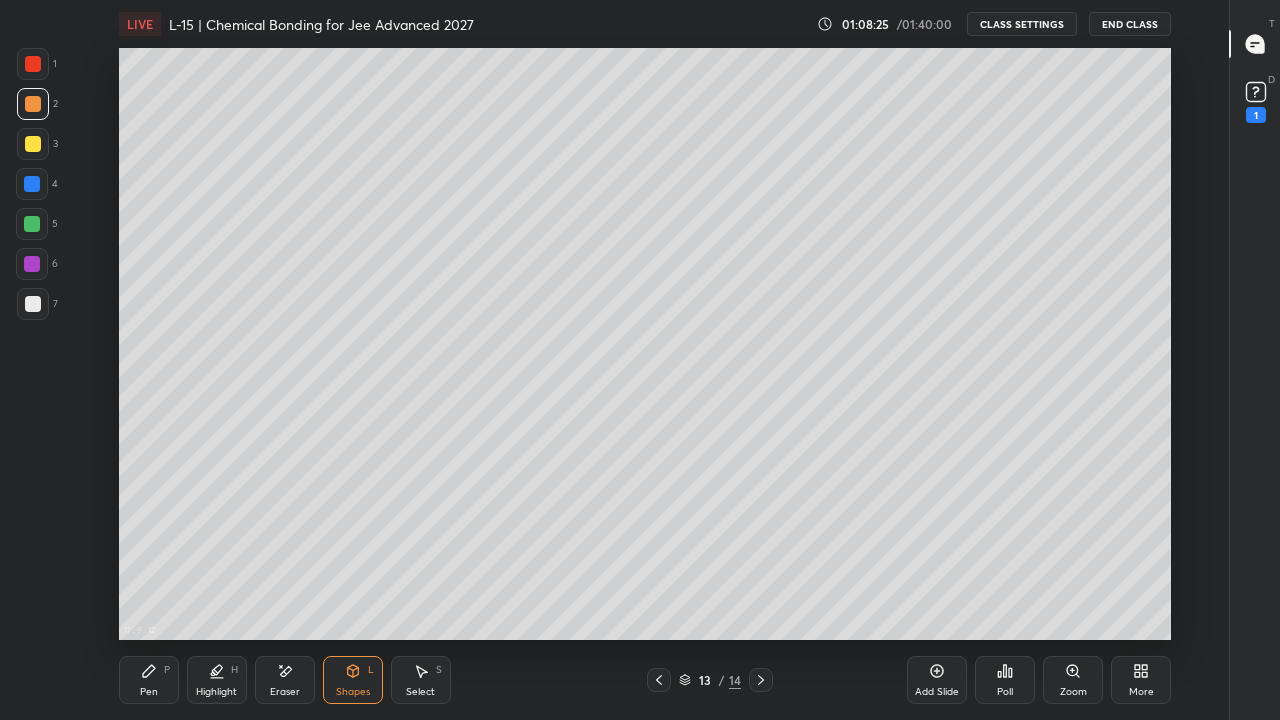 click at bounding box center [761, 680] 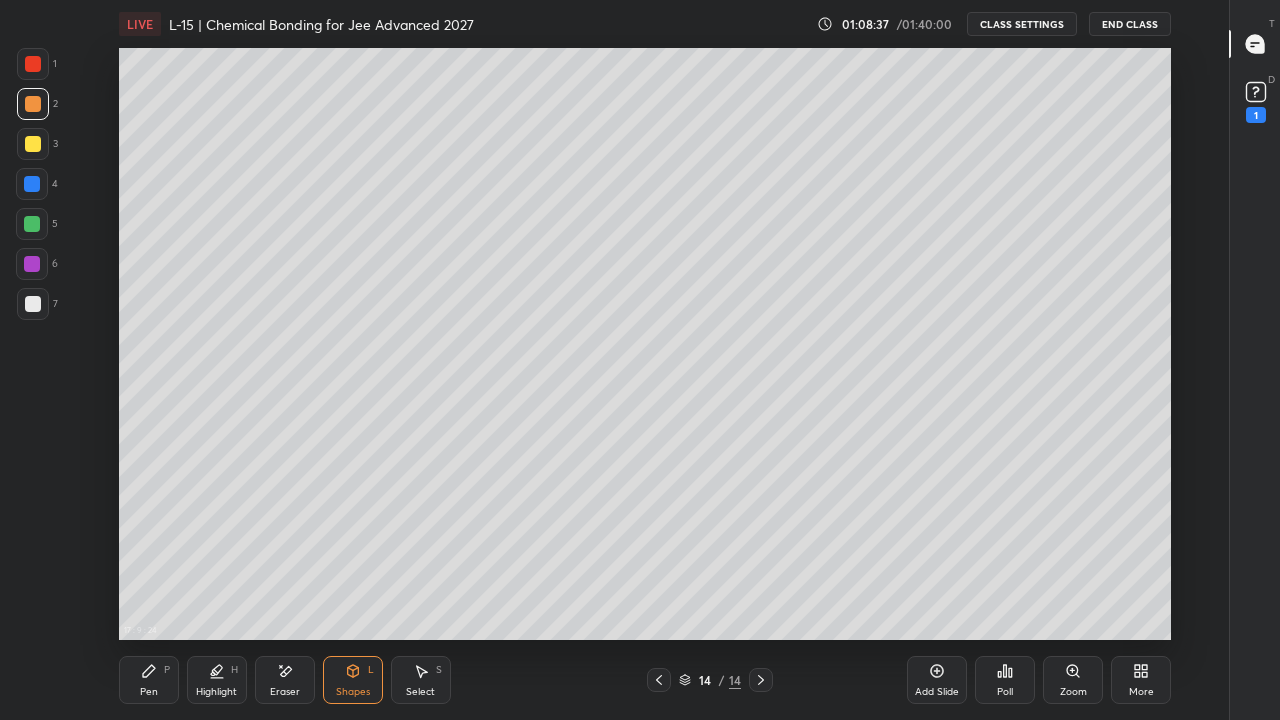 click on "Add Slide" at bounding box center (937, 692) 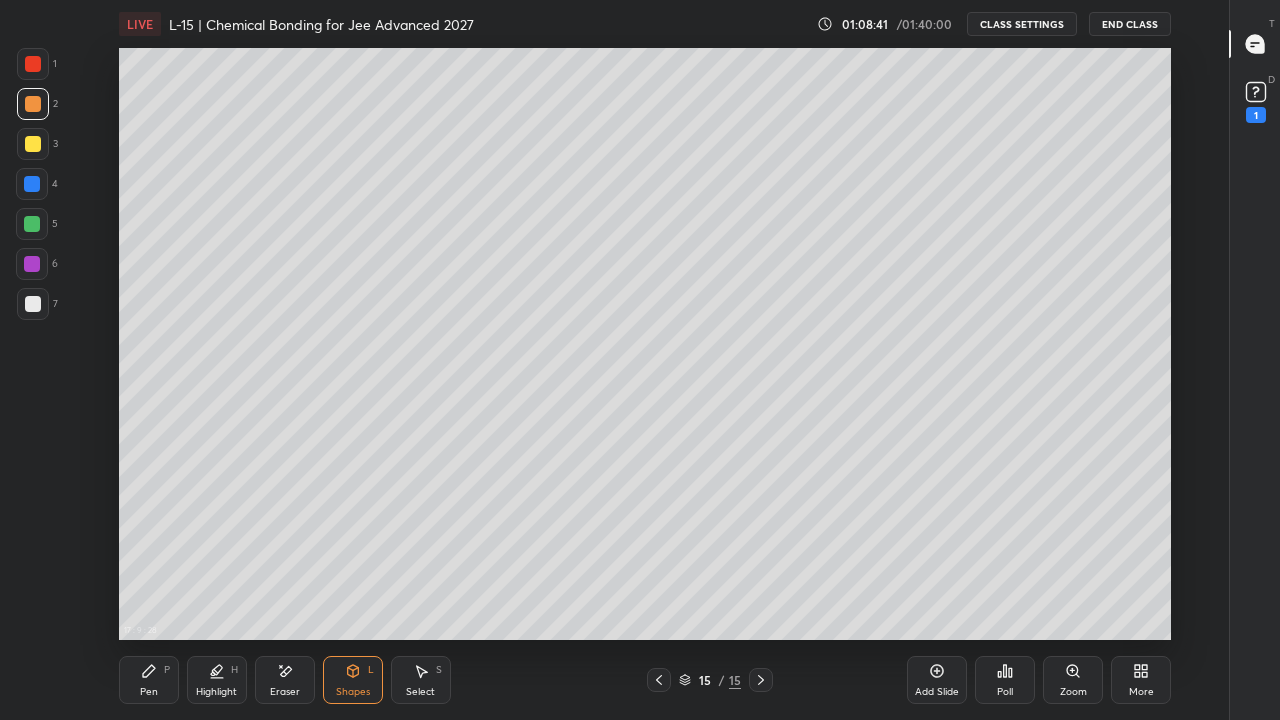 click on "Pen P" at bounding box center [149, 680] 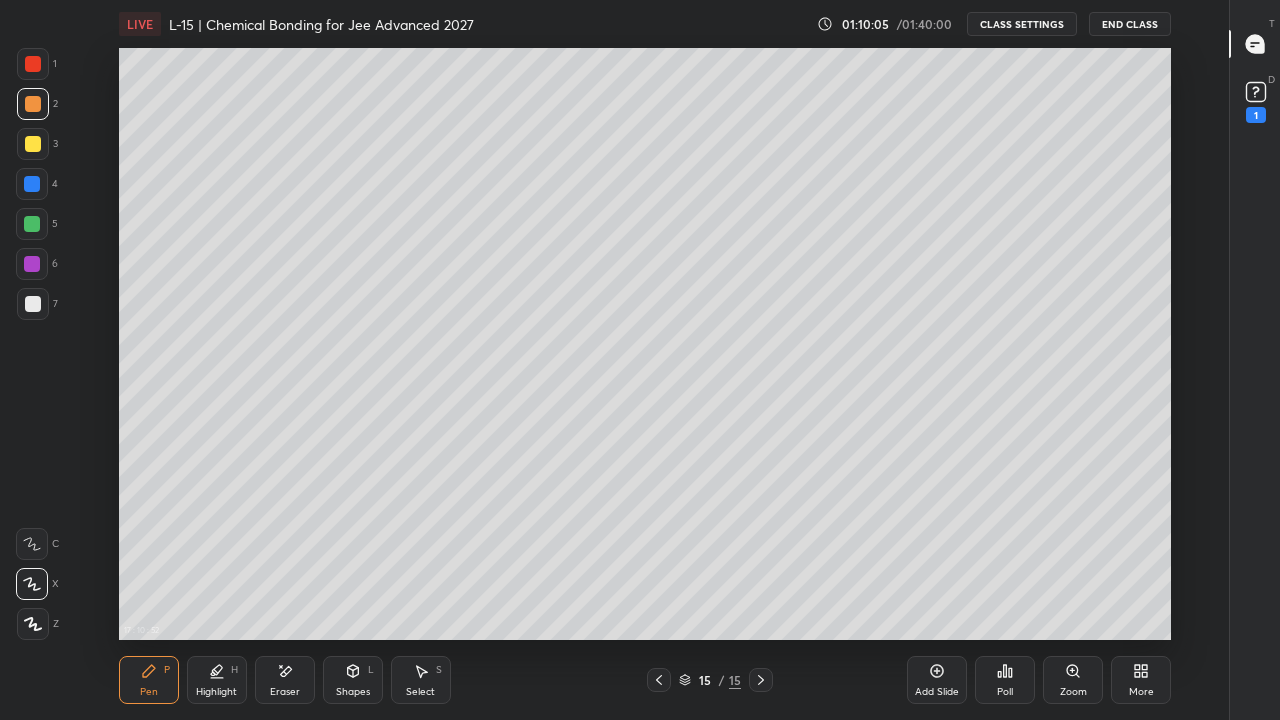 click on "Highlight H" at bounding box center [217, 680] 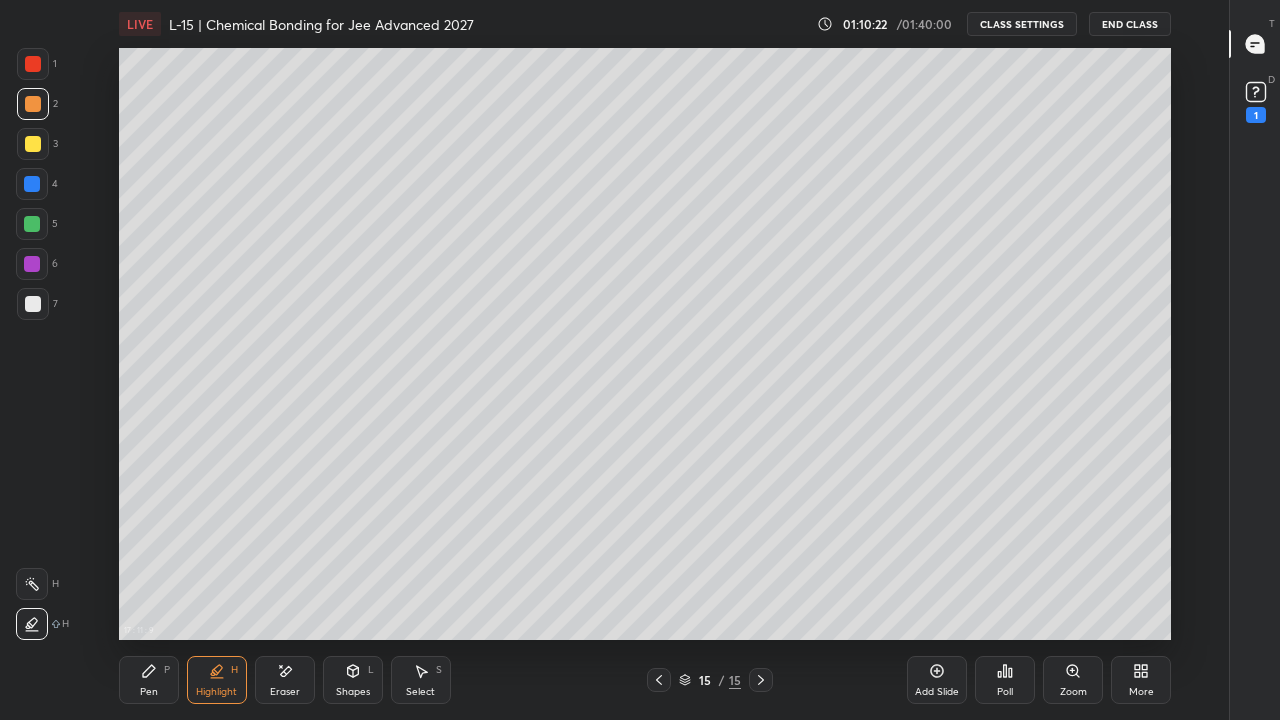 click on "Highlight H" at bounding box center [217, 680] 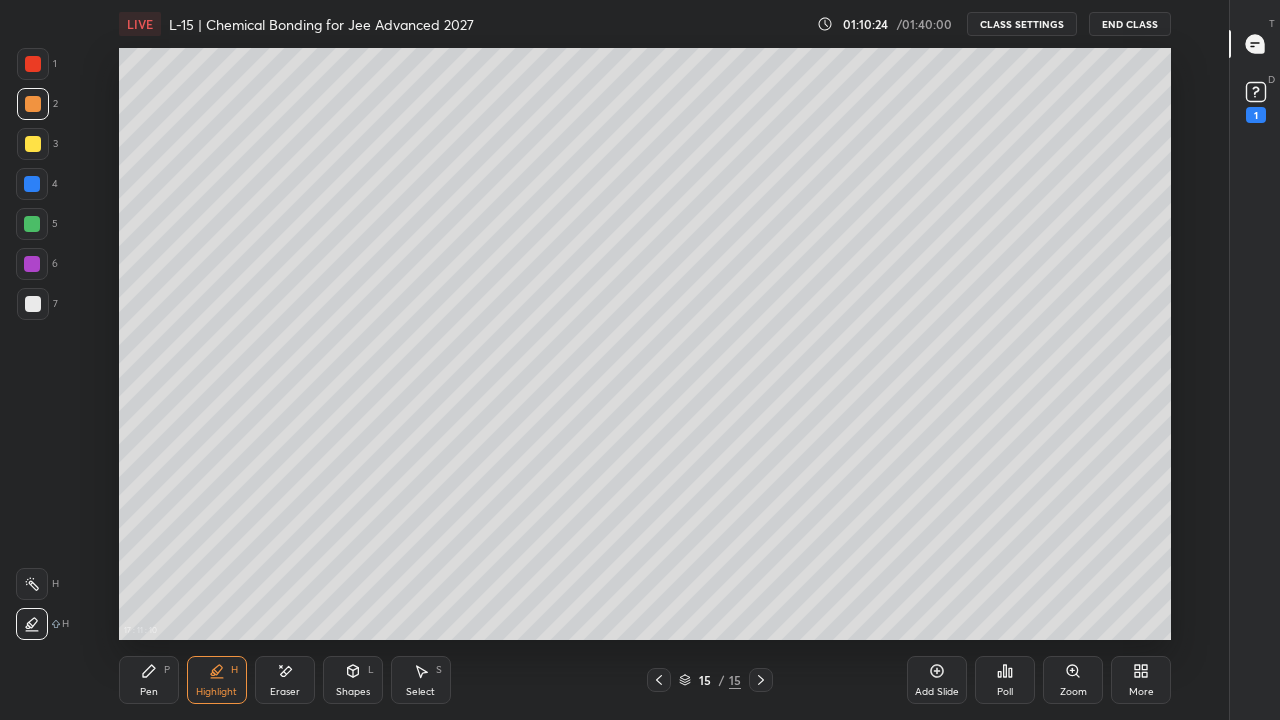 click at bounding box center [33, 144] 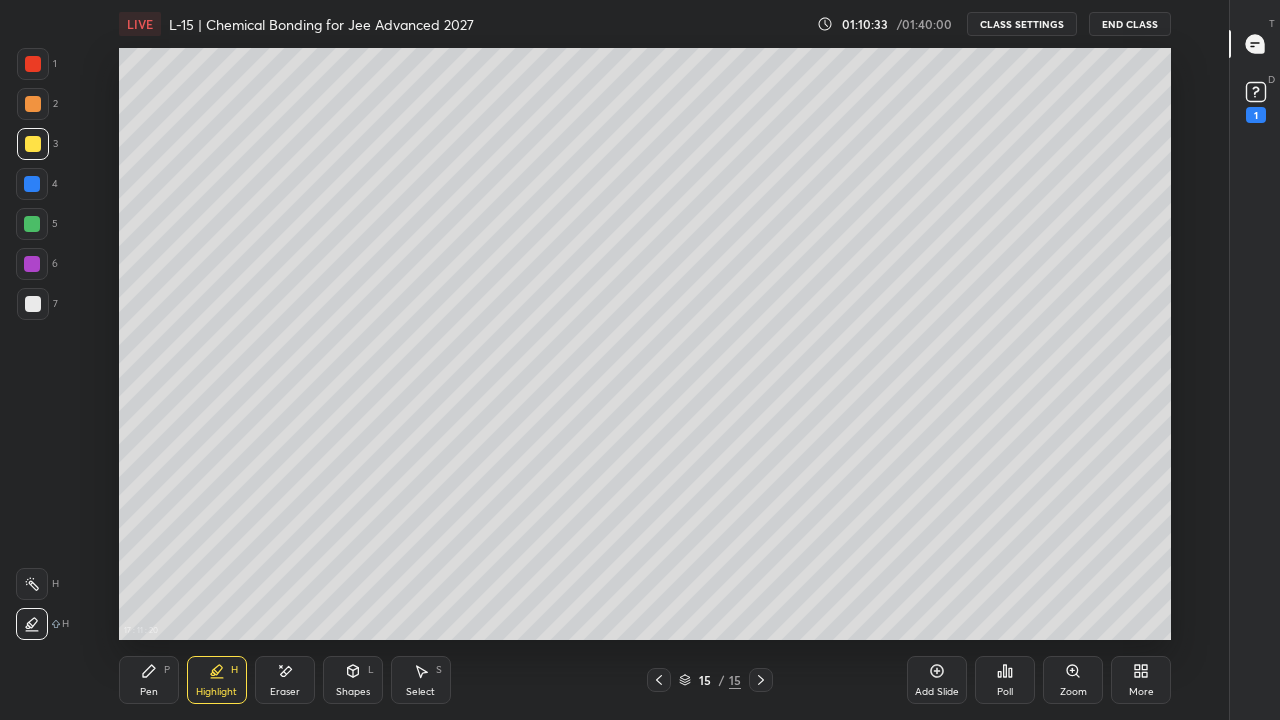 click on "Pen" at bounding box center [149, 692] 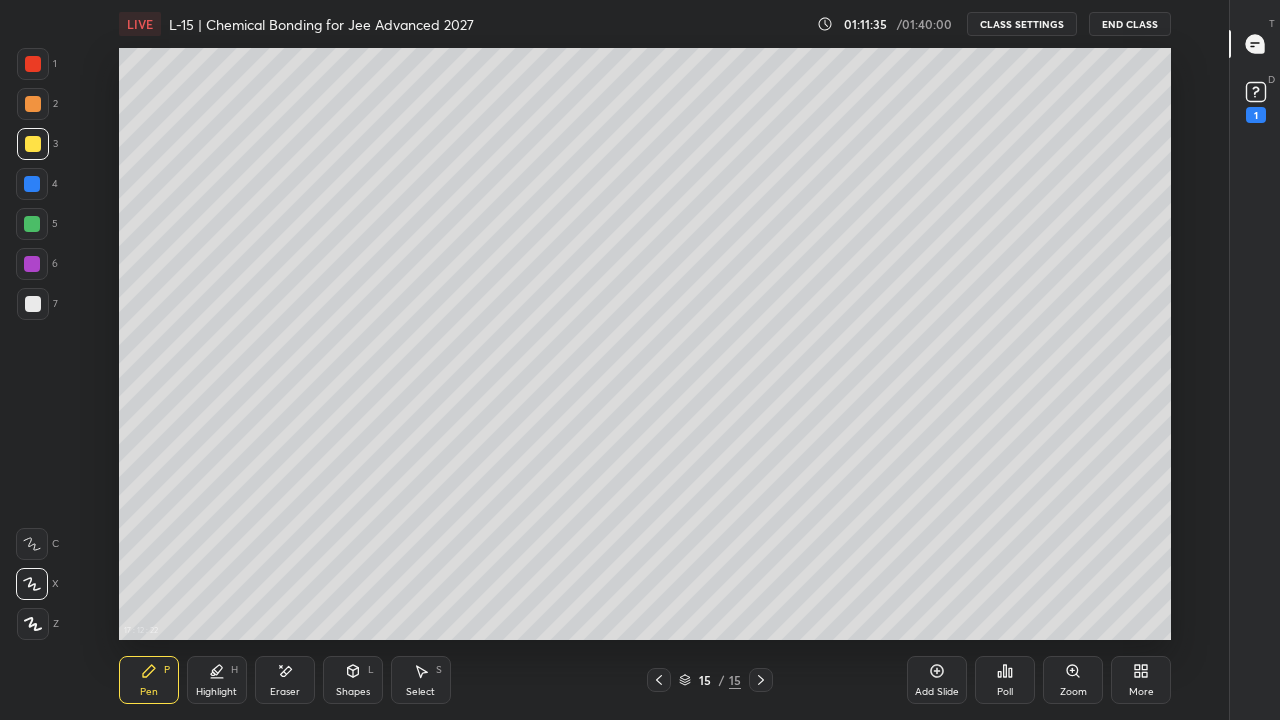 click on "Add Slide" at bounding box center (937, 680) 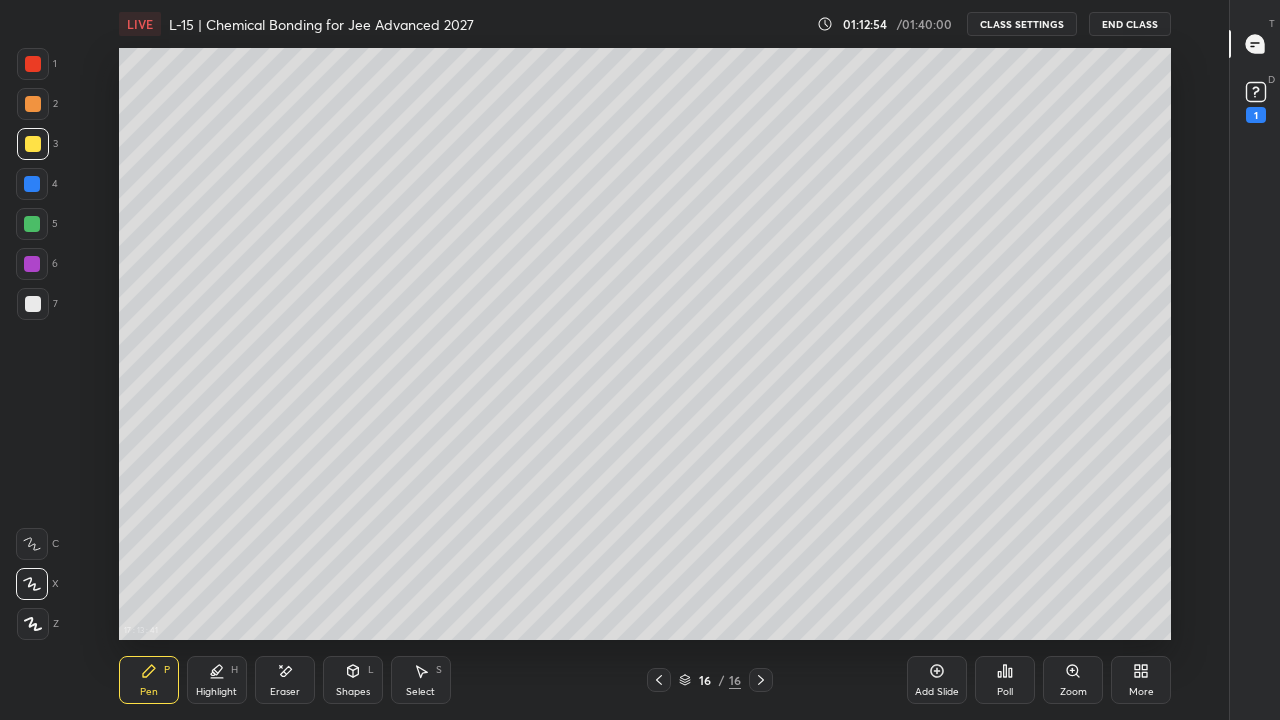 click on "End Class" at bounding box center [1130, 24] 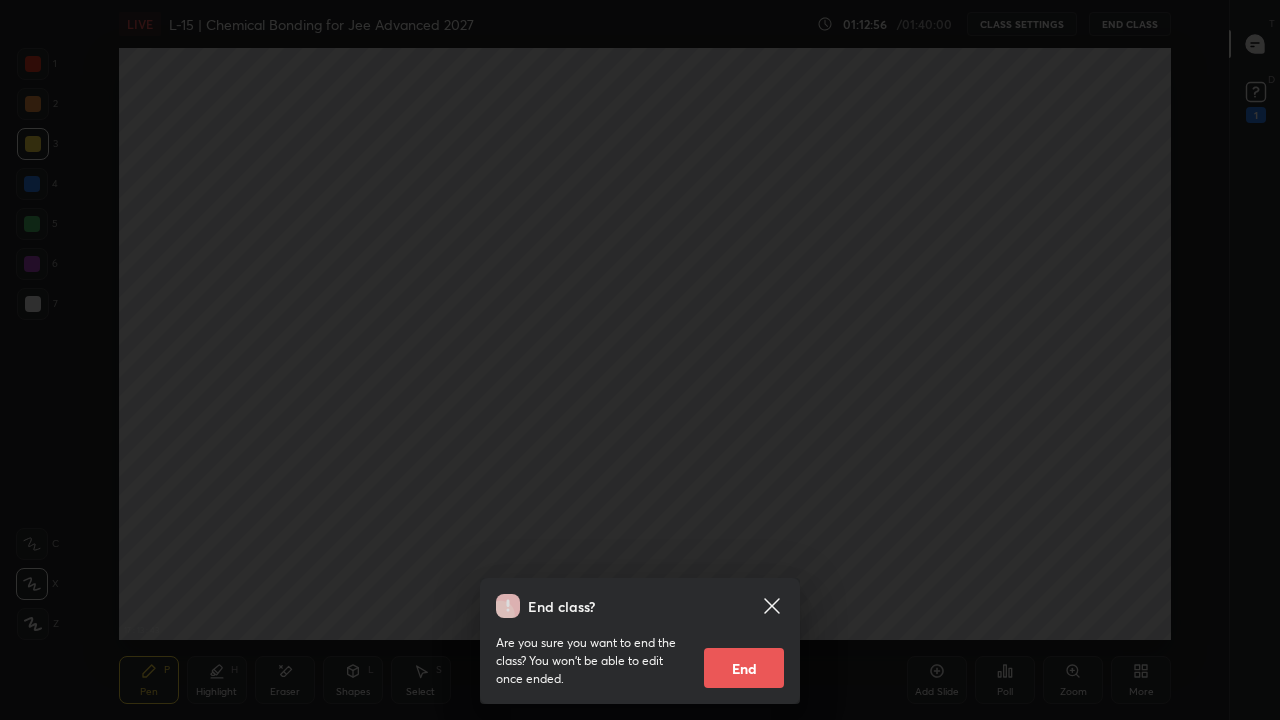 click on "End" at bounding box center [744, 668] 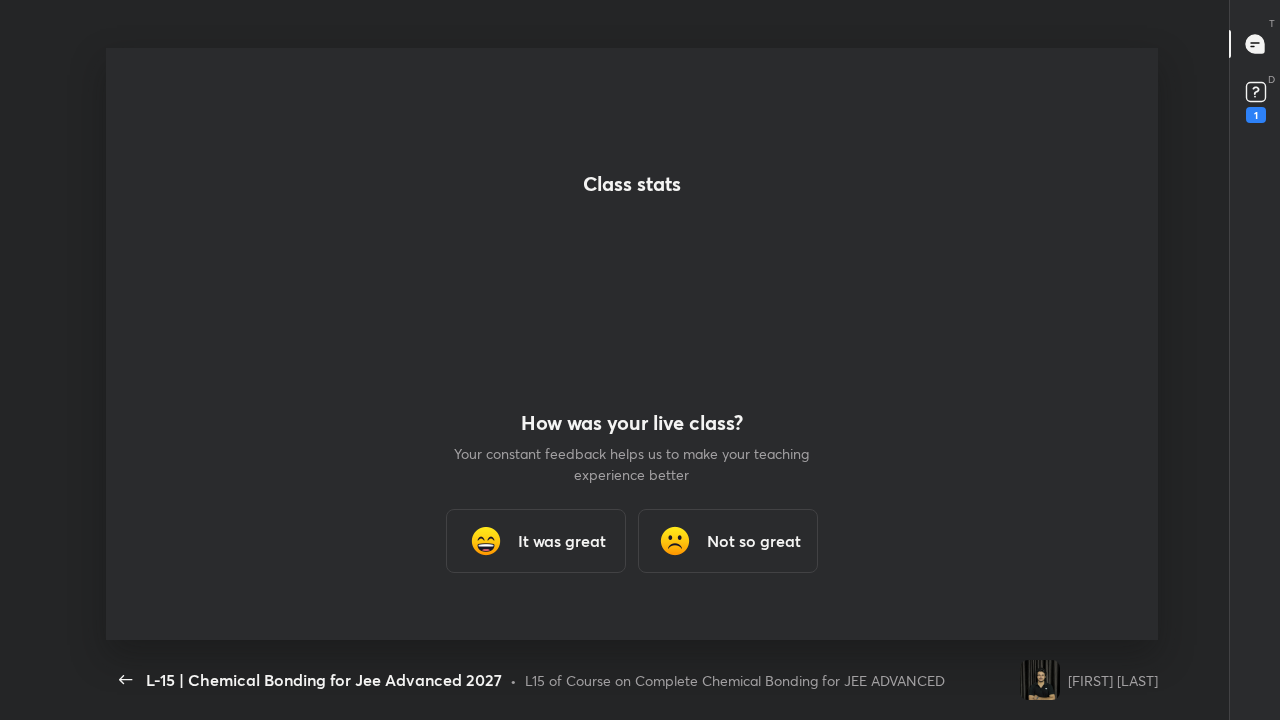 scroll, scrollTop: 99408, scrollLeft: 98736, axis: both 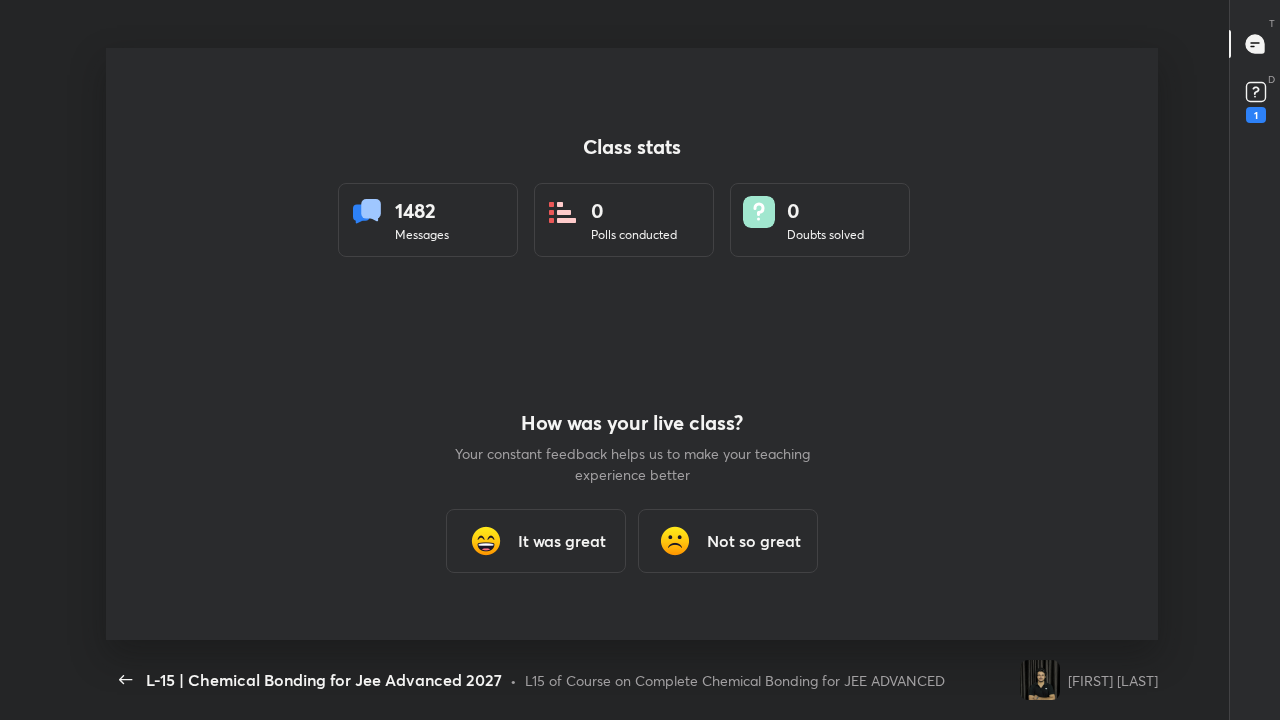 type on "x" 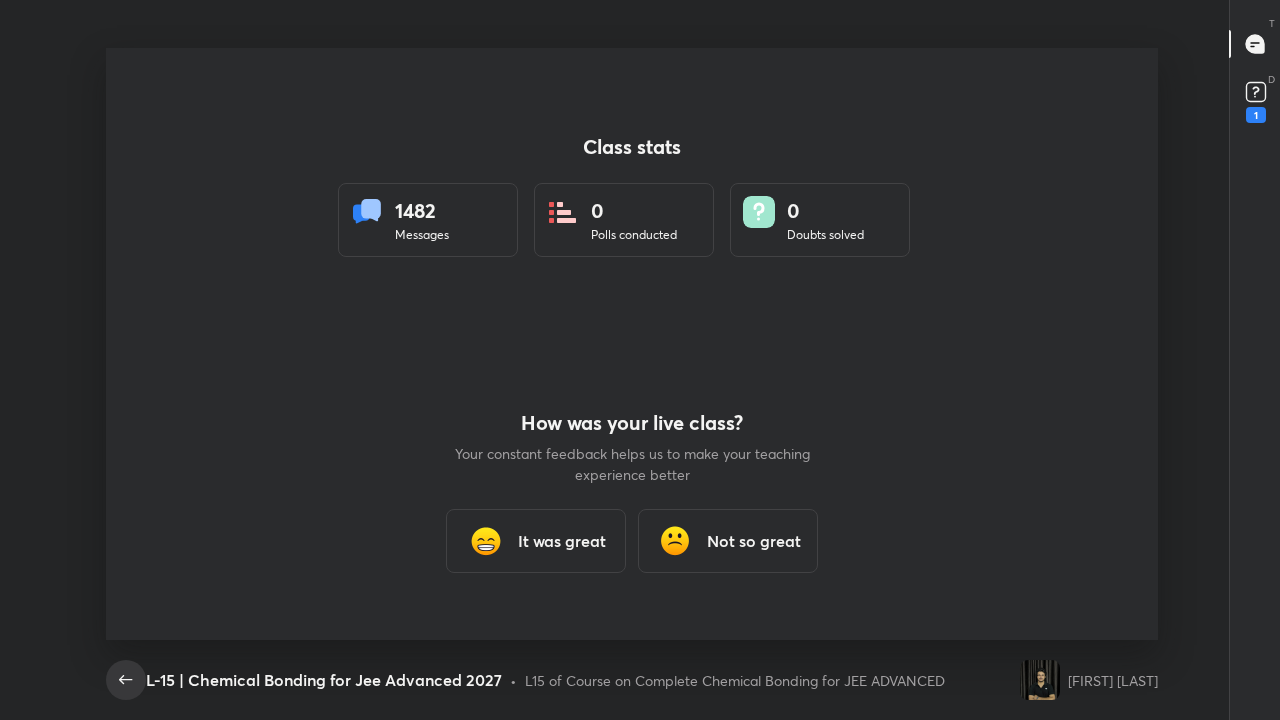 click 